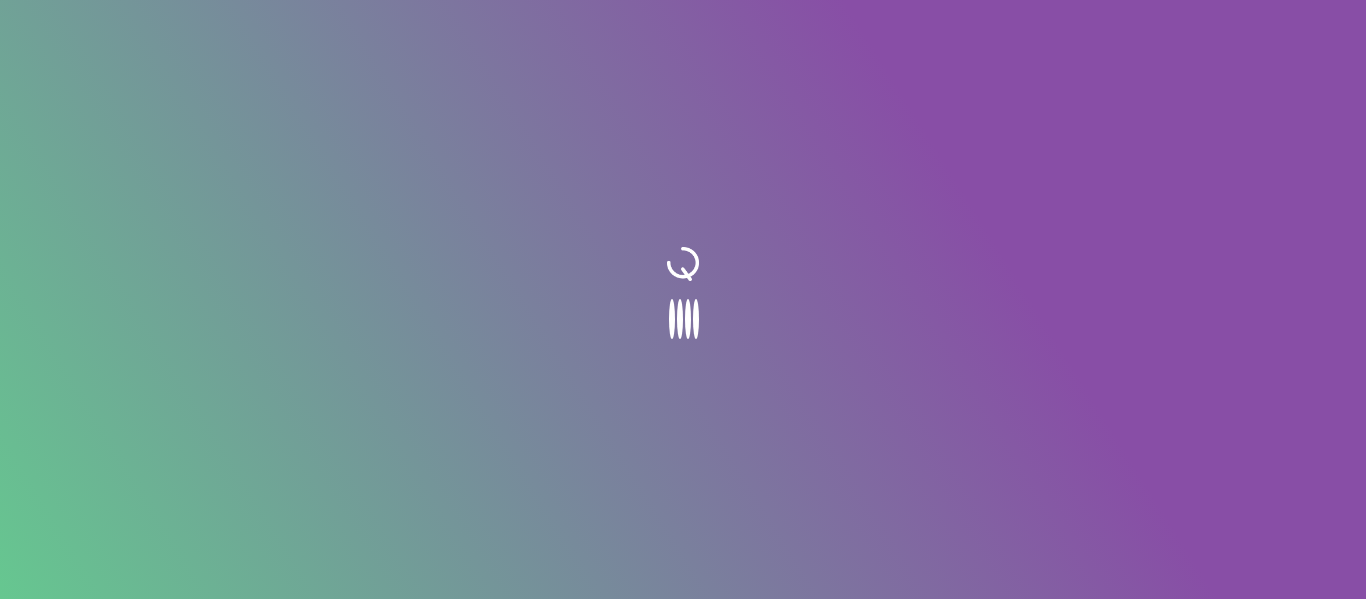 scroll, scrollTop: 0, scrollLeft: 0, axis: both 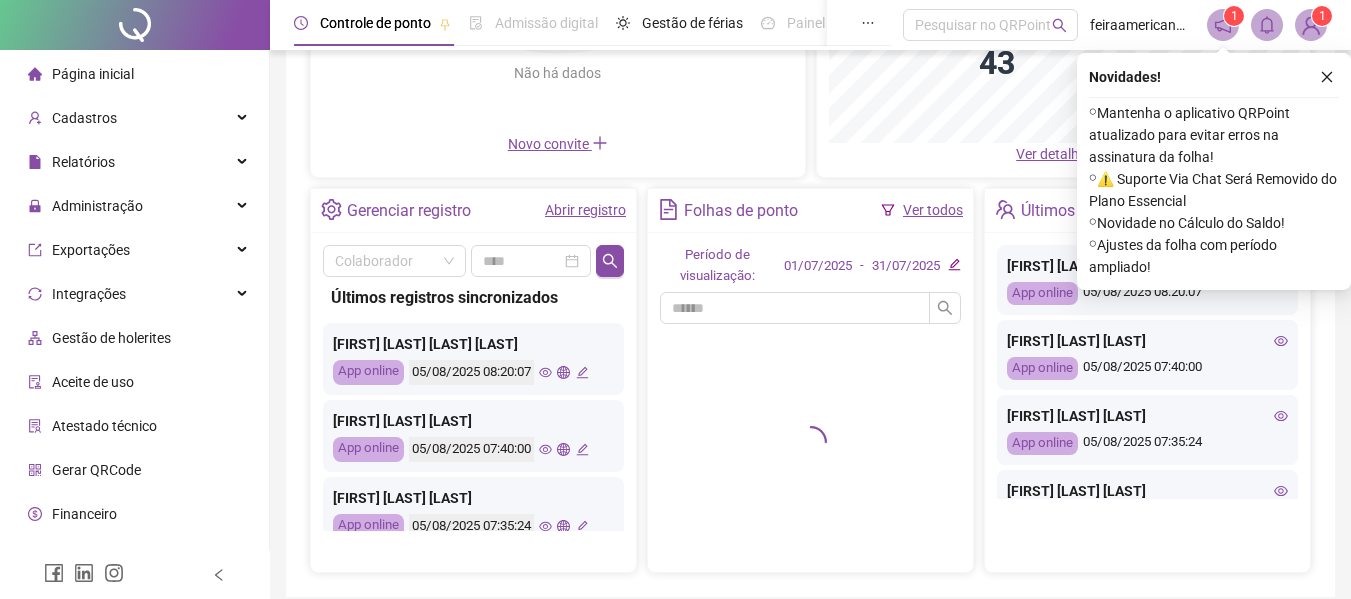 click on "Abrir registro" at bounding box center (585, 210) 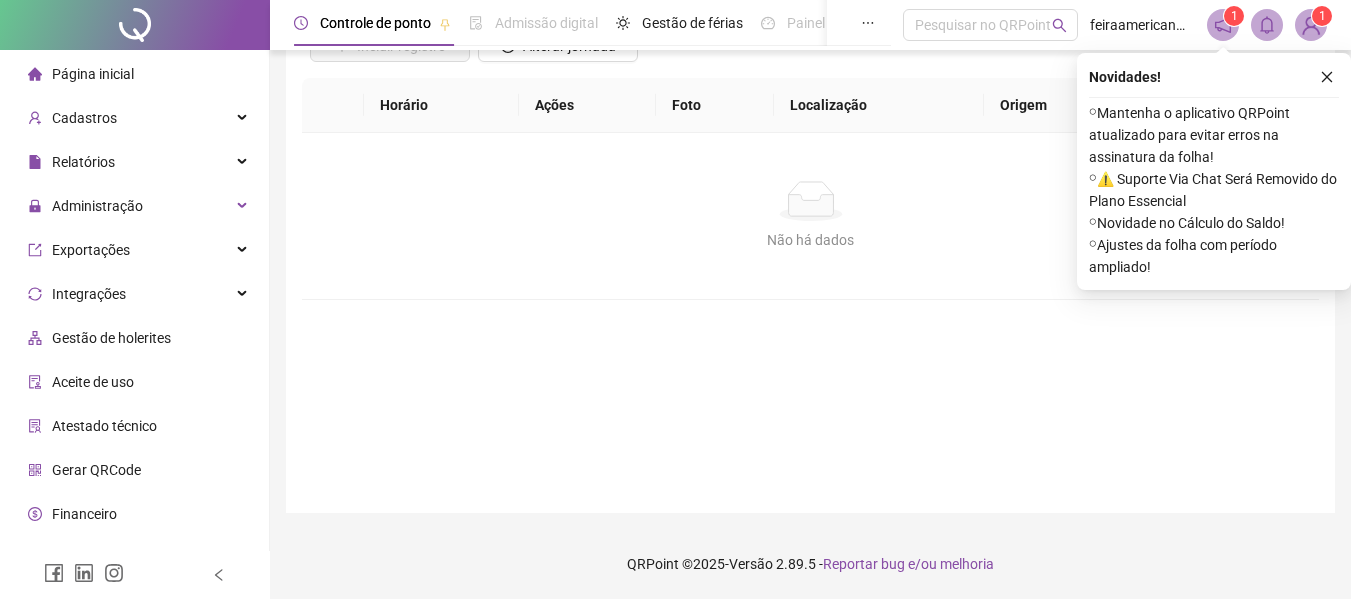scroll, scrollTop: 176, scrollLeft: 0, axis: vertical 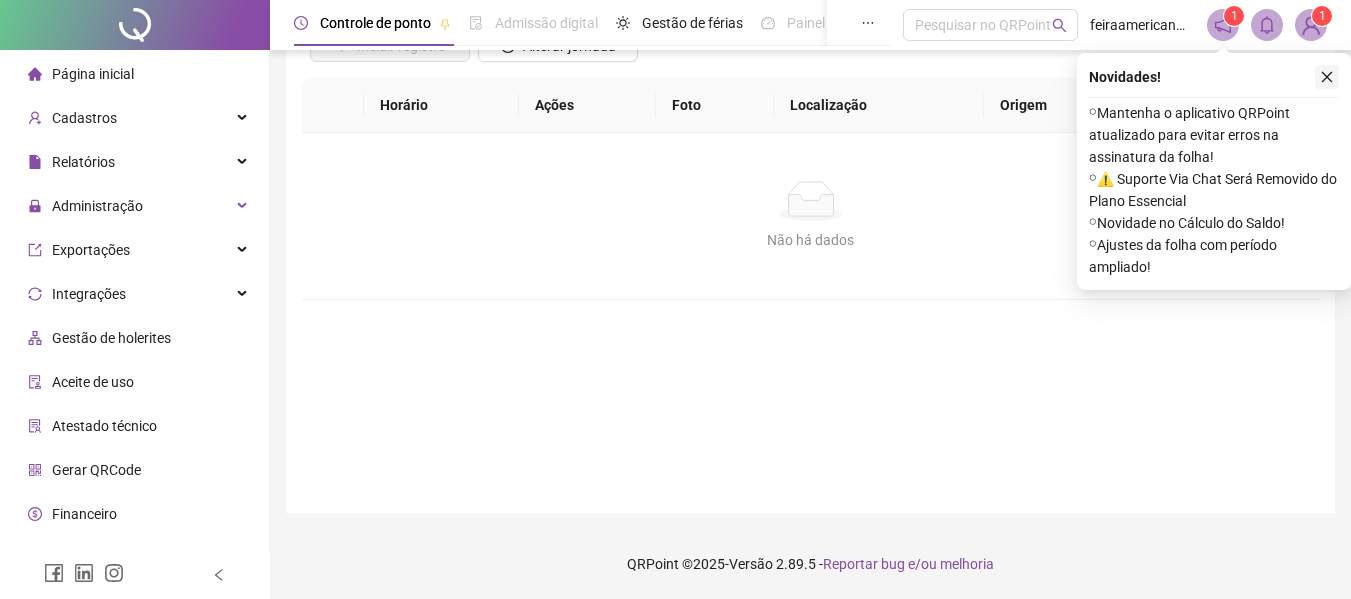 click 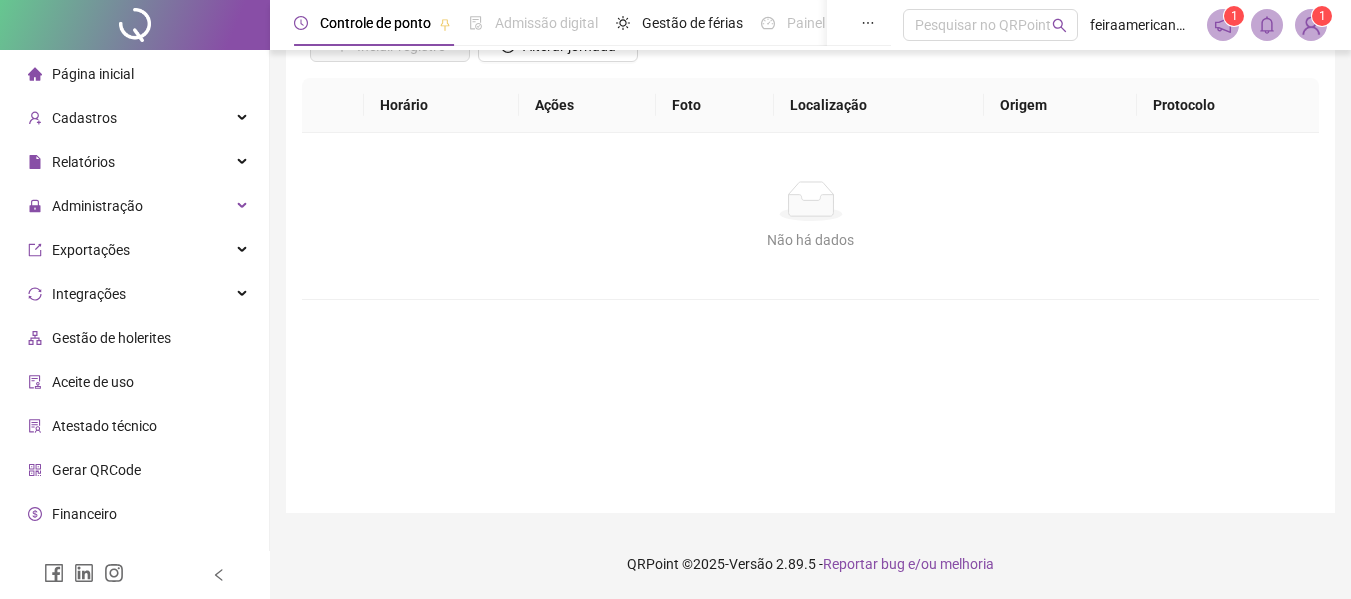 scroll, scrollTop: 0, scrollLeft: 0, axis: both 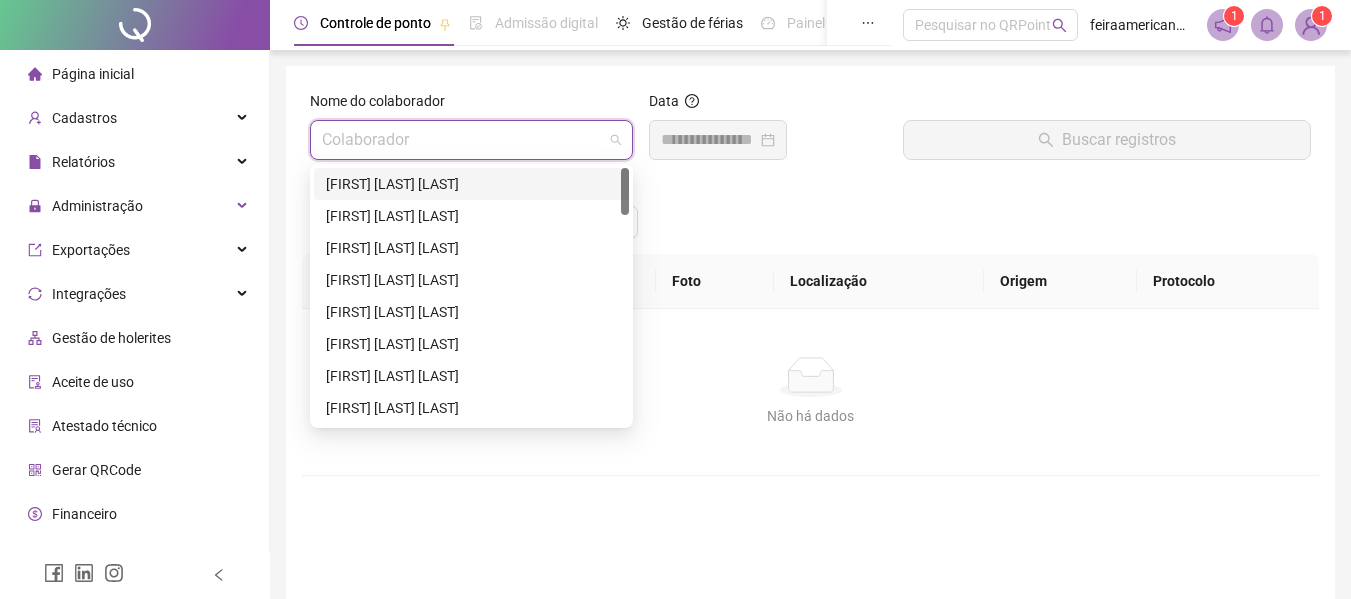 click at bounding box center [462, 140] 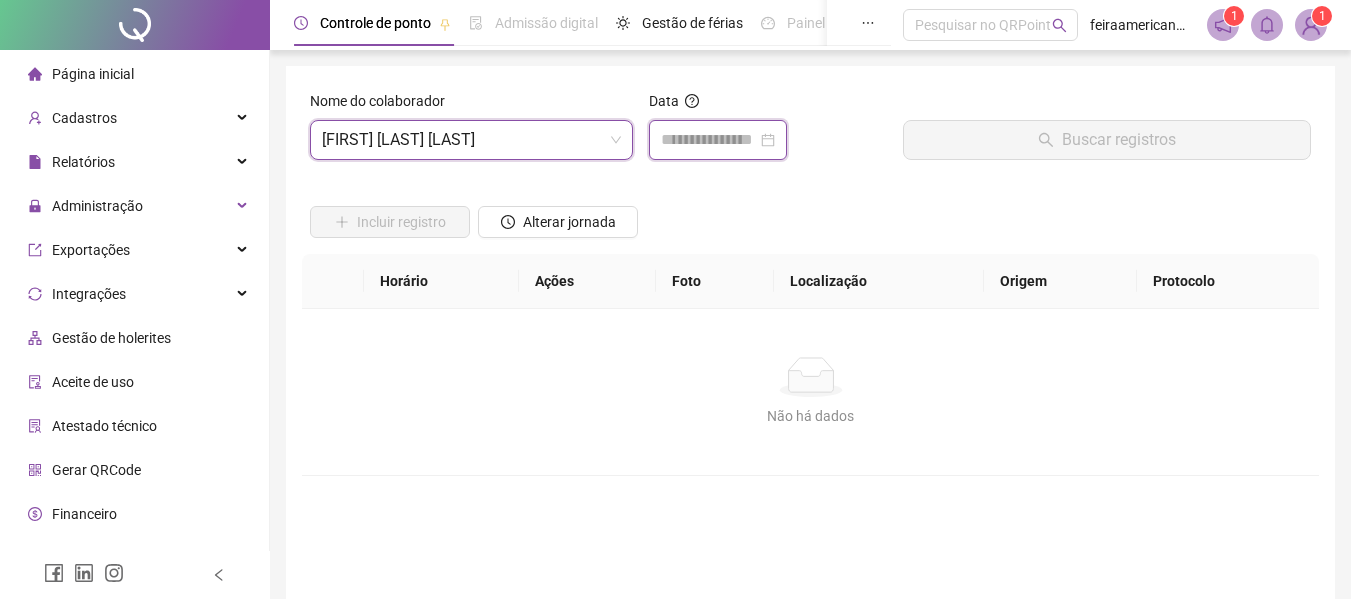 click at bounding box center (709, 140) 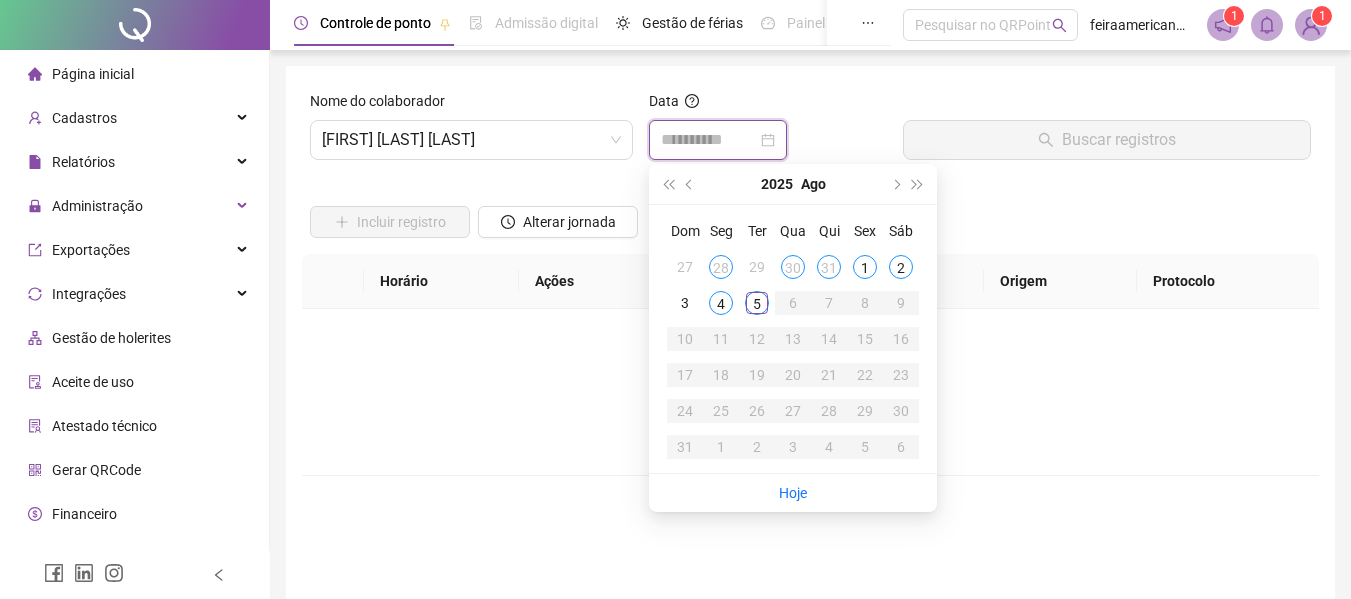 type on "**********" 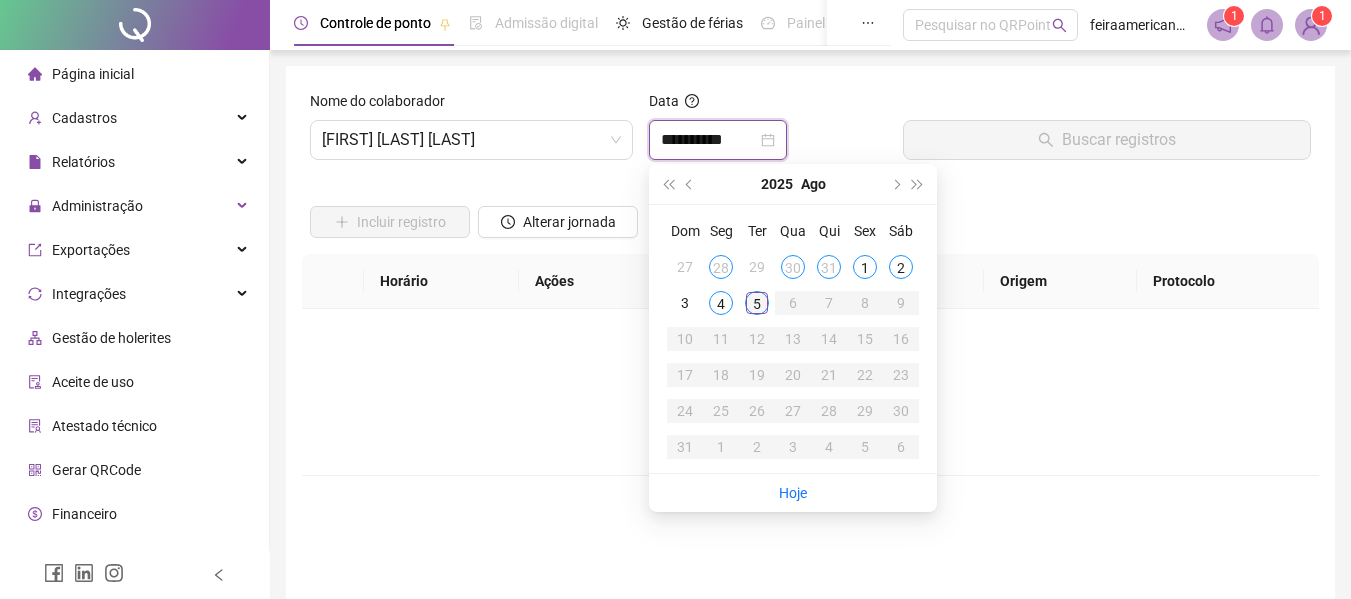 type on "**********" 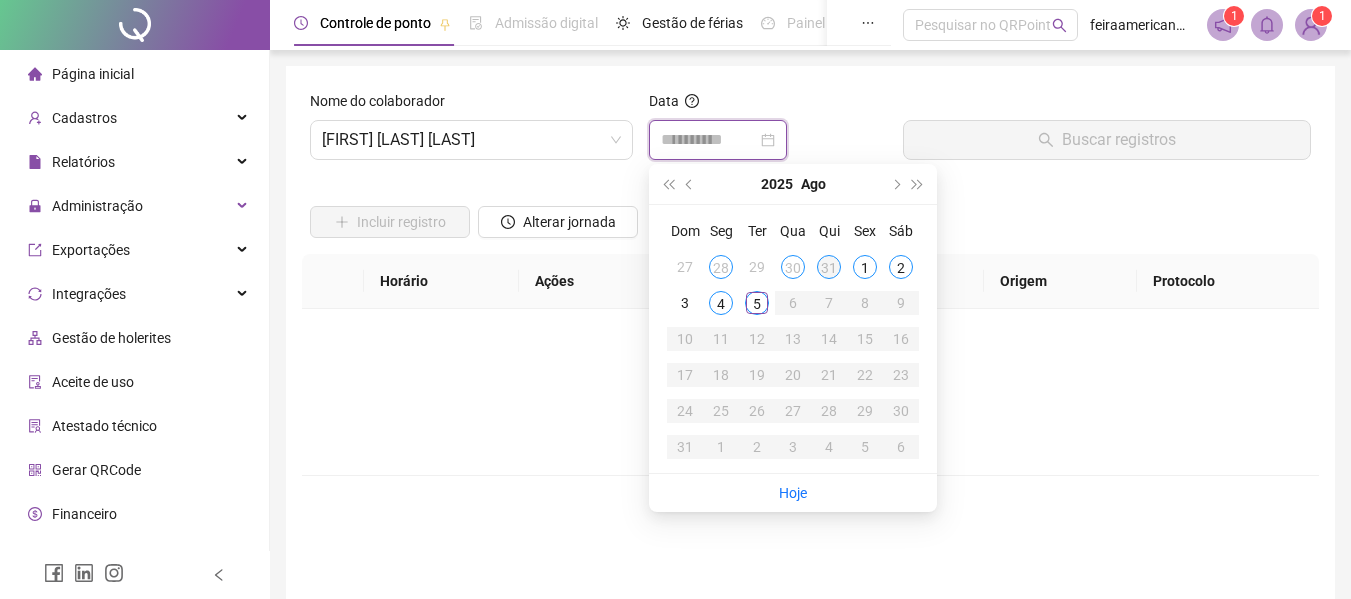 type on "**********" 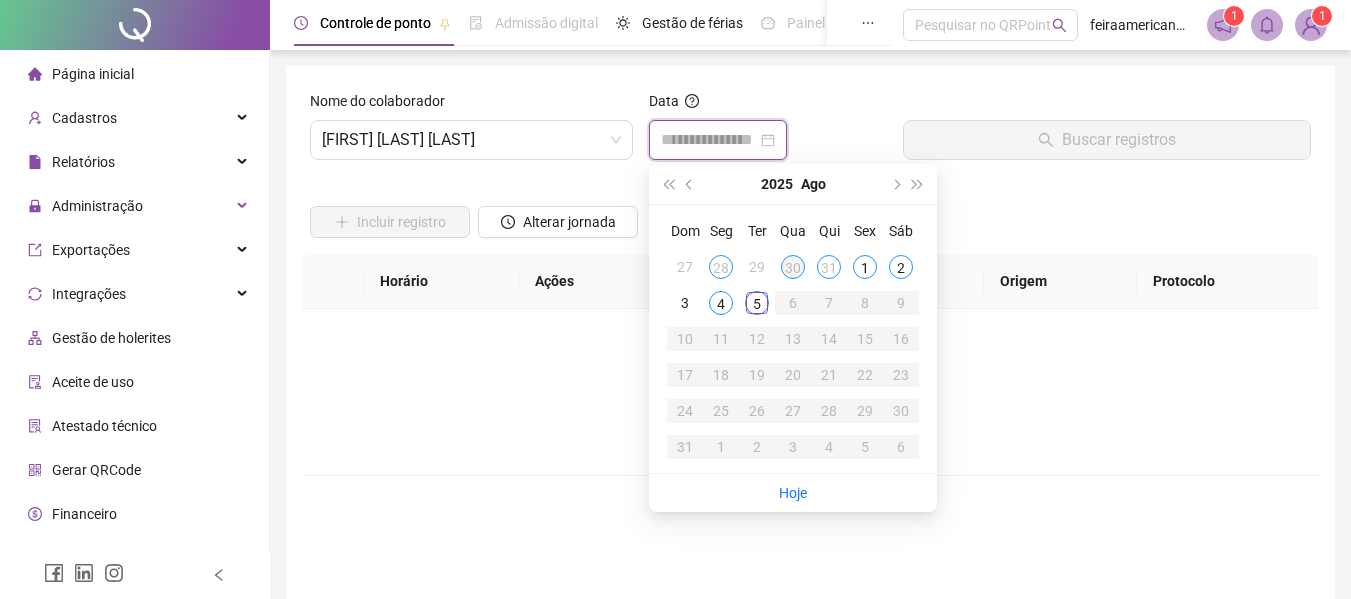 type on "**********" 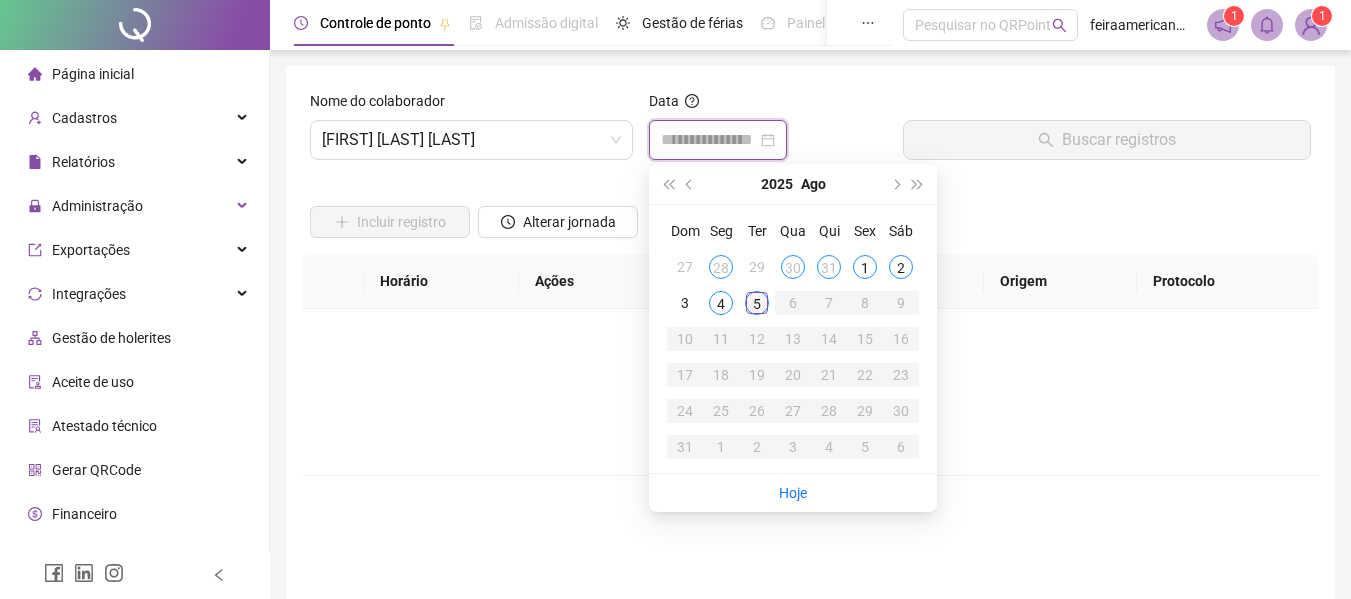 type on "**********" 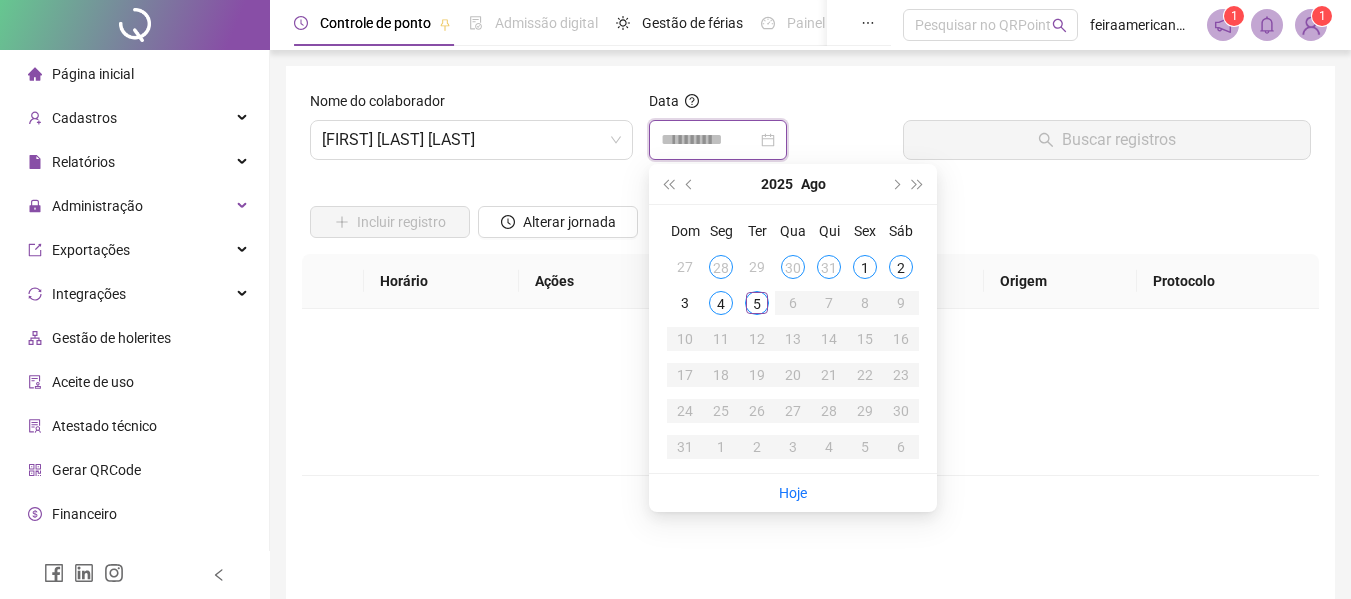 type on "**********" 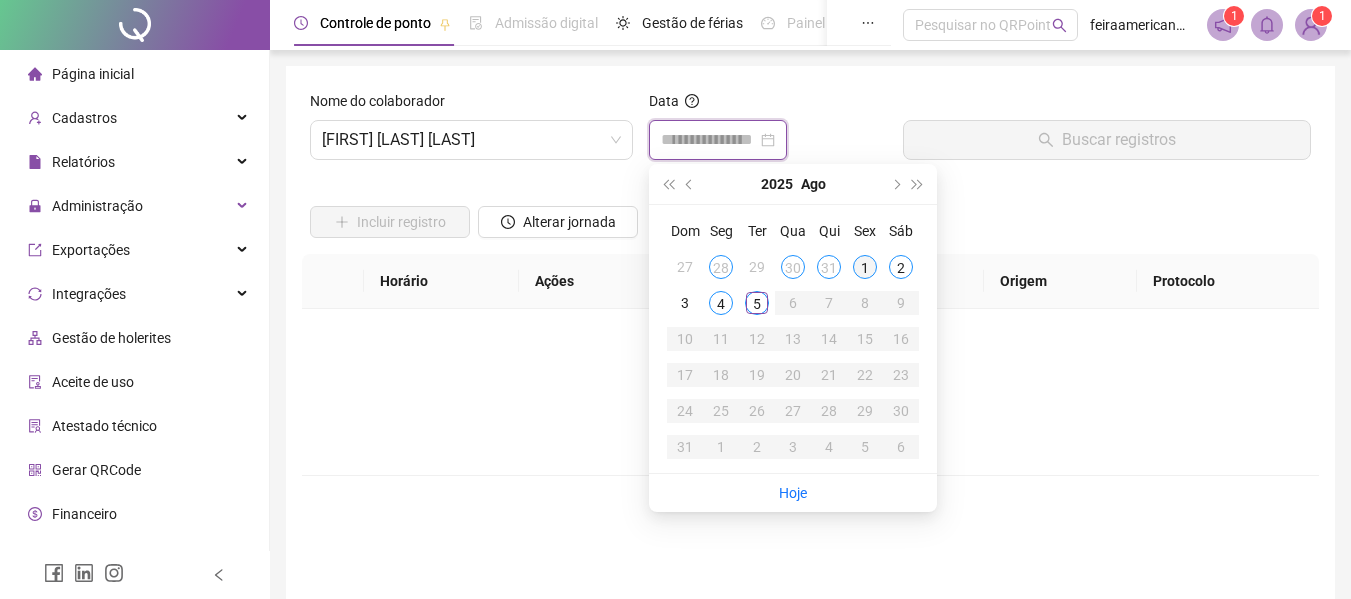 type on "**********" 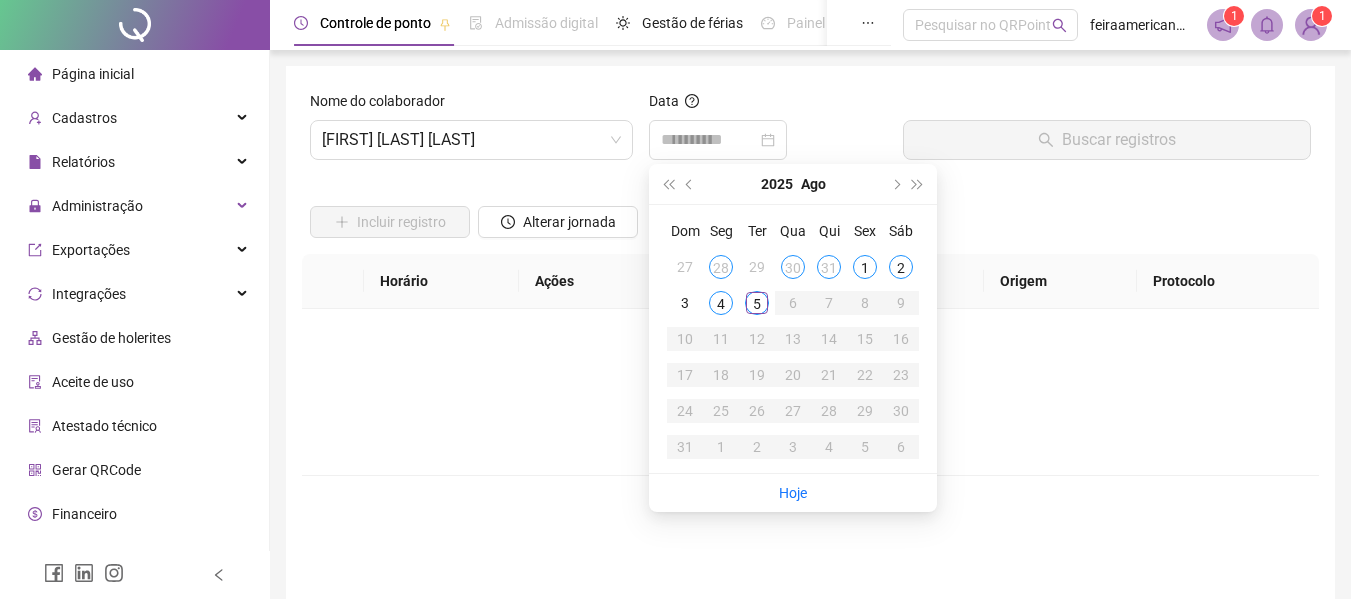 click on "1" at bounding box center [865, 267] 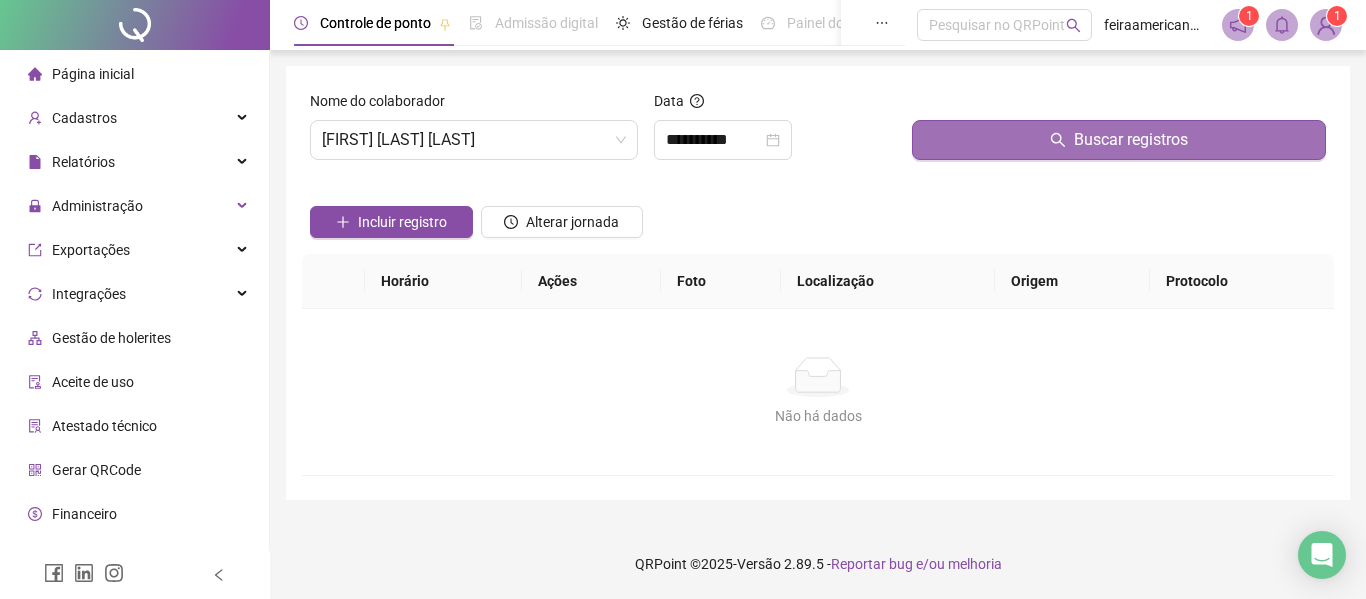 click on "Buscar registros" at bounding box center [1131, 140] 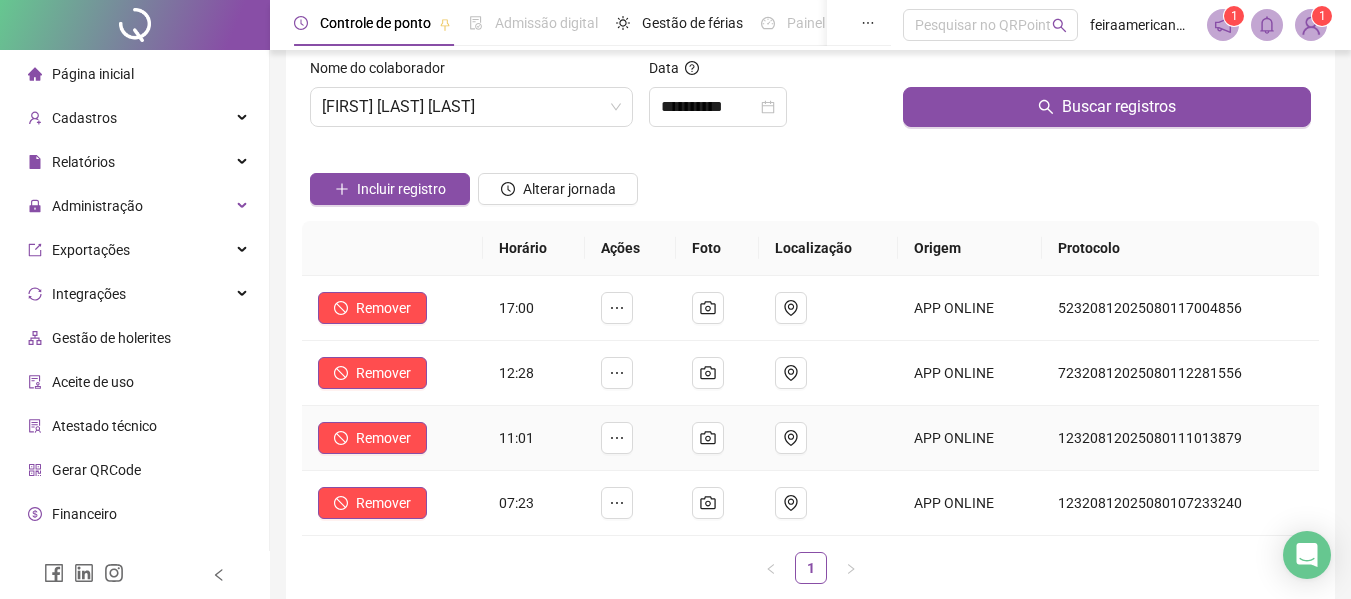 scroll, scrollTop: 0, scrollLeft: 0, axis: both 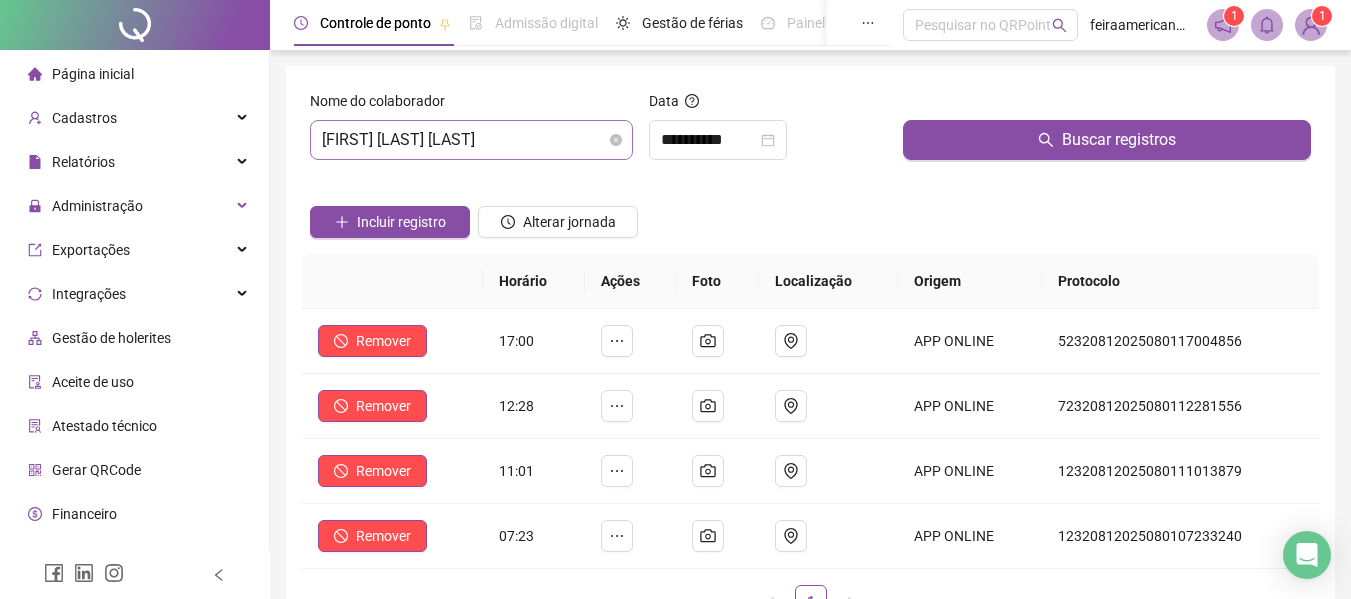 click on "ALAIDE PEREIRA DA SILVA" at bounding box center (471, 140) 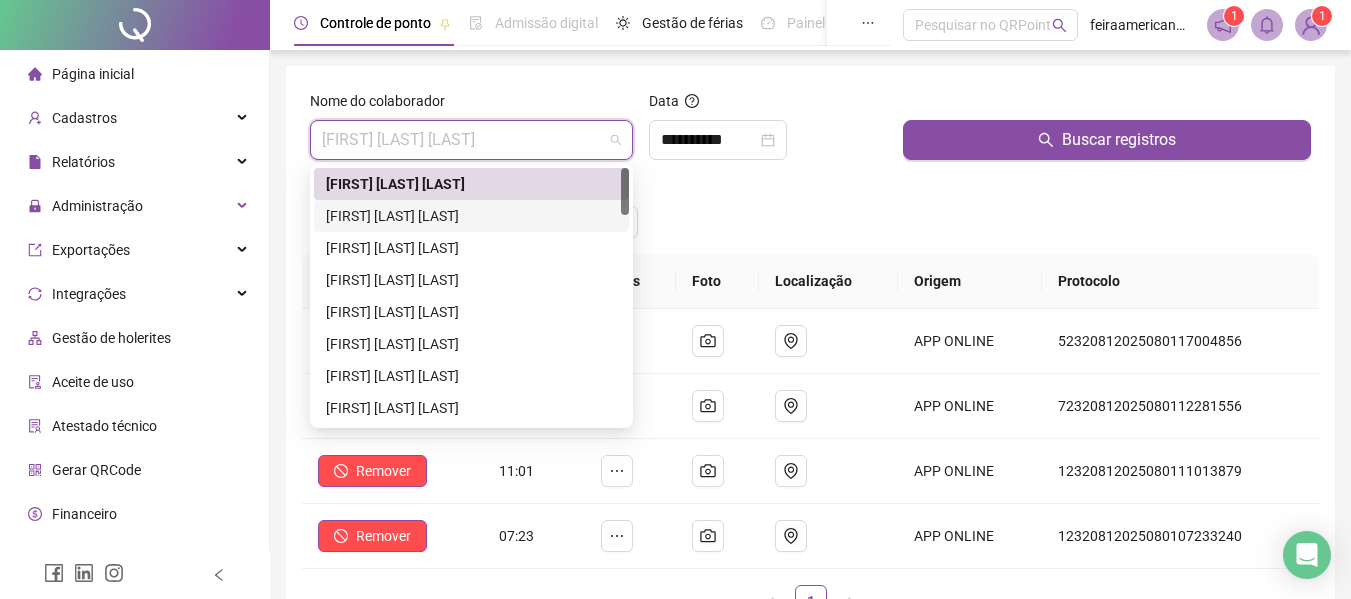 click on "ALINE PEREIRA DA SILVA" at bounding box center [471, 216] 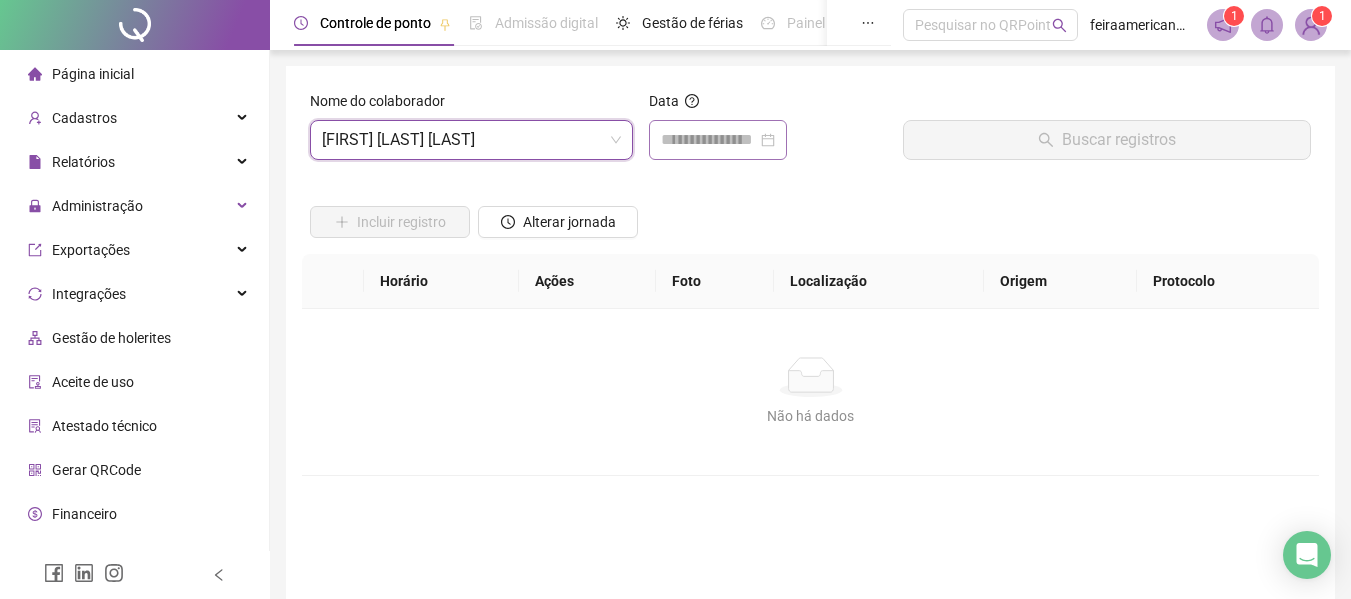 click at bounding box center [718, 140] 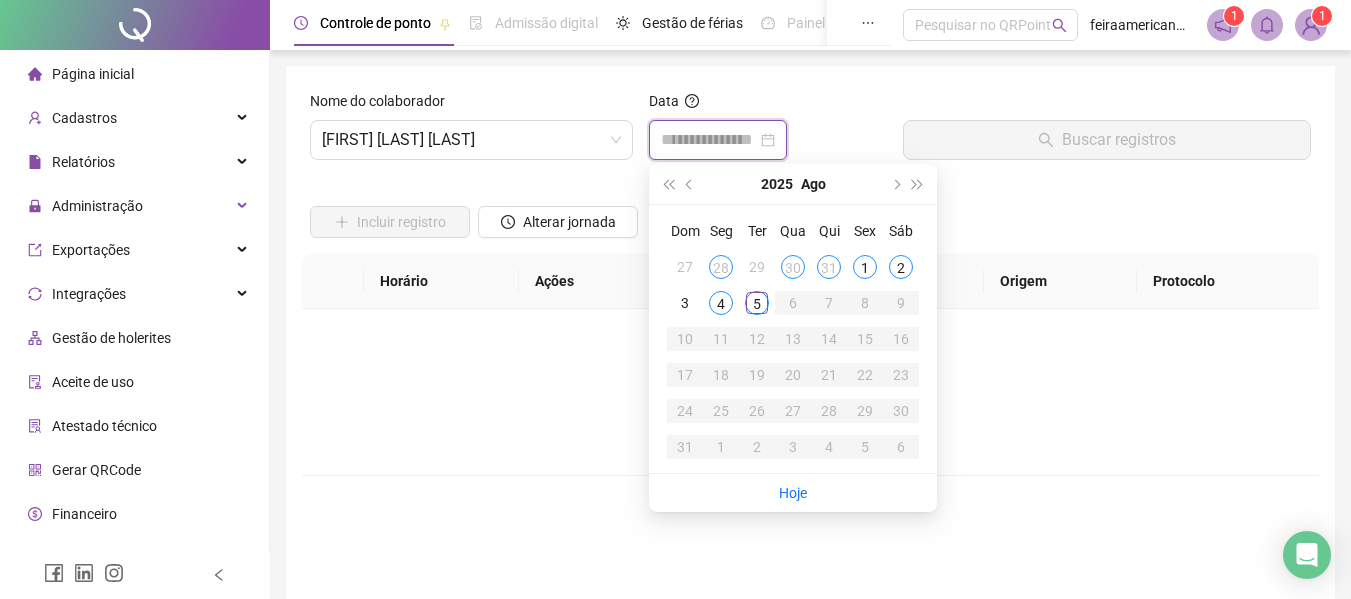 click at bounding box center [718, 140] 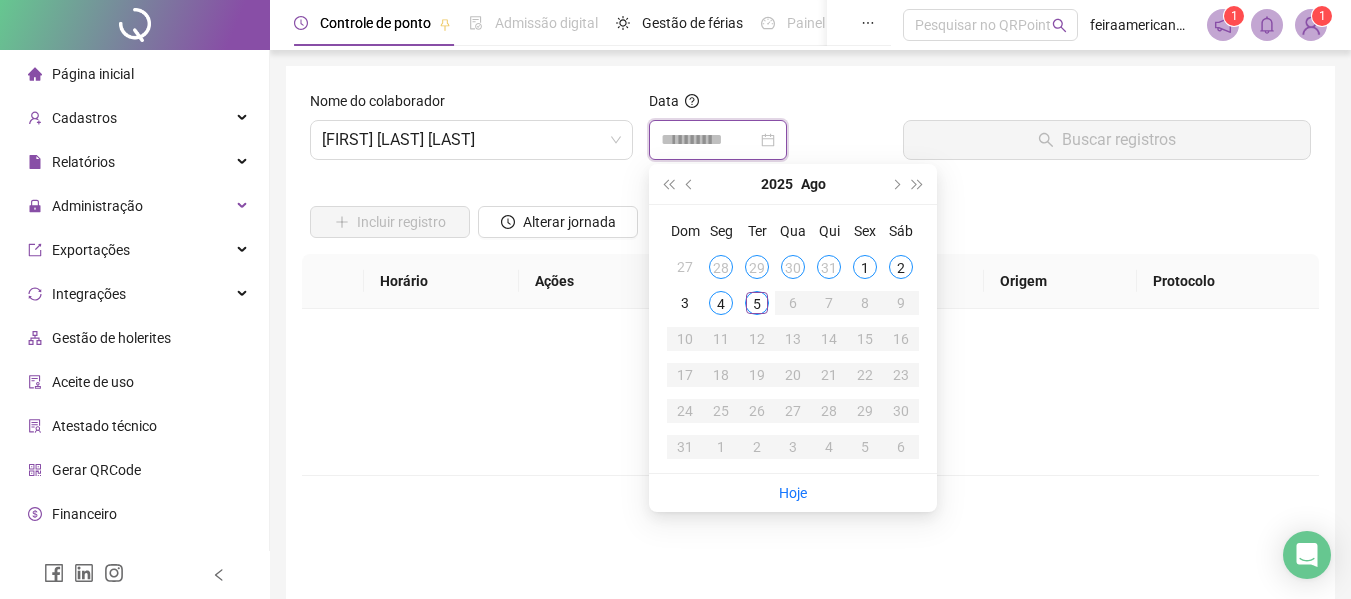 type on "**********" 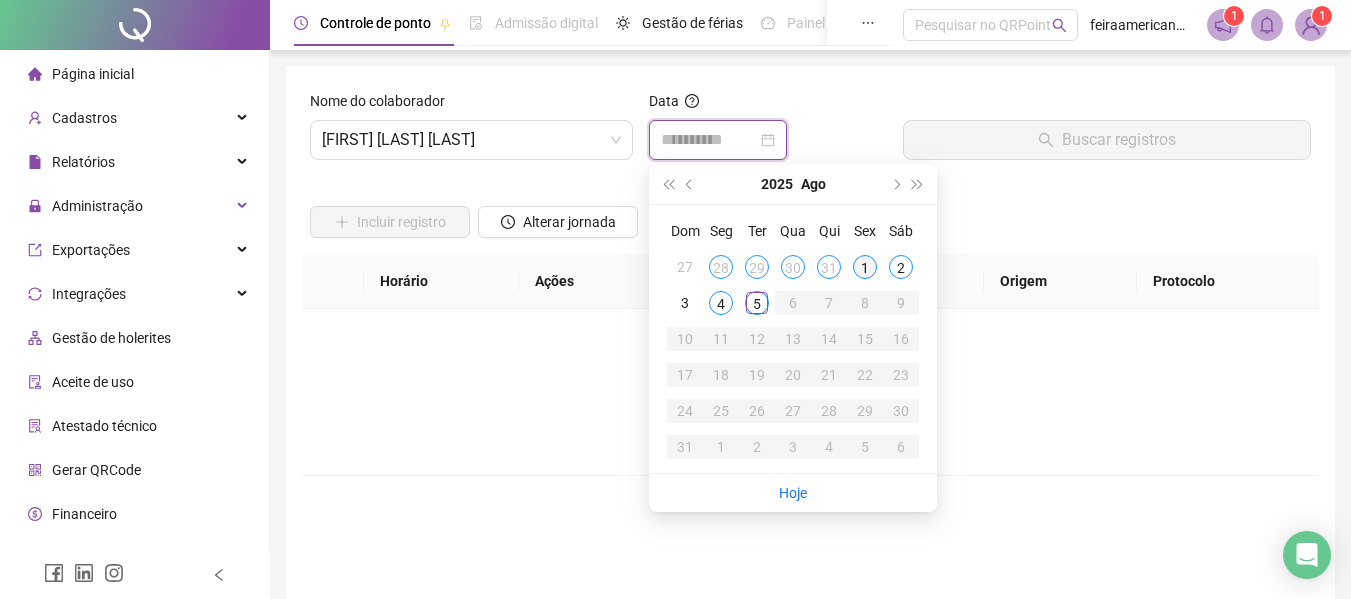 type on "**********" 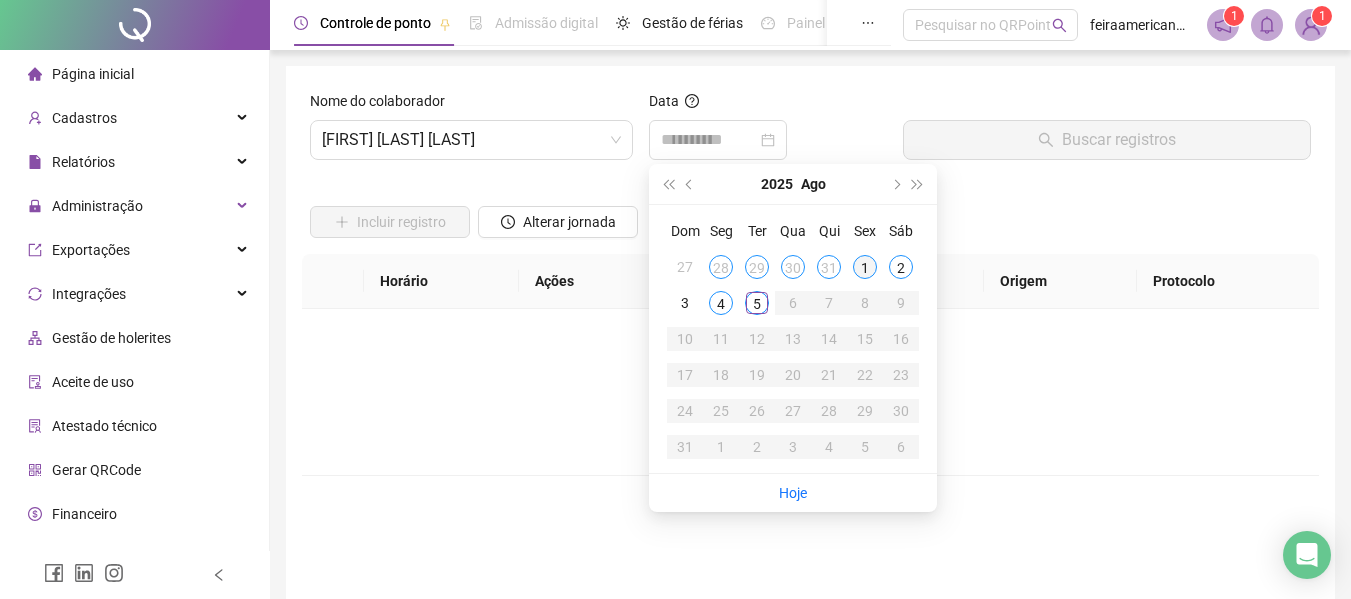 click on "1" at bounding box center (865, 267) 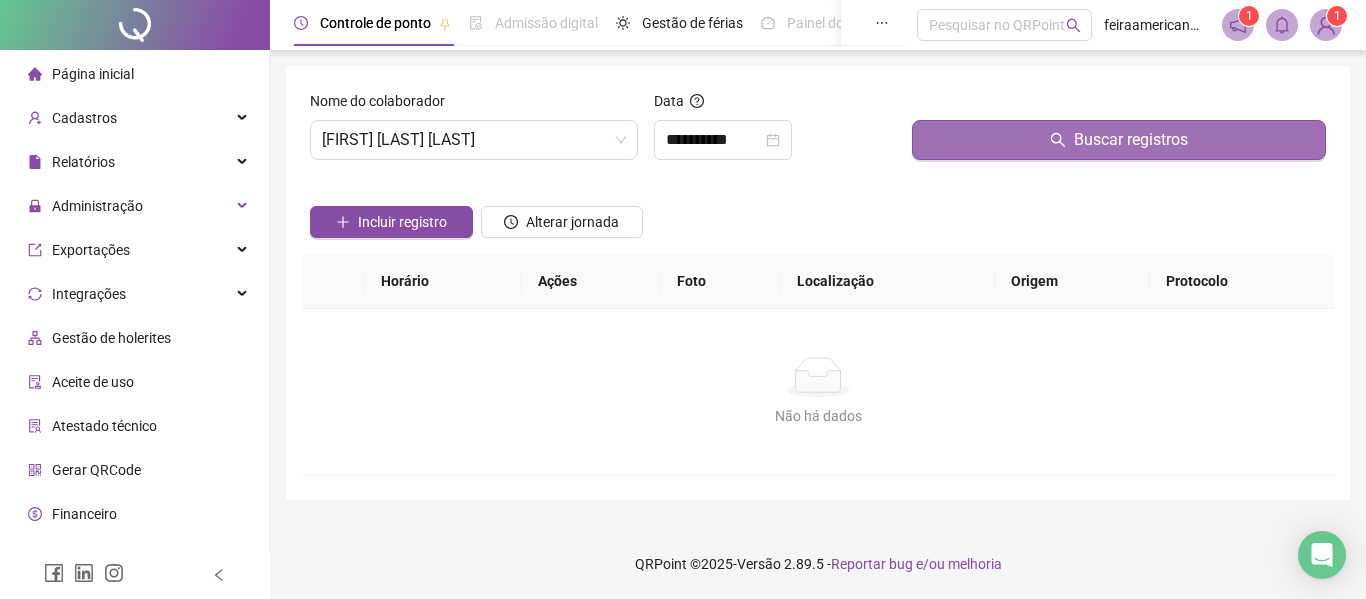 click on "Buscar registros" at bounding box center (1119, 140) 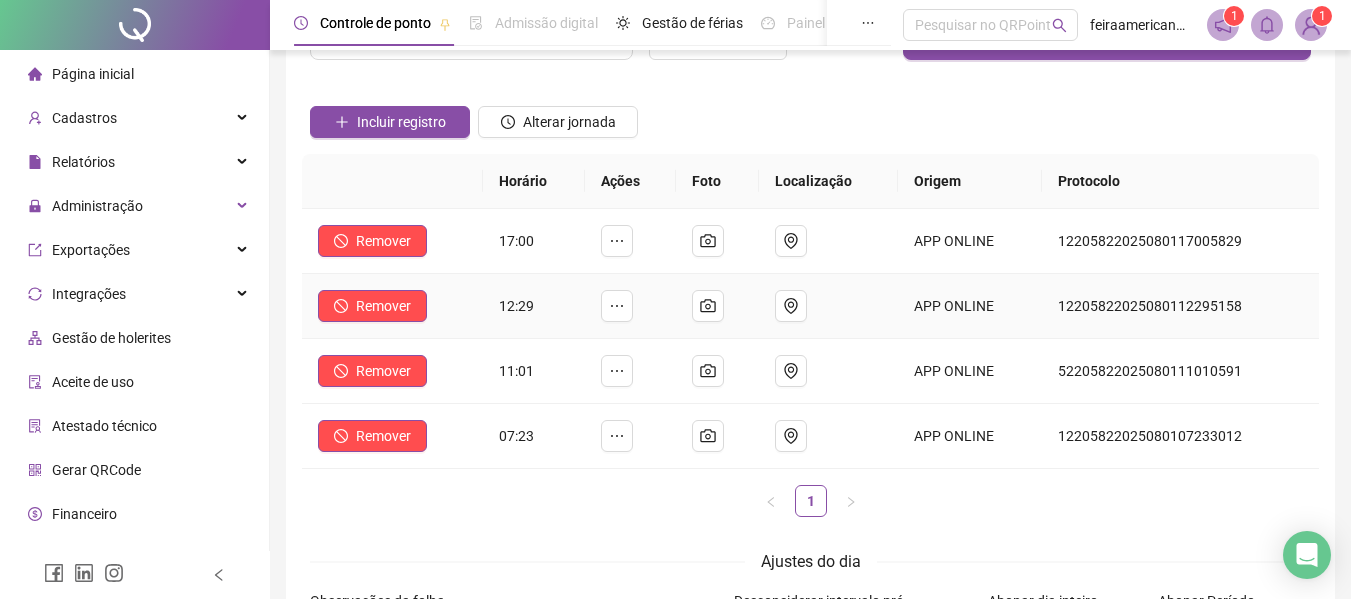 scroll, scrollTop: 200, scrollLeft: 0, axis: vertical 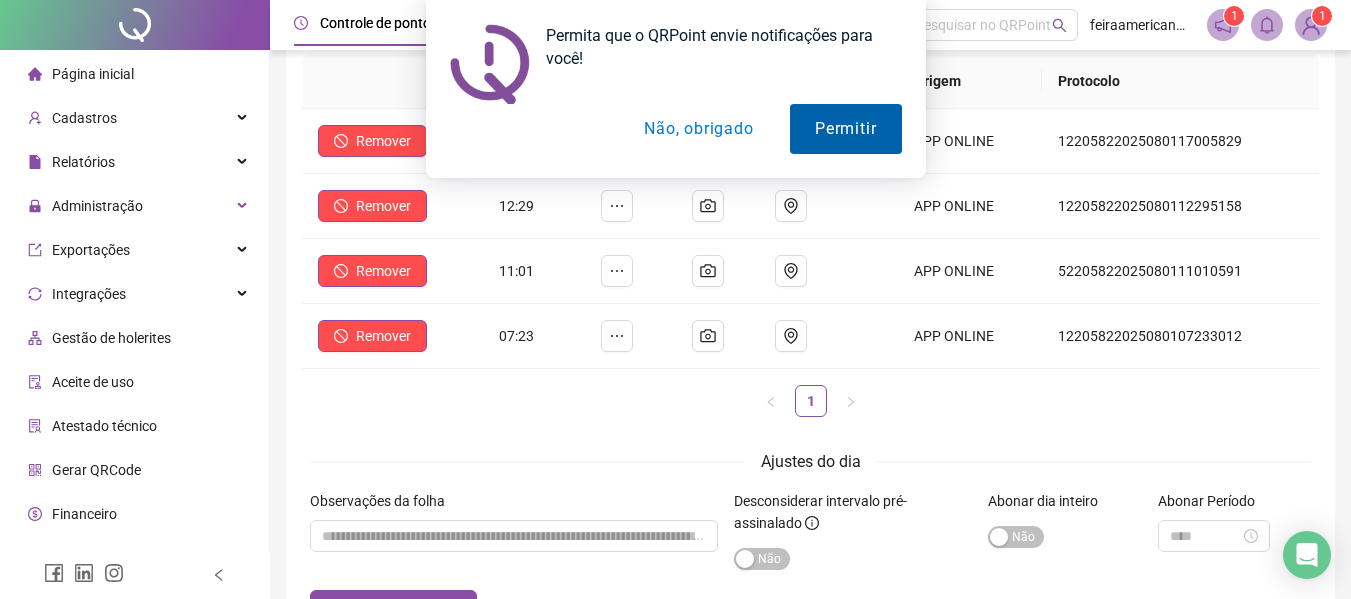 click on "Permitir" at bounding box center (845, 129) 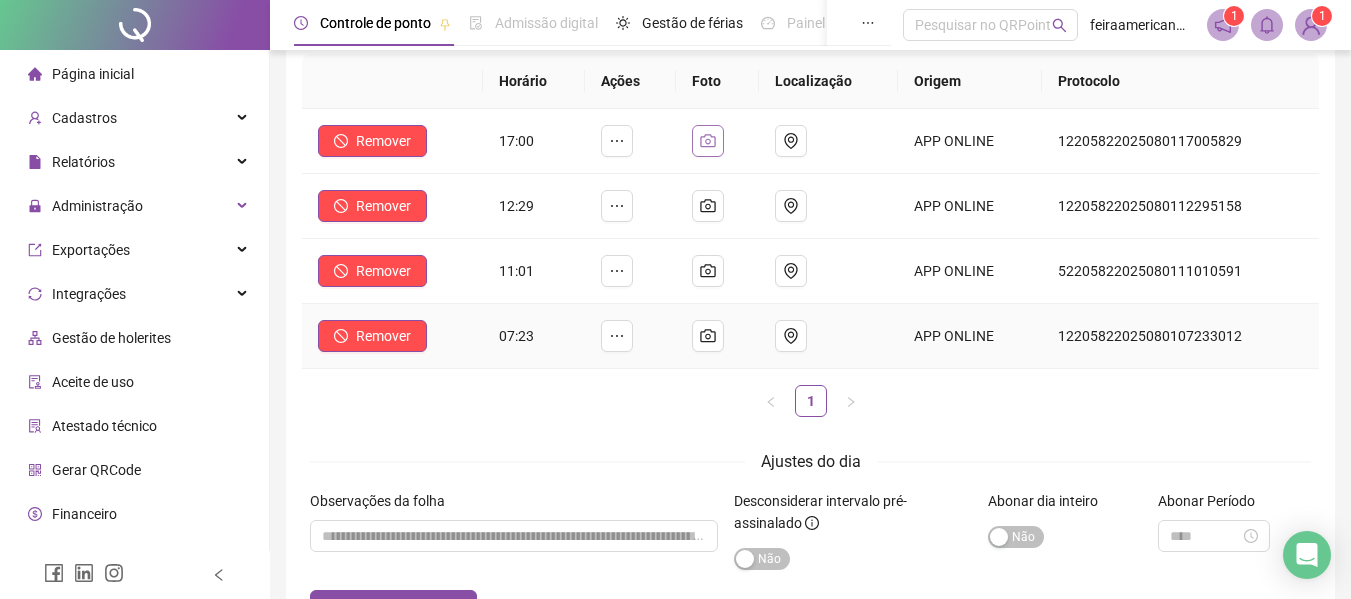 scroll, scrollTop: 0, scrollLeft: 0, axis: both 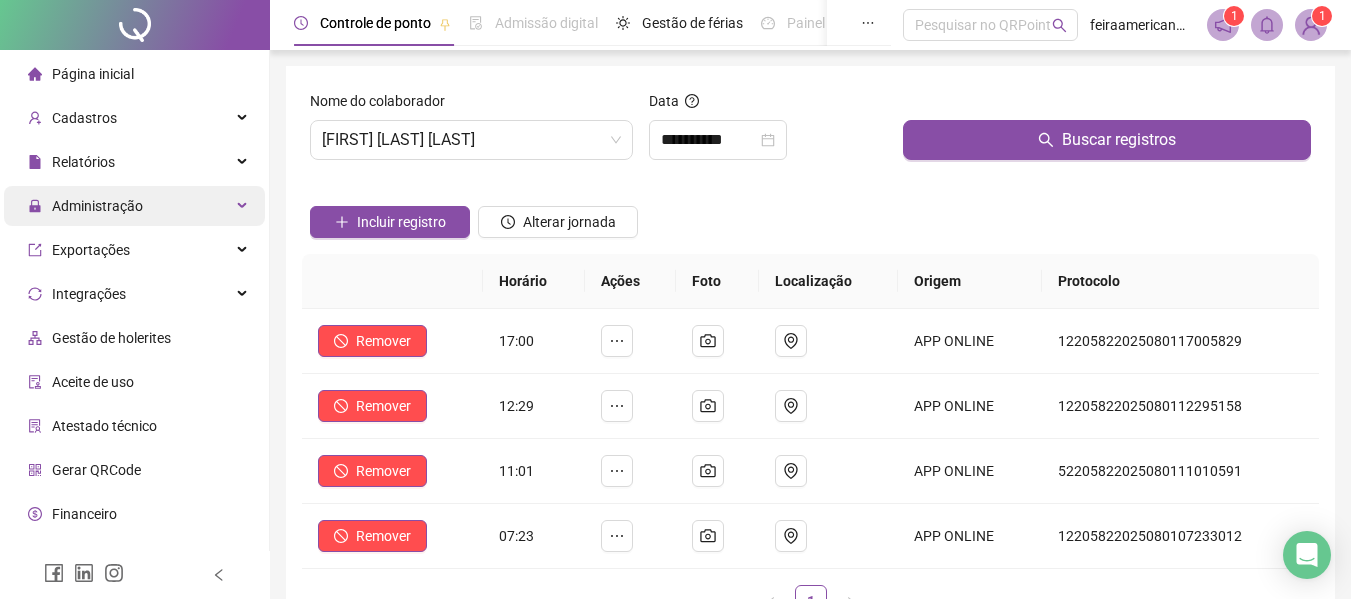 click on "Administração" at bounding box center [97, 206] 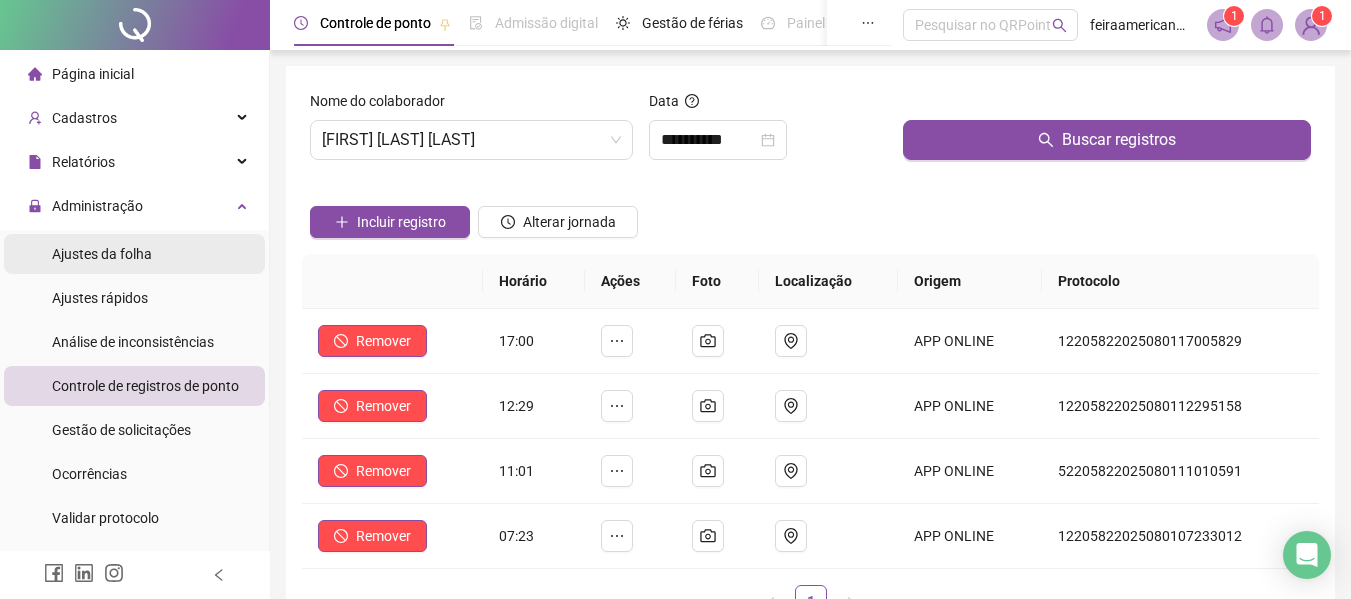 click on "Ajustes da folha" at bounding box center [102, 254] 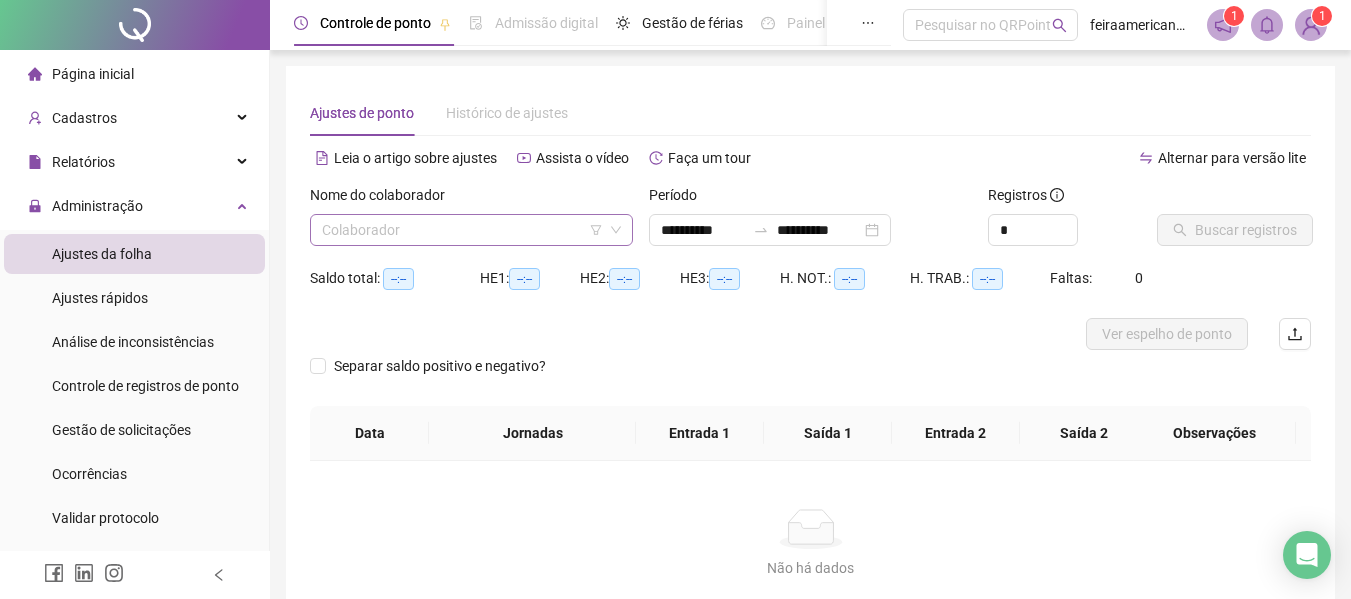 click at bounding box center [462, 230] 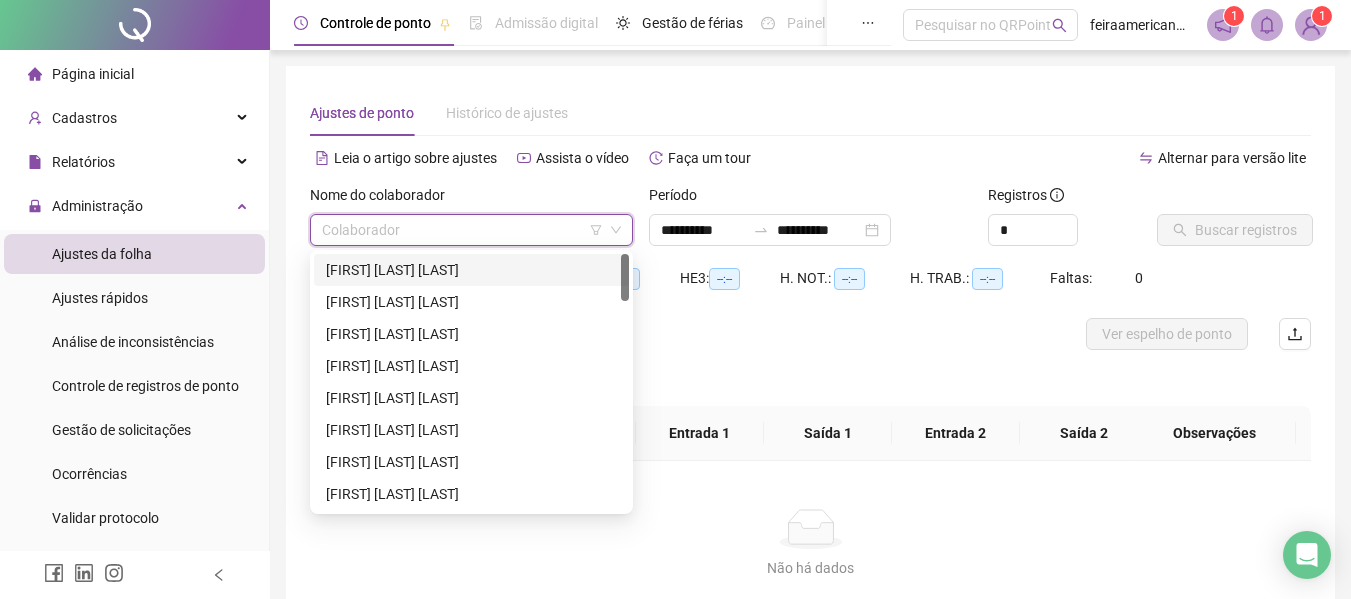 click on "ALAIDE PEREIRA DA SILVA" at bounding box center (471, 270) 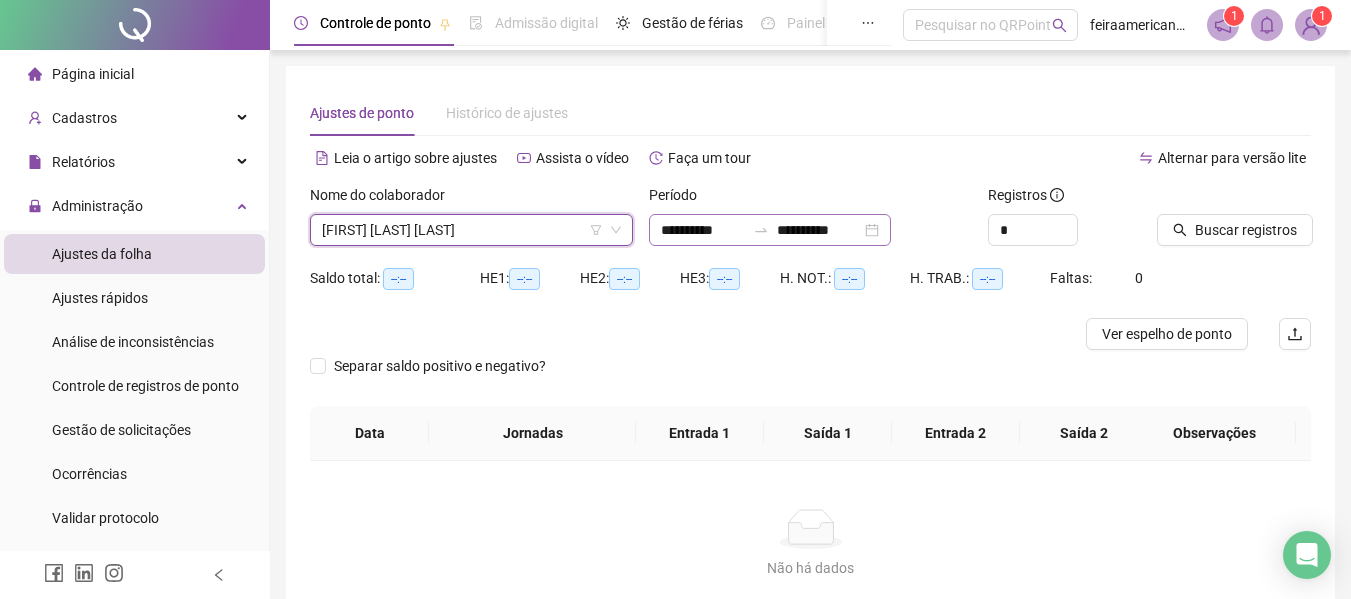 click on "**********" at bounding box center [770, 230] 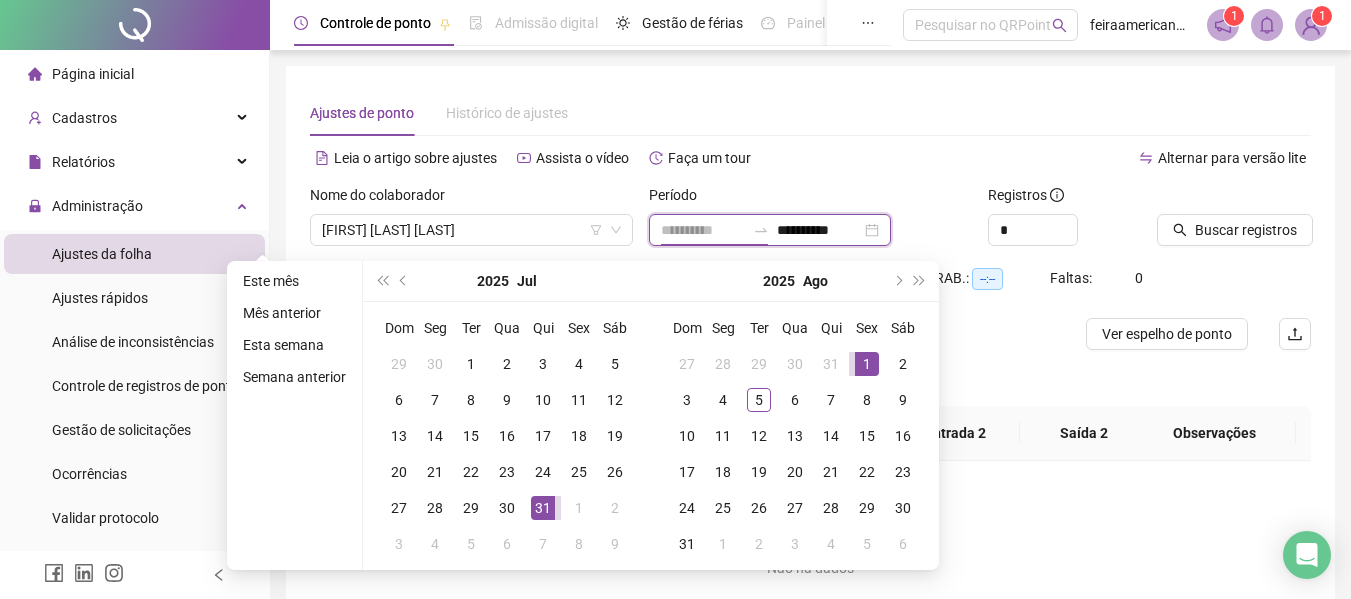 type on "**********" 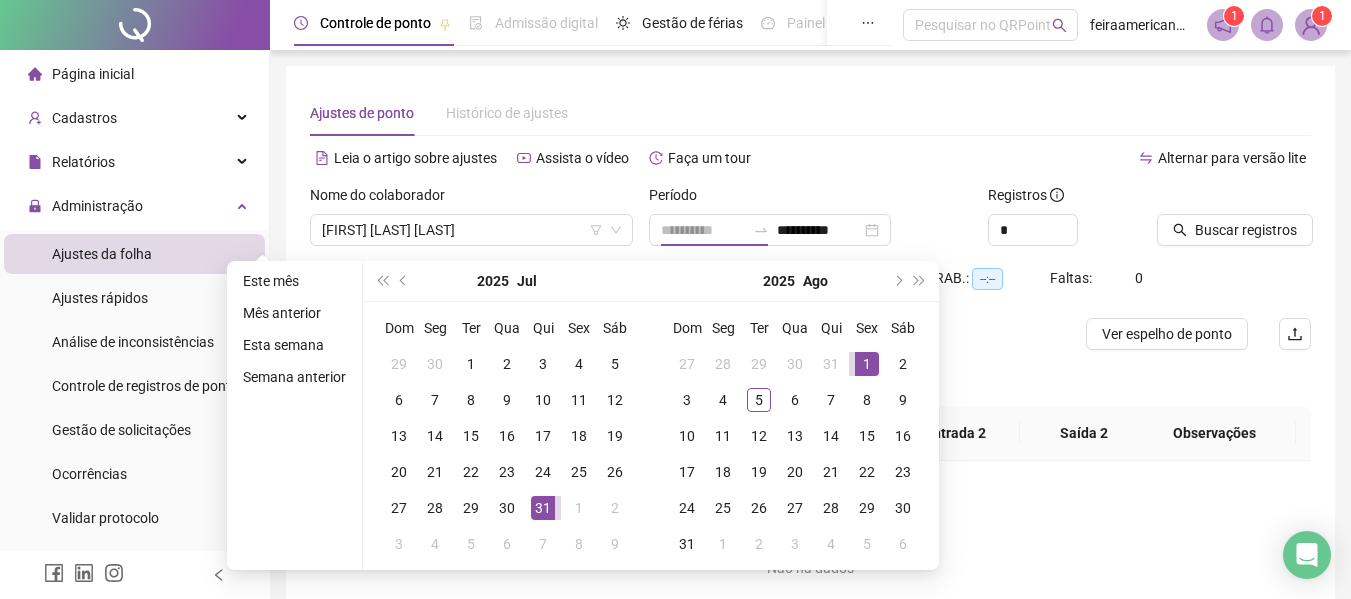 click on "1" at bounding box center (867, 364) 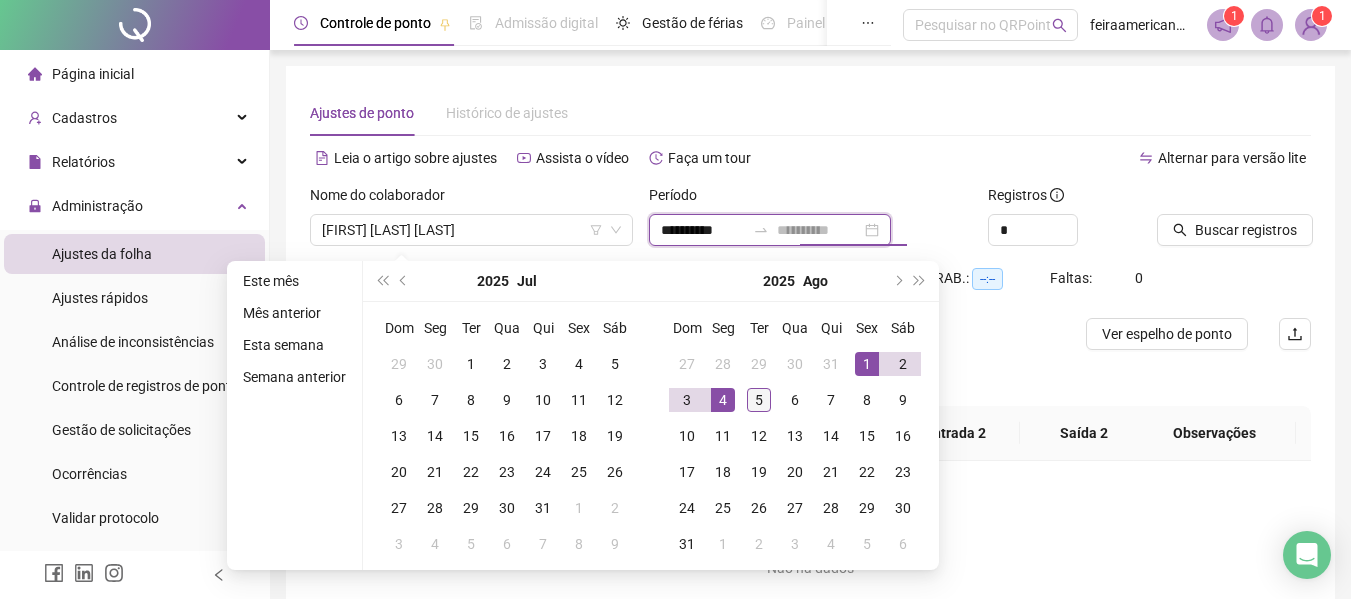 type on "**********" 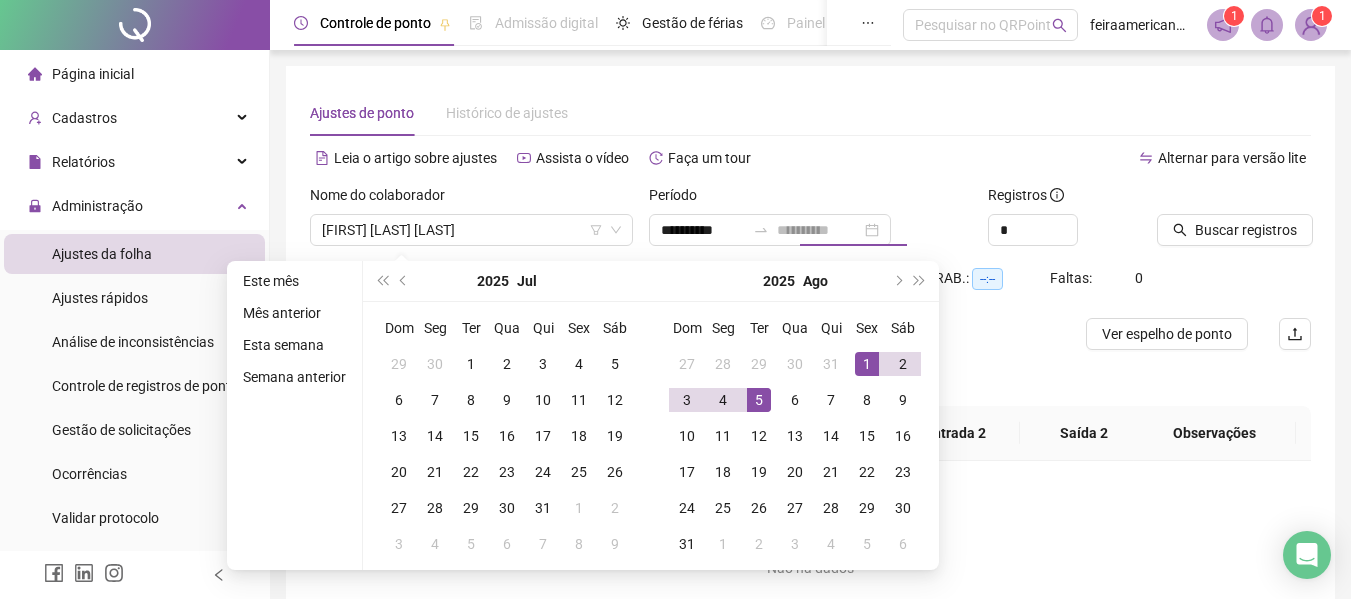 click on "5" at bounding box center [759, 400] 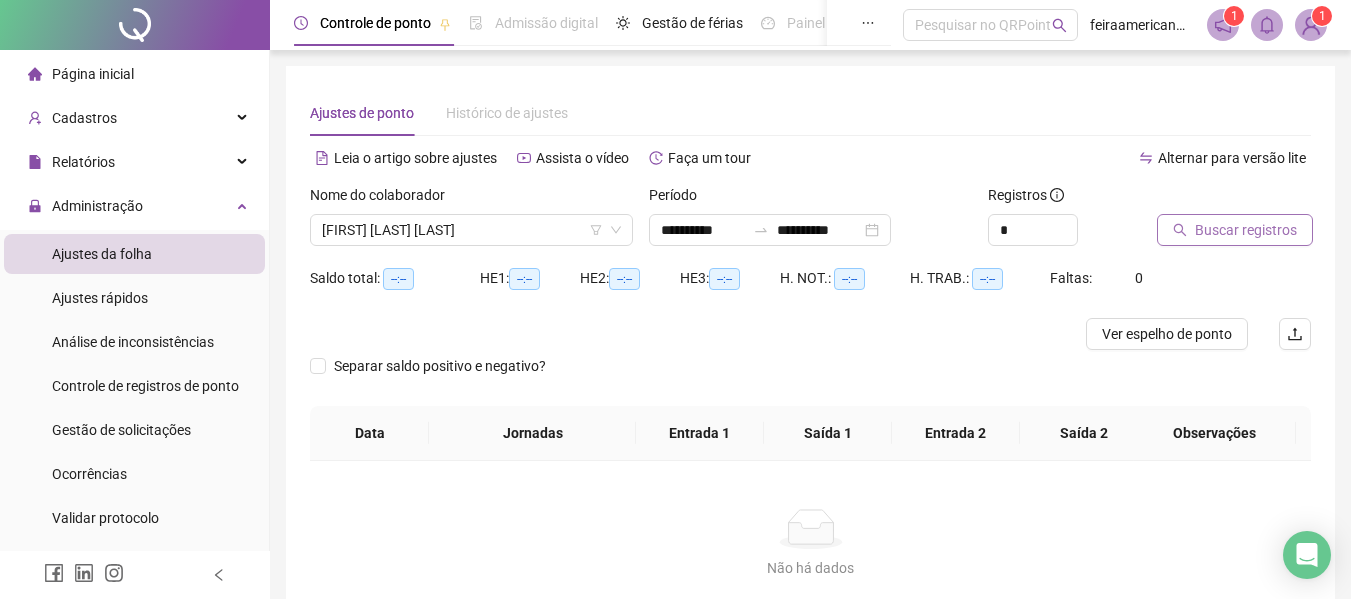 click on "Buscar registros" at bounding box center (1246, 230) 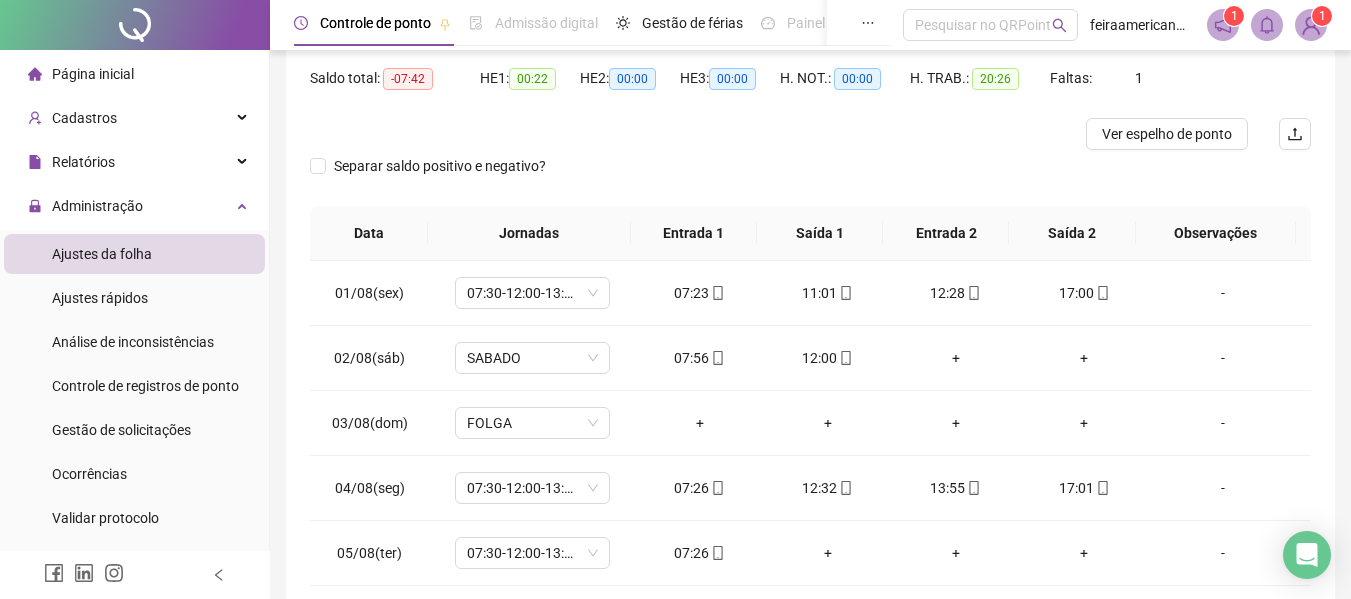 scroll, scrollTop: 297, scrollLeft: 0, axis: vertical 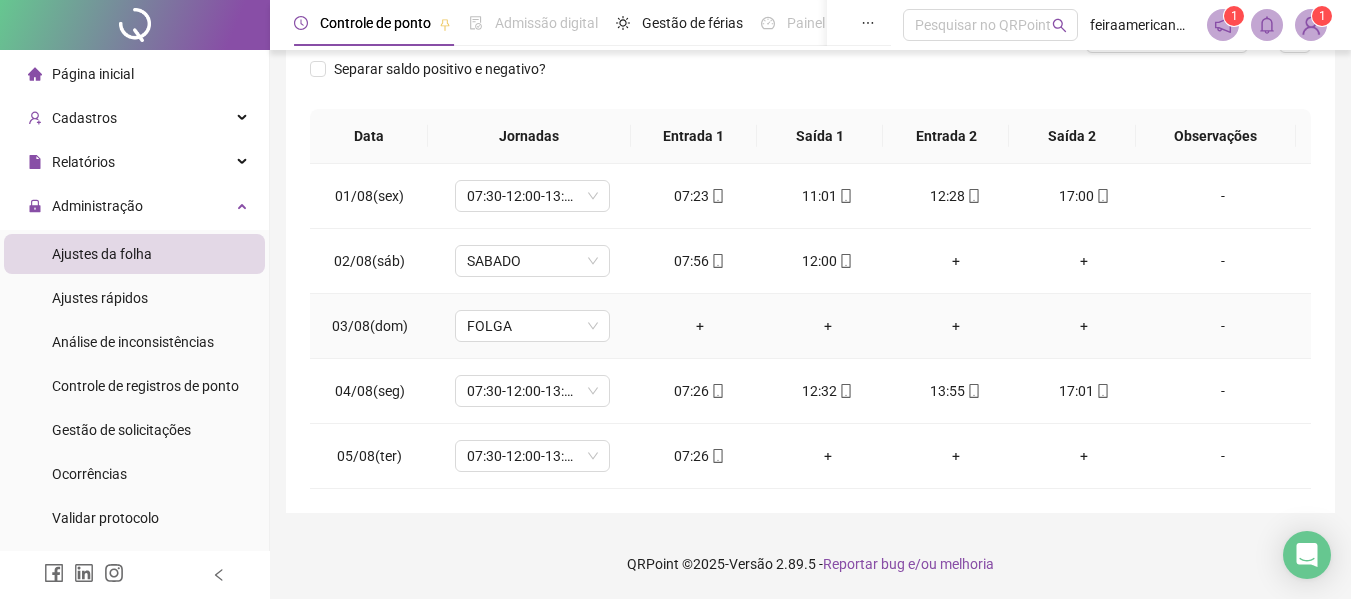 type 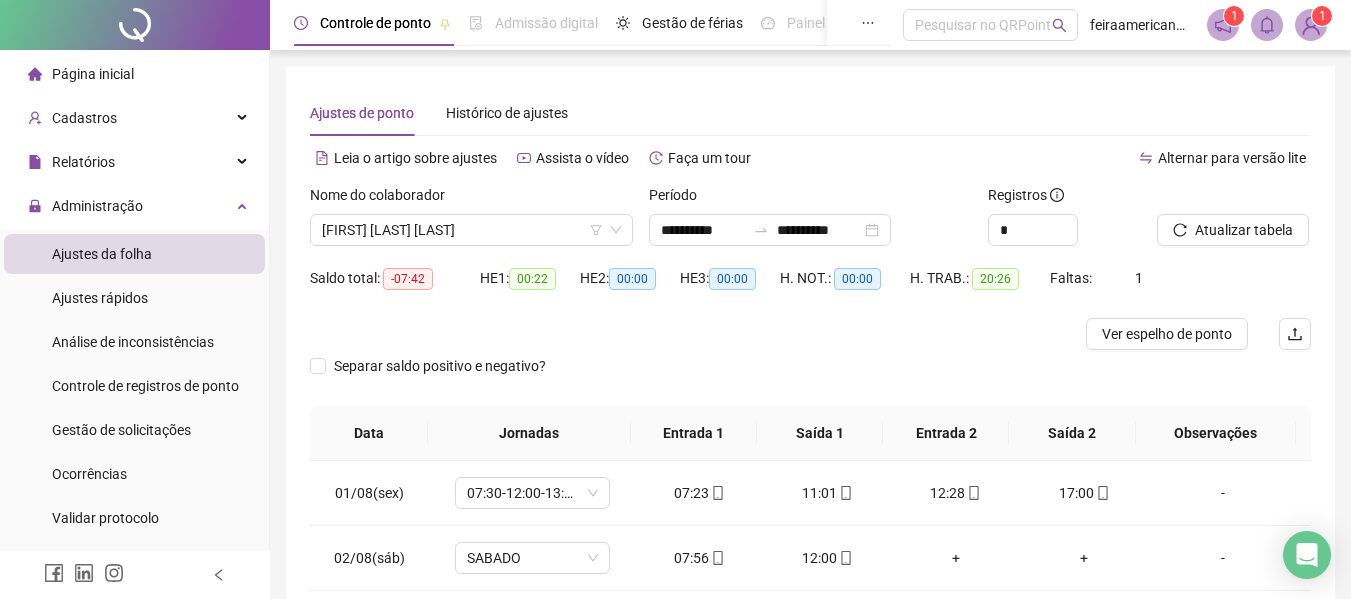scroll, scrollTop: 100, scrollLeft: 0, axis: vertical 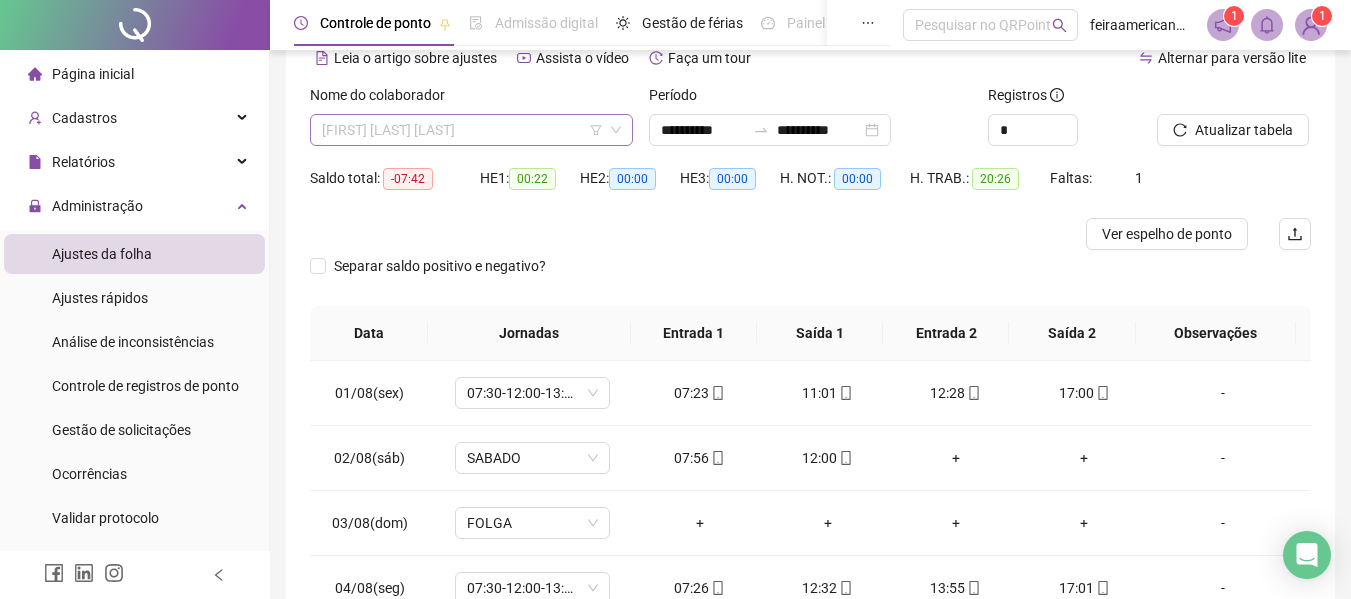 click on "ALAIDE PEREIRA DA SILVA" at bounding box center [471, 130] 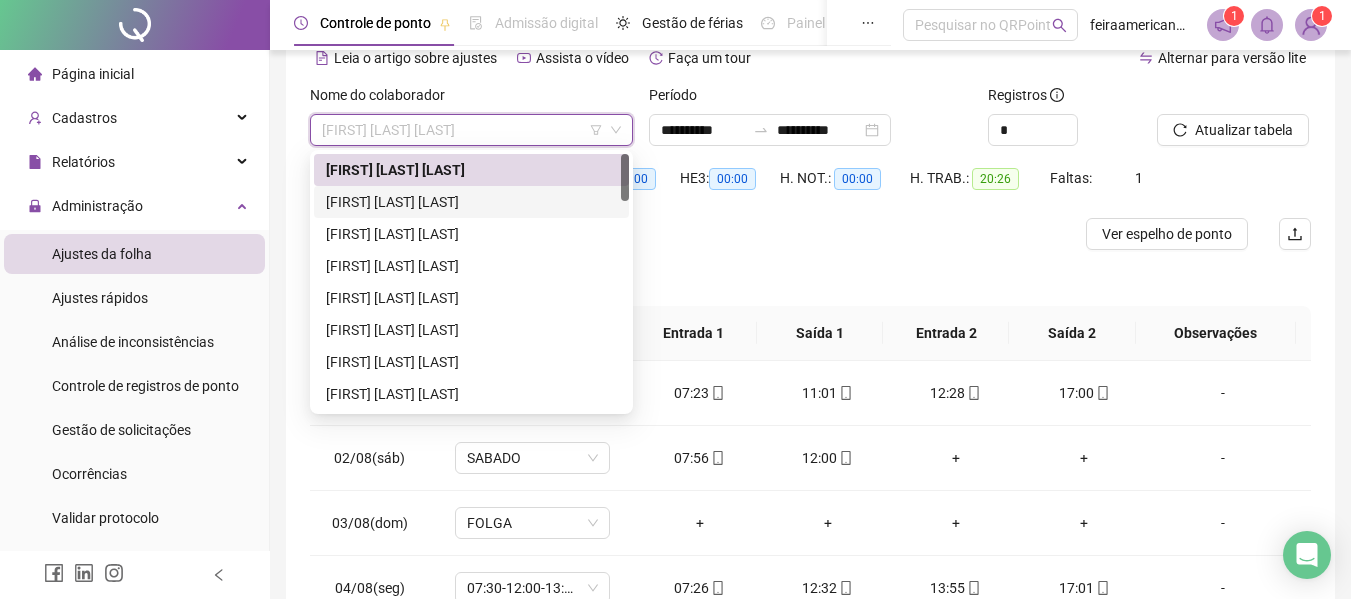 click on "ALINE PEREIRA DA SILVA" at bounding box center [471, 202] 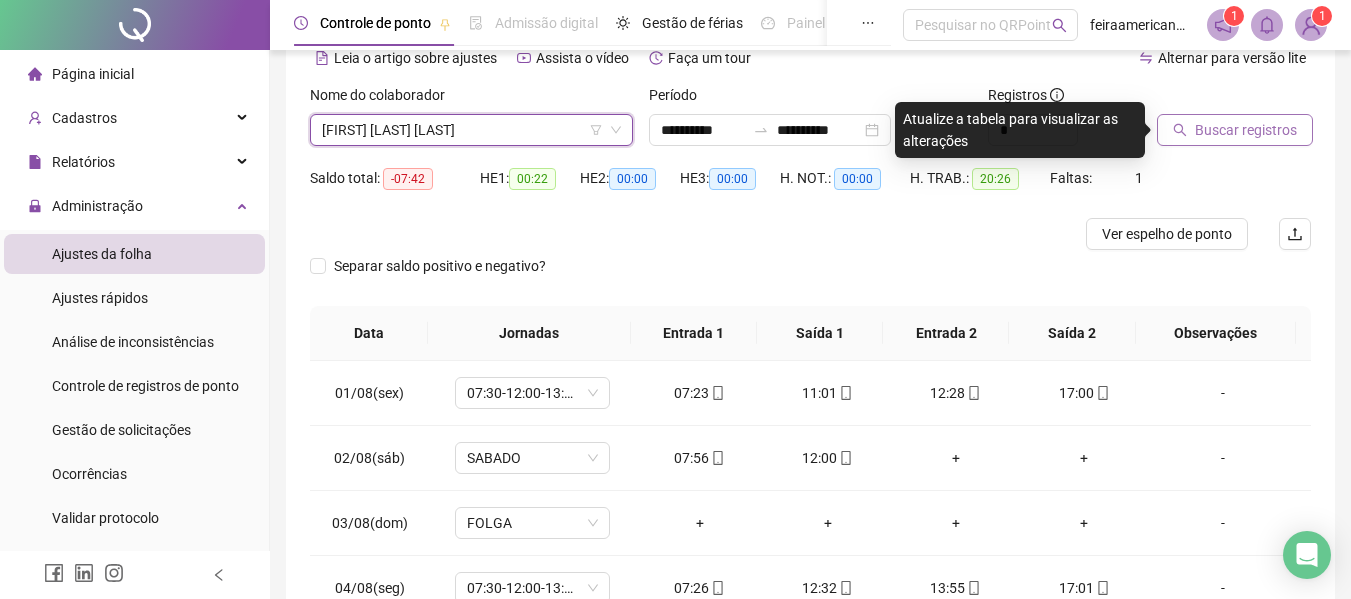 click on "Buscar registros" at bounding box center (1246, 130) 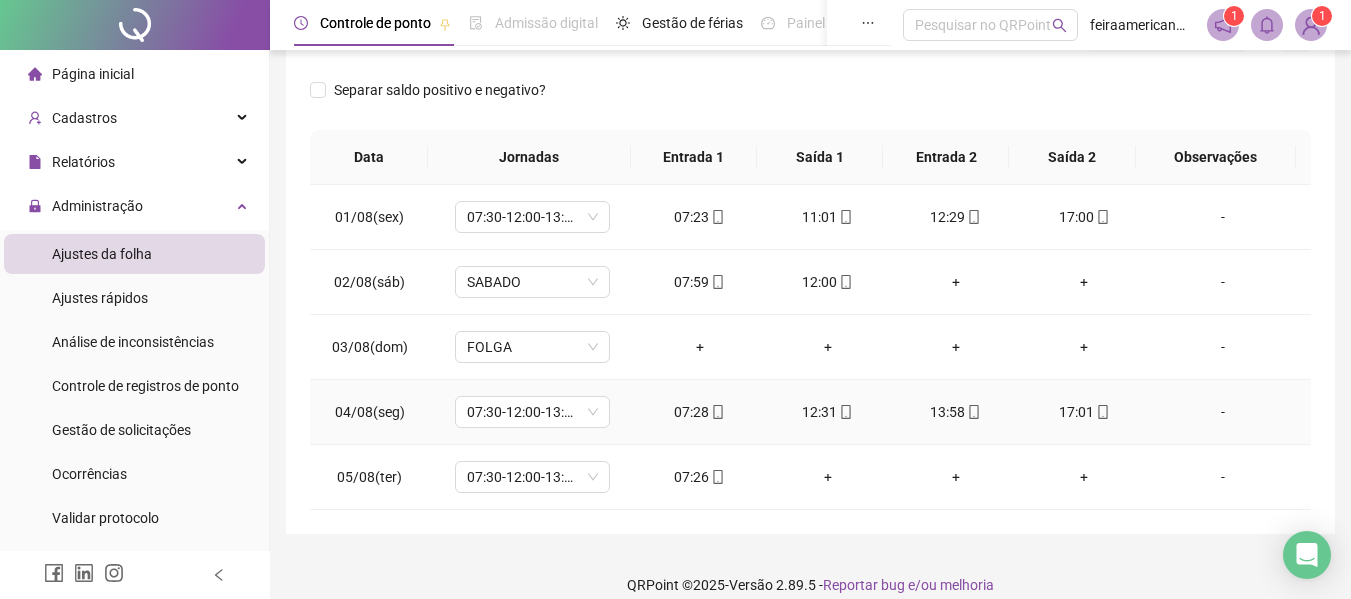 scroll, scrollTop: 0, scrollLeft: 0, axis: both 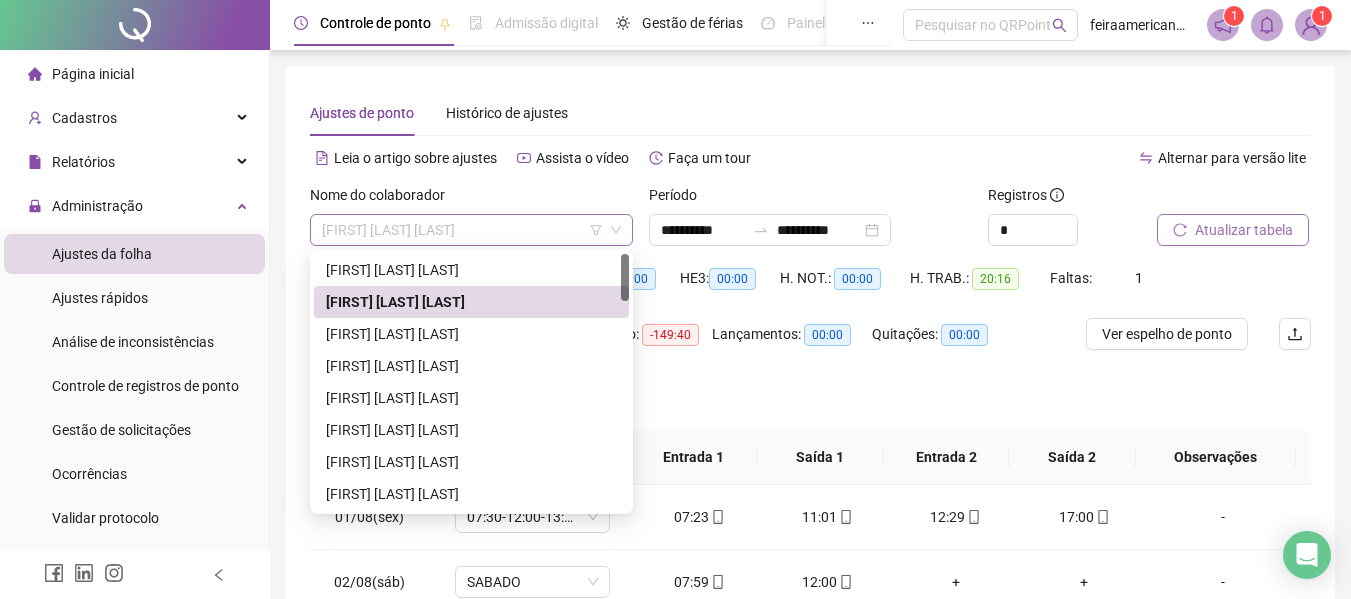 click on "ALINE PEREIRA DA SILVA" at bounding box center (471, 230) 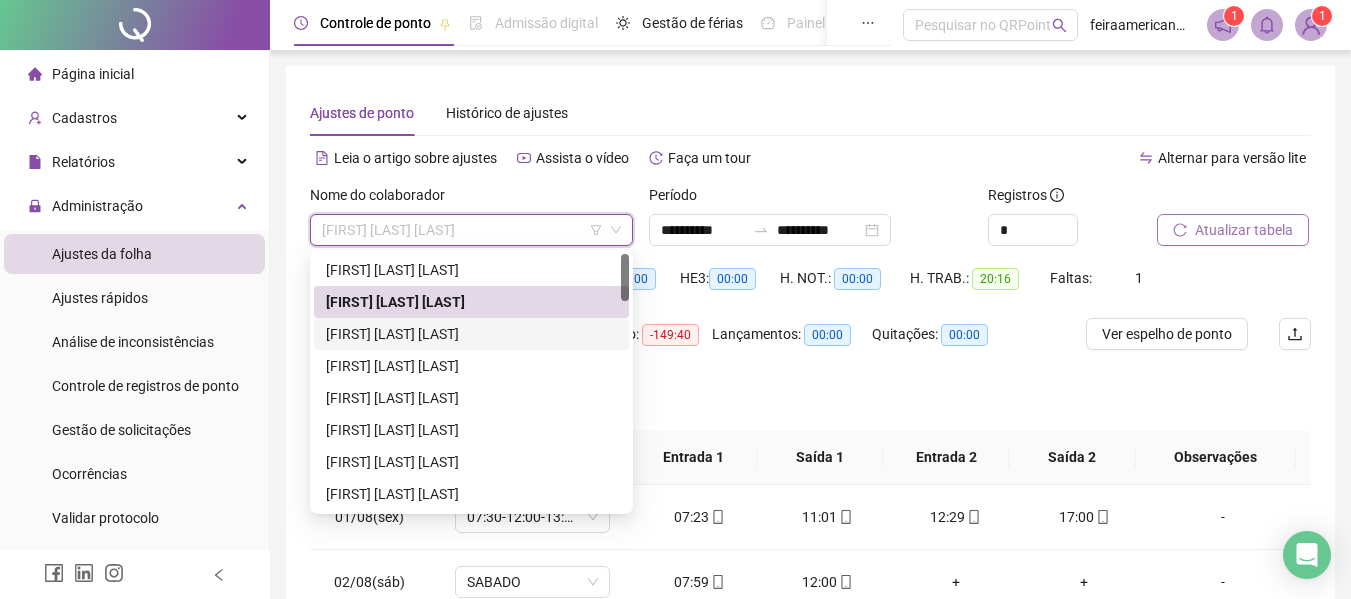 click on "BARBARA DA SILVA PORTO" at bounding box center [471, 334] 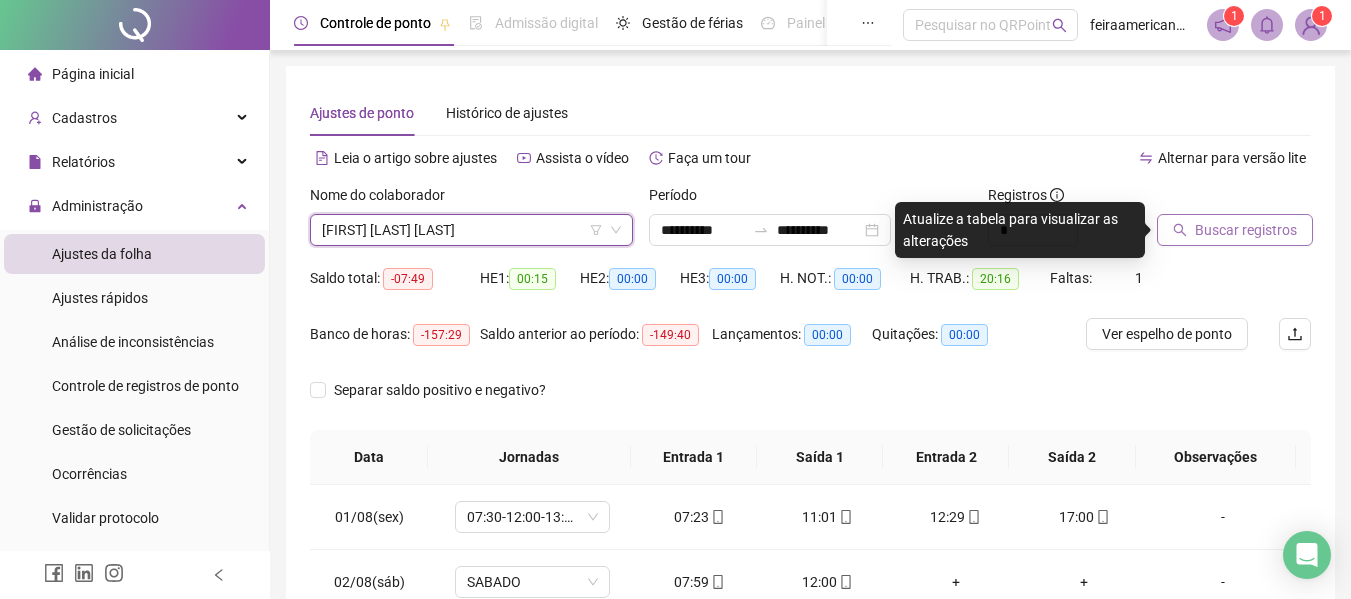click on "BARBARA DA SILVA PORTO" at bounding box center (471, 230) 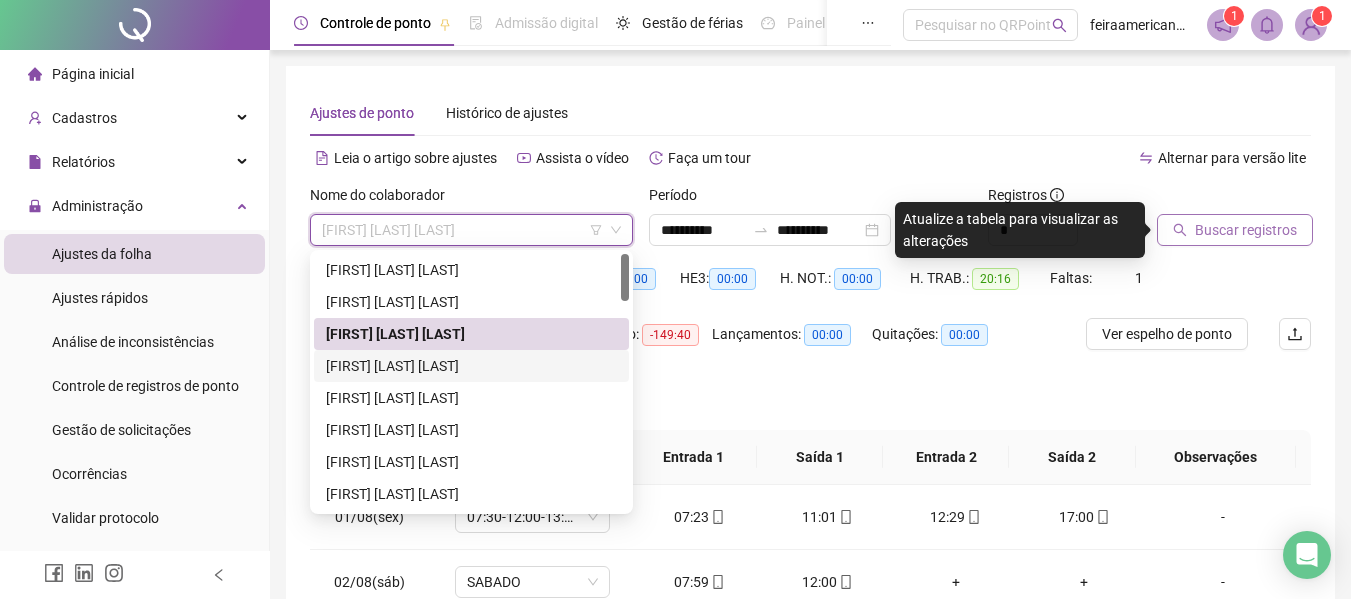 click on "BEATRIZ ANDRADE MOTA" at bounding box center (471, 366) 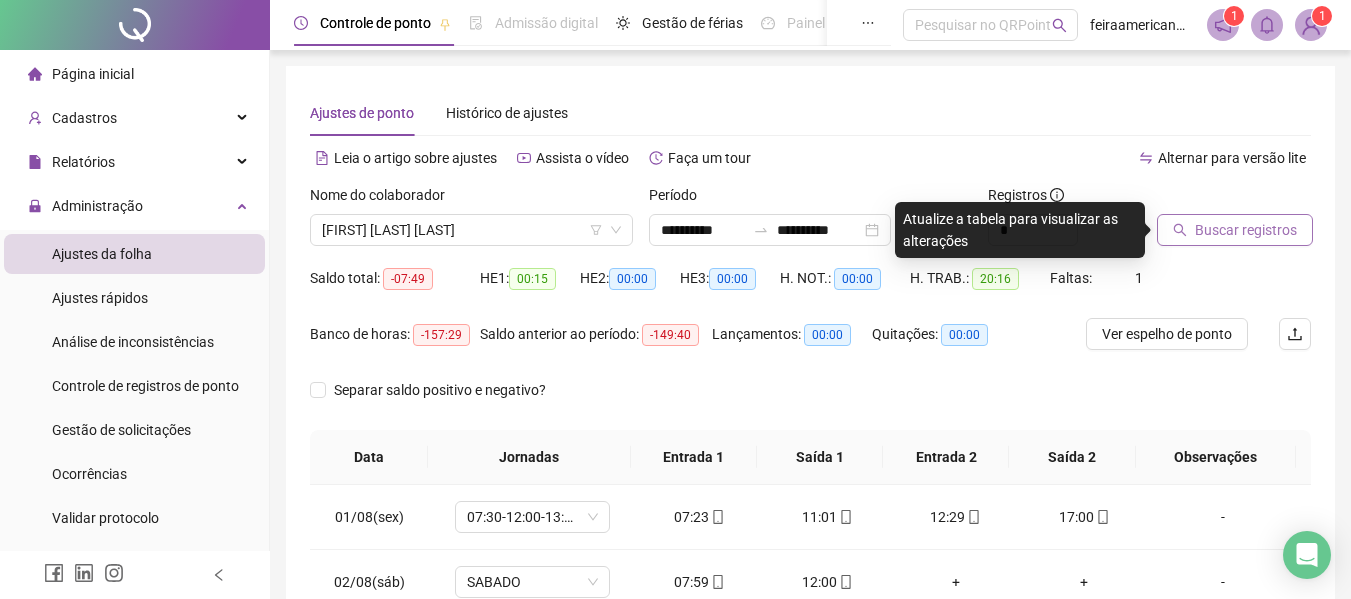 click on "Buscar registros" at bounding box center [1246, 230] 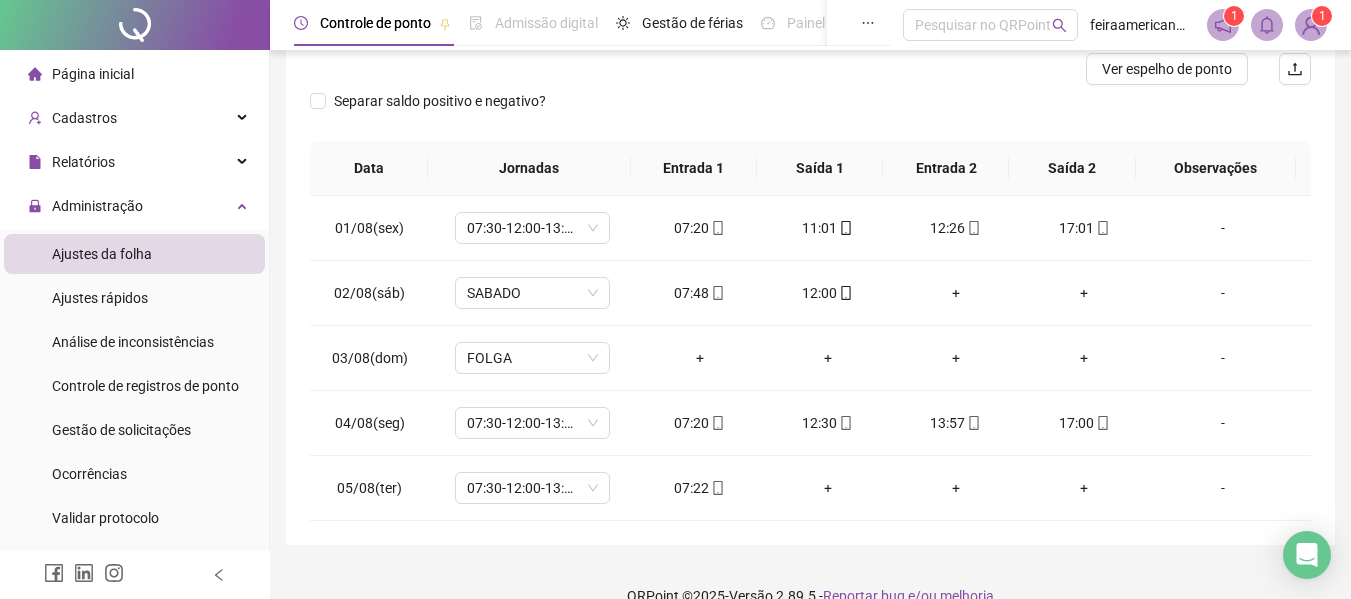scroll, scrollTop: 294, scrollLeft: 0, axis: vertical 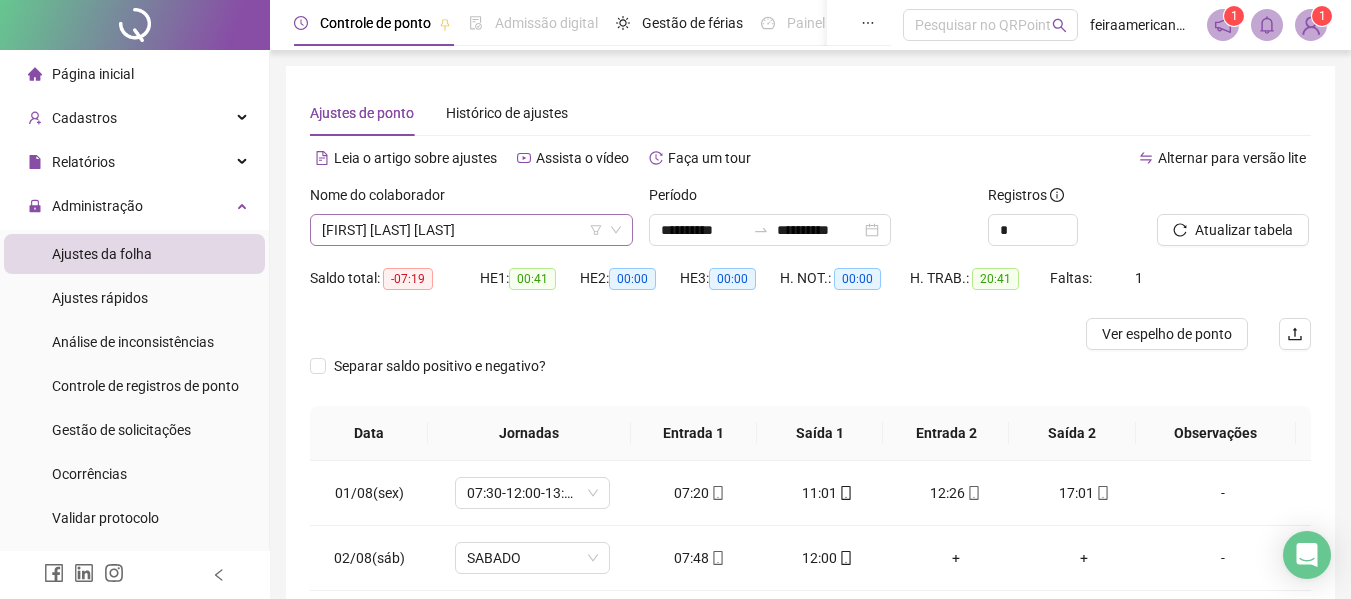 click on "BEATRIZ ANDRADE MOTA" at bounding box center (471, 230) 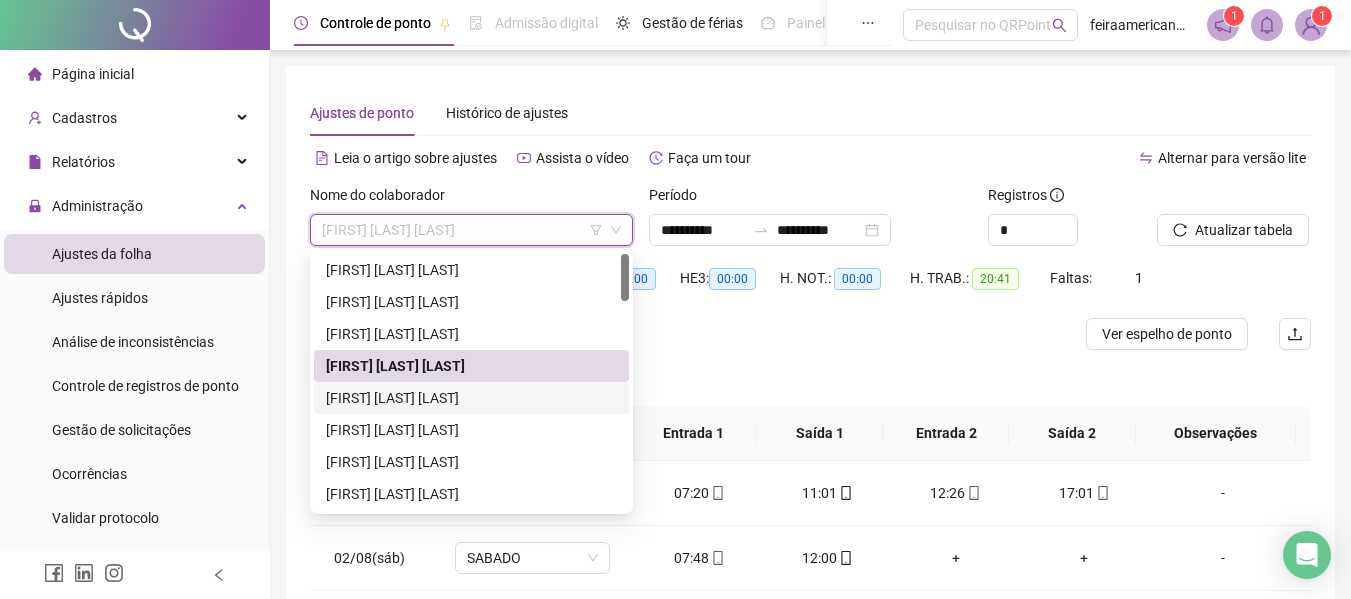 click on "CARINE REIS DOS SANTOS" at bounding box center [471, 398] 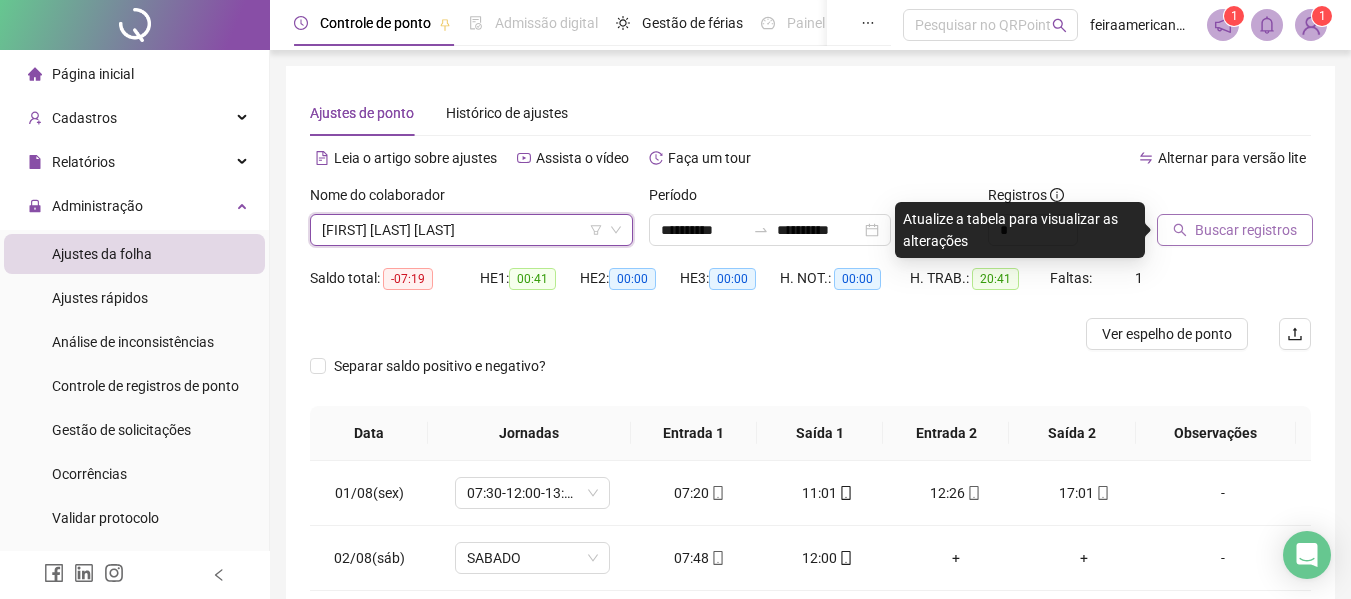 click on "Buscar registros" at bounding box center [1235, 230] 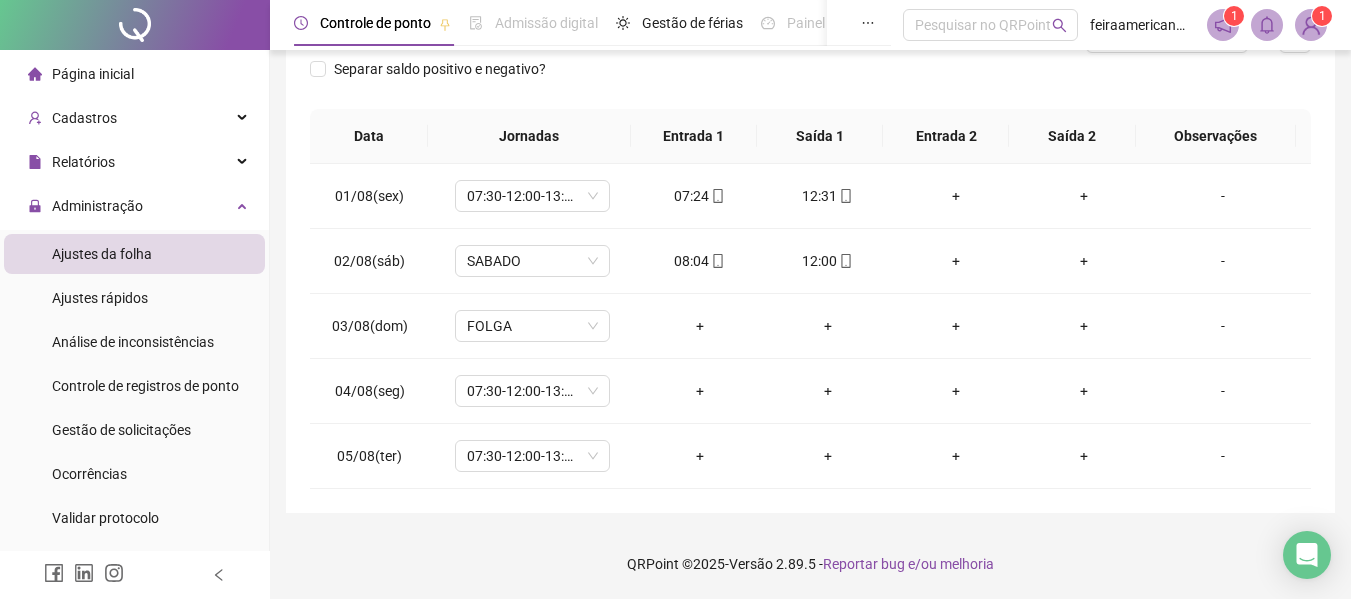 scroll, scrollTop: 0, scrollLeft: 0, axis: both 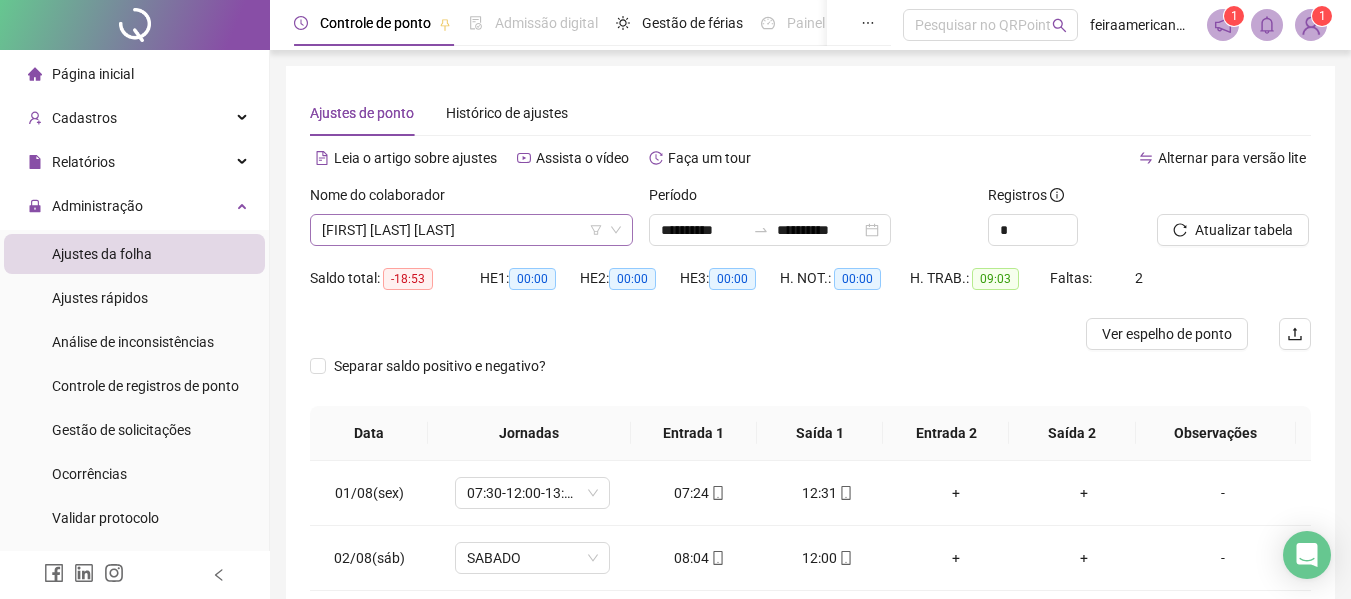 click on "CARINE REIS DOS SANTOS" at bounding box center (471, 230) 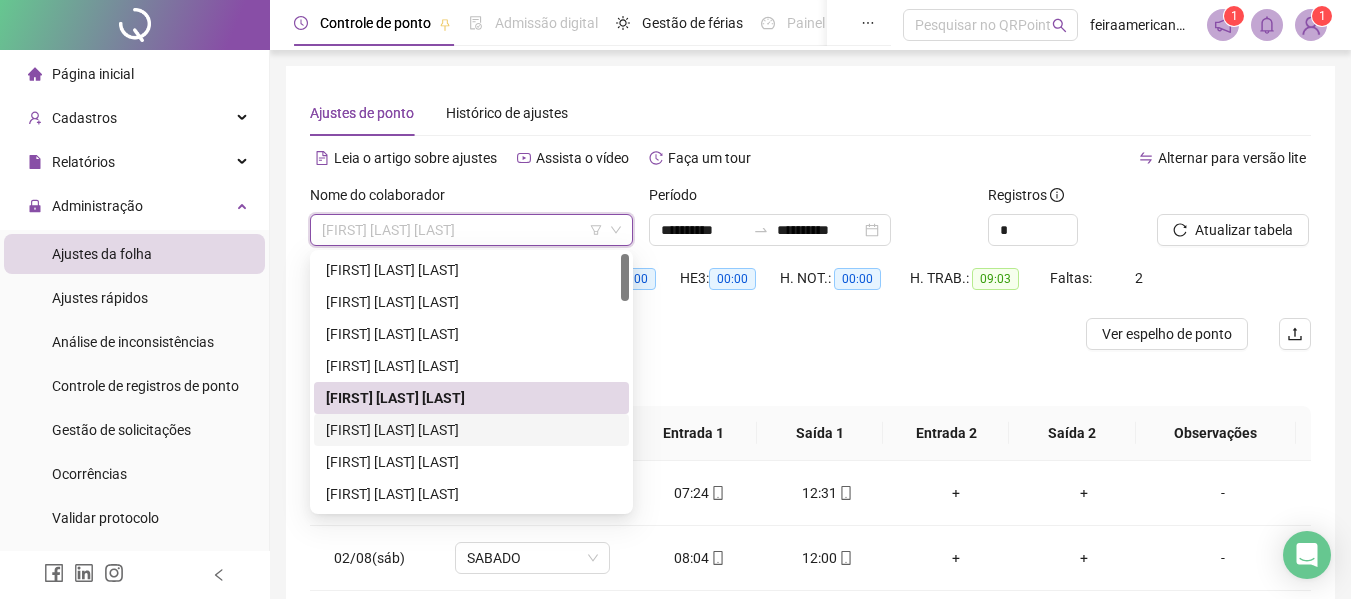 click on "EDRIANA DE JESUS SOUZA" at bounding box center (471, 430) 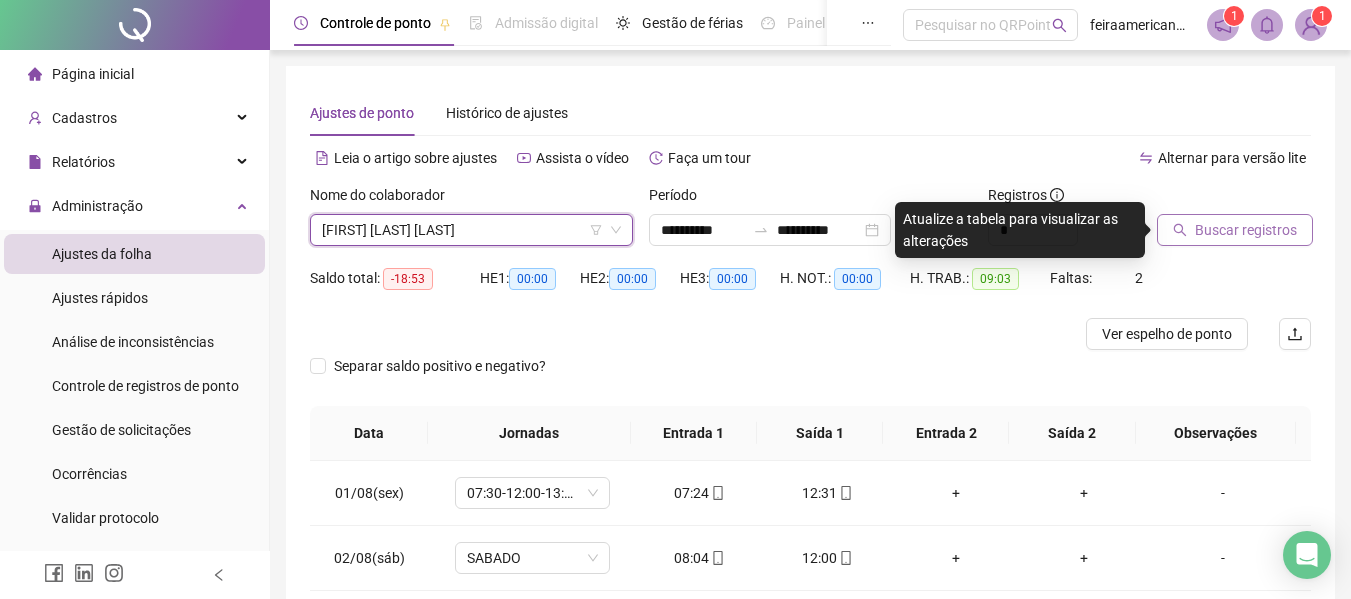 click on "Buscar registros" at bounding box center [1246, 230] 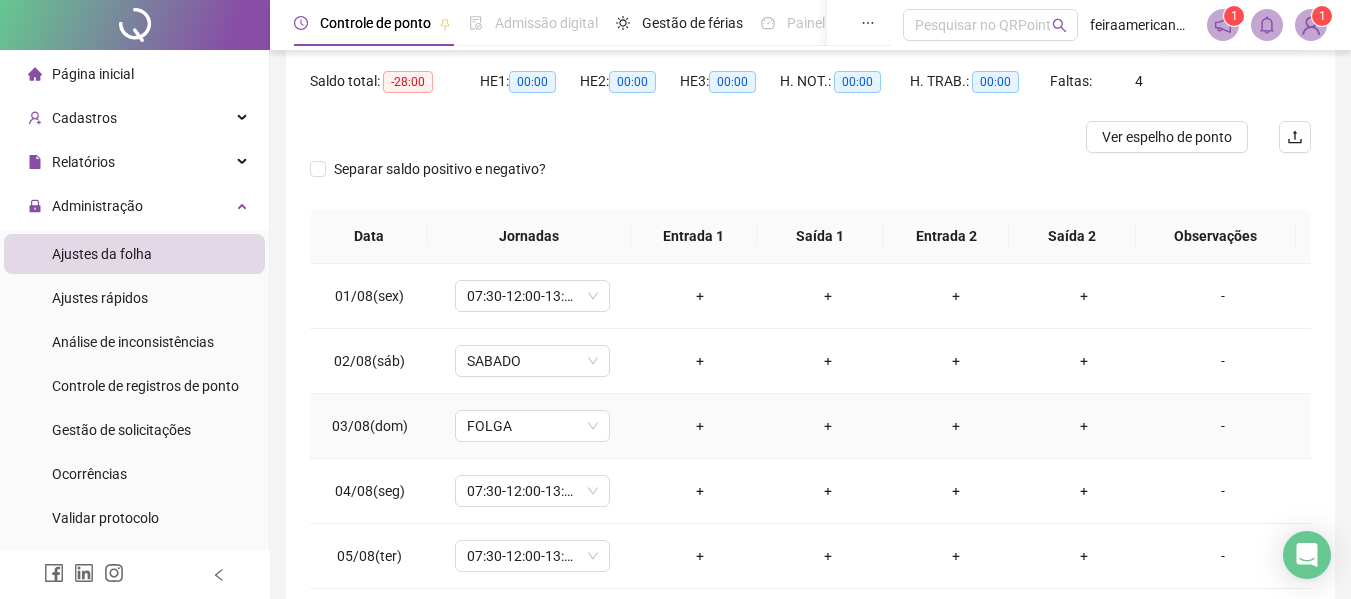 scroll, scrollTop: 0, scrollLeft: 0, axis: both 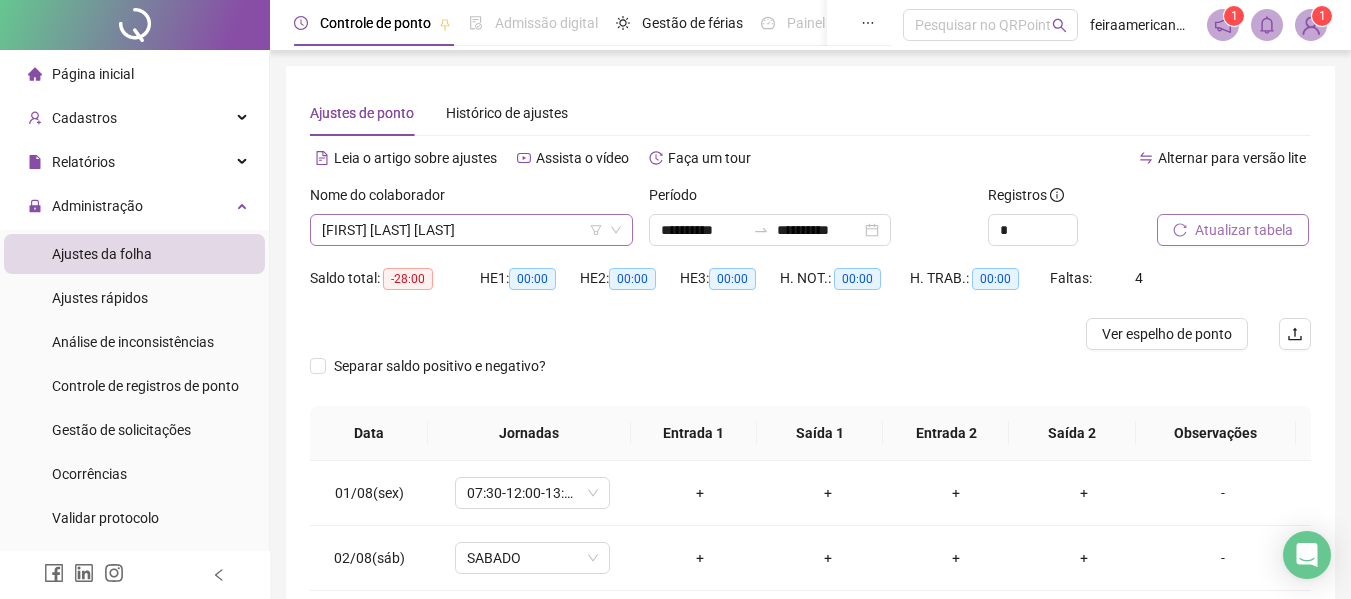 click on "EDRIANA DE JESUS SOUZA" at bounding box center (471, 230) 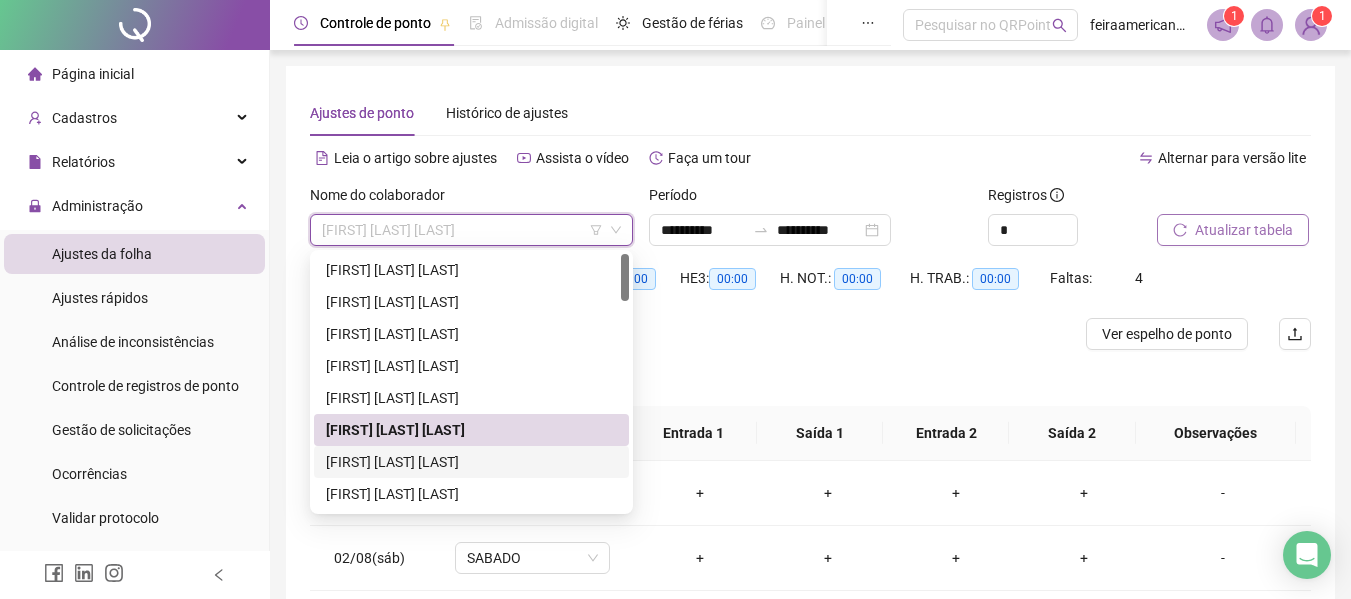 click on "EDSON NASCIMENTO DOS SANTOS" at bounding box center [471, 462] 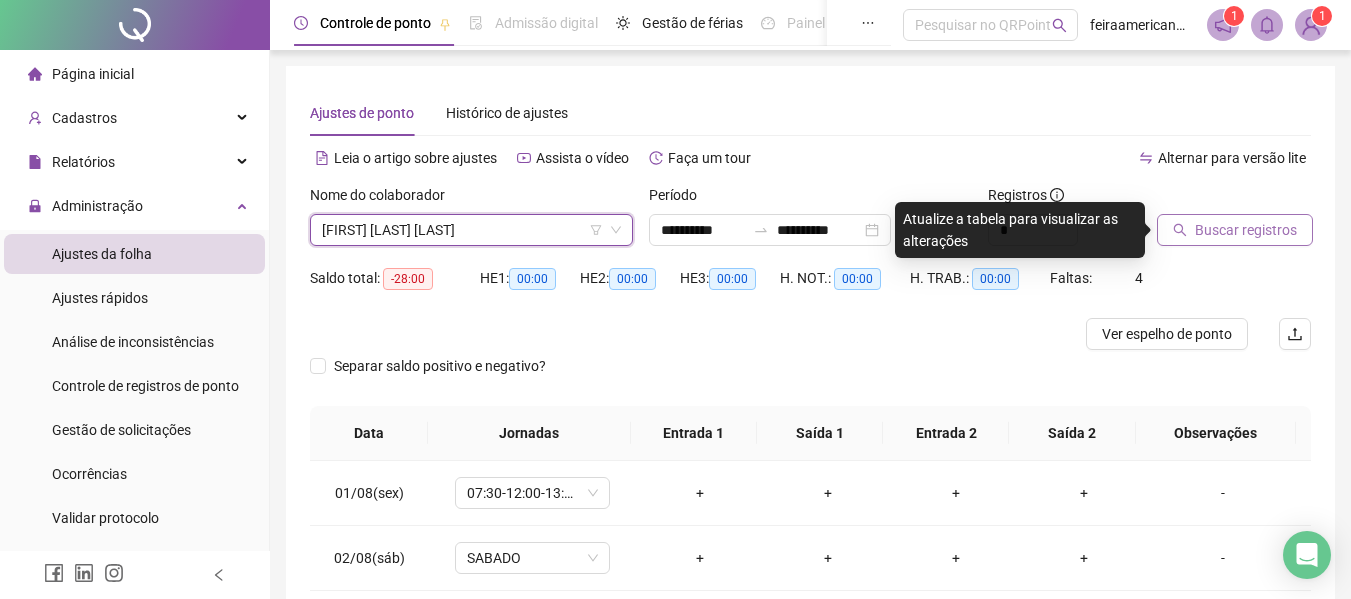 click on "EDSON NASCIMENTO DOS SANTOS" at bounding box center [471, 230] 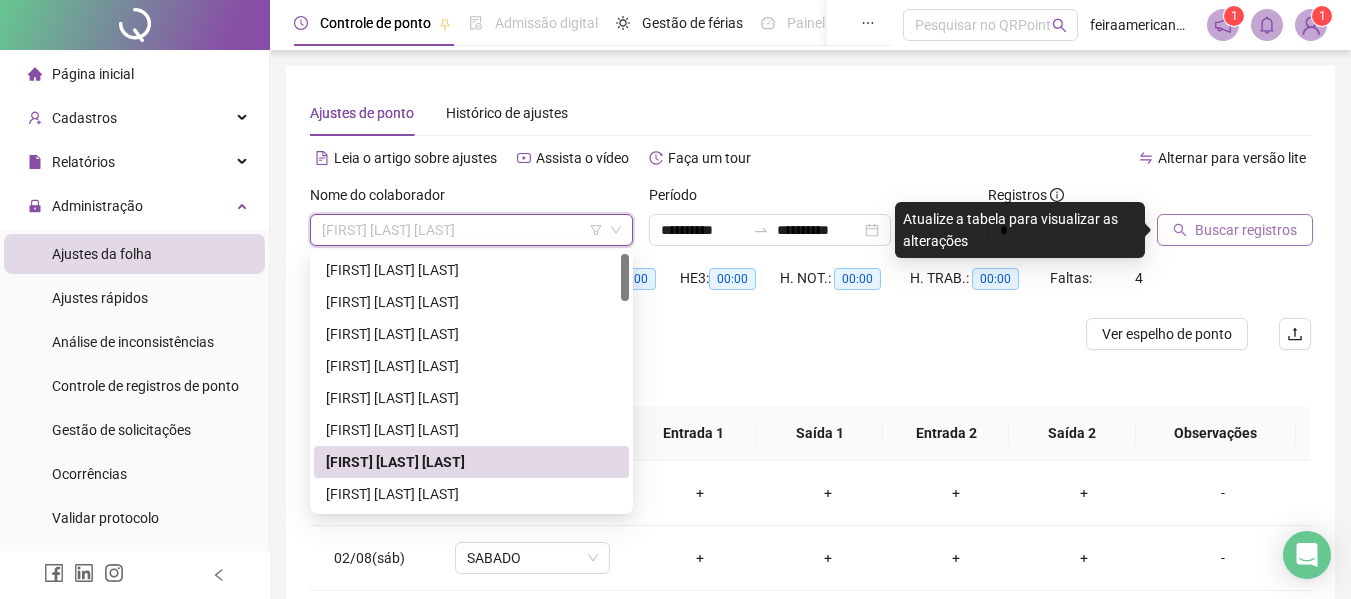 scroll, scrollTop: 100, scrollLeft: 0, axis: vertical 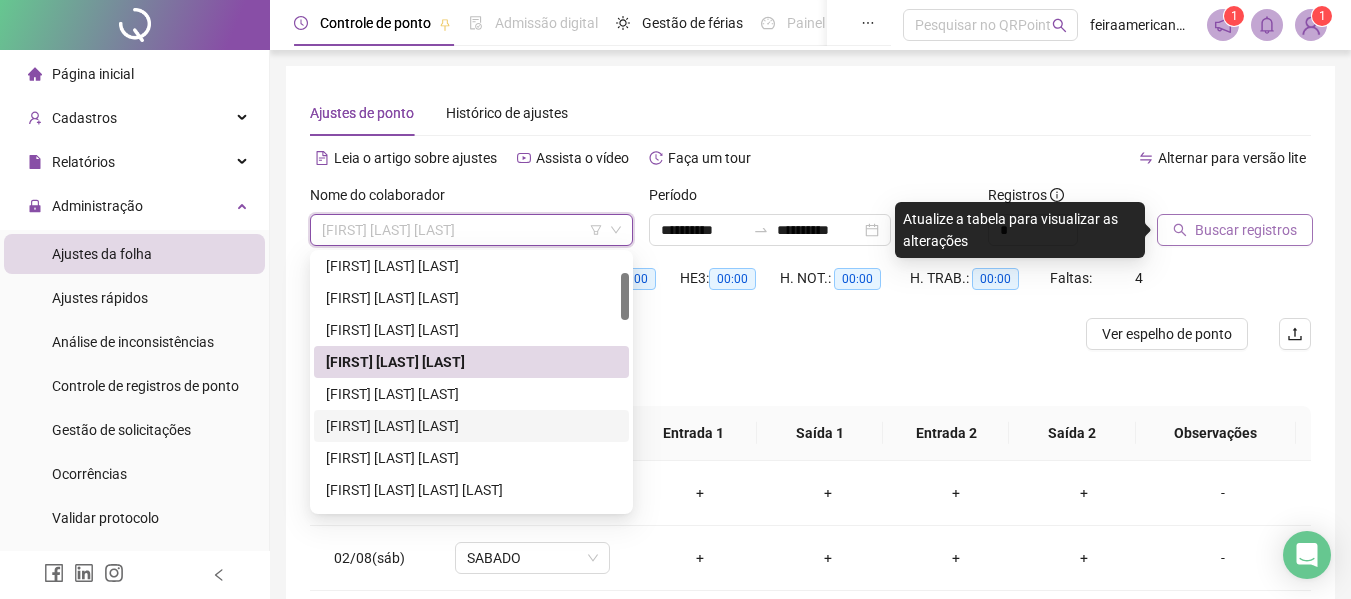 click on "ELAINE JESUS DA SILVA" at bounding box center (471, 426) 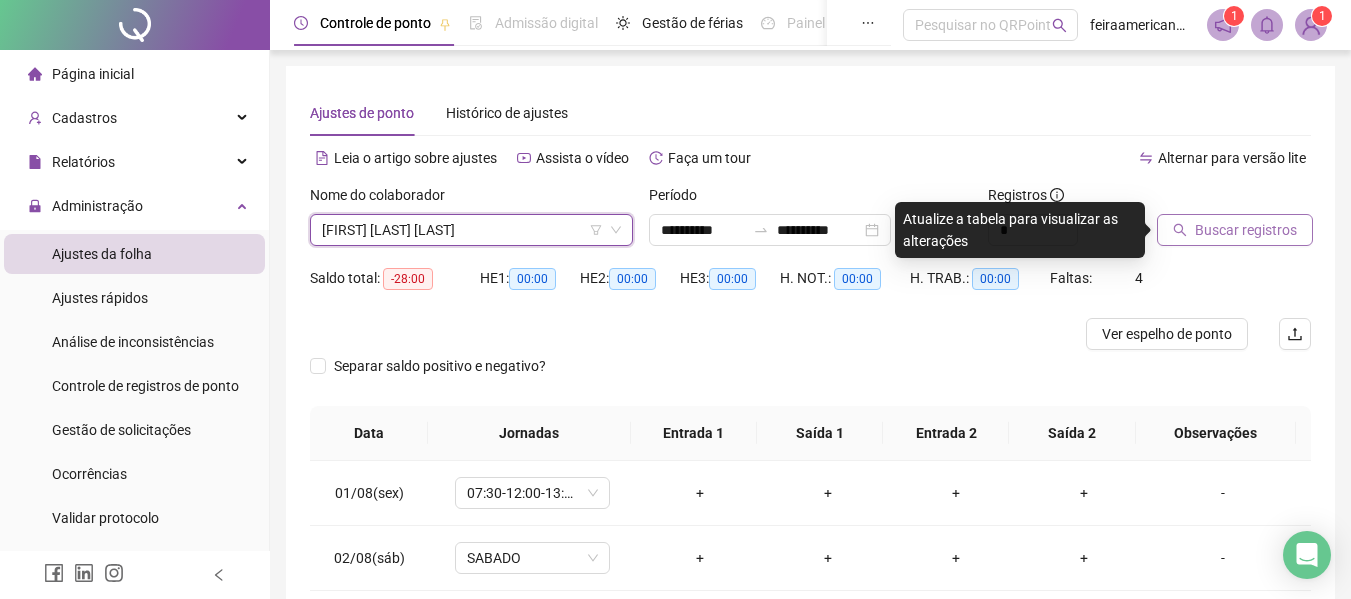 click on "Buscar registros" at bounding box center [1246, 230] 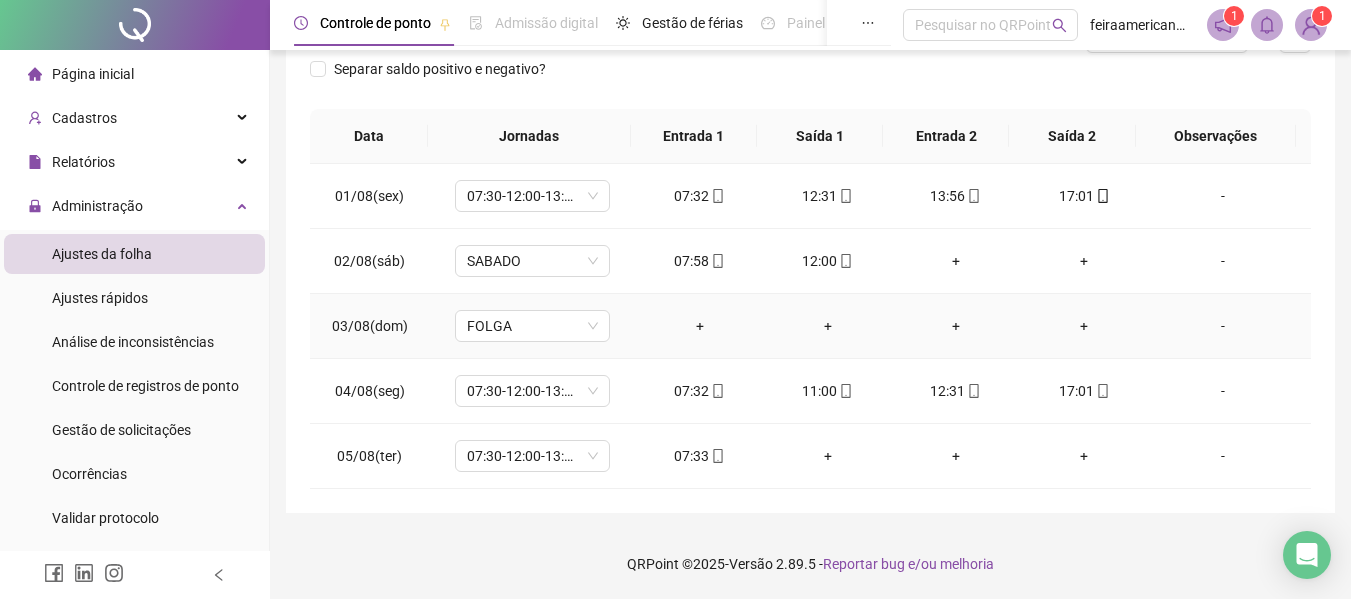 scroll, scrollTop: 0, scrollLeft: 0, axis: both 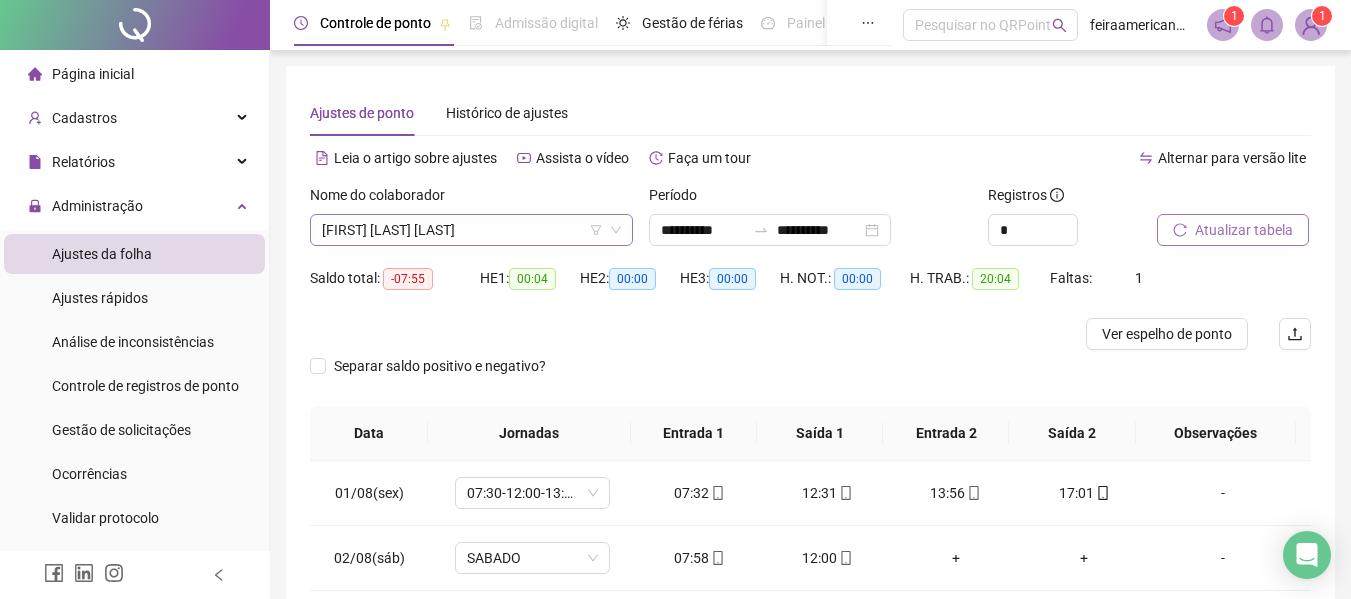 click on "ELAINE JESUS DA SILVA" at bounding box center [471, 230] 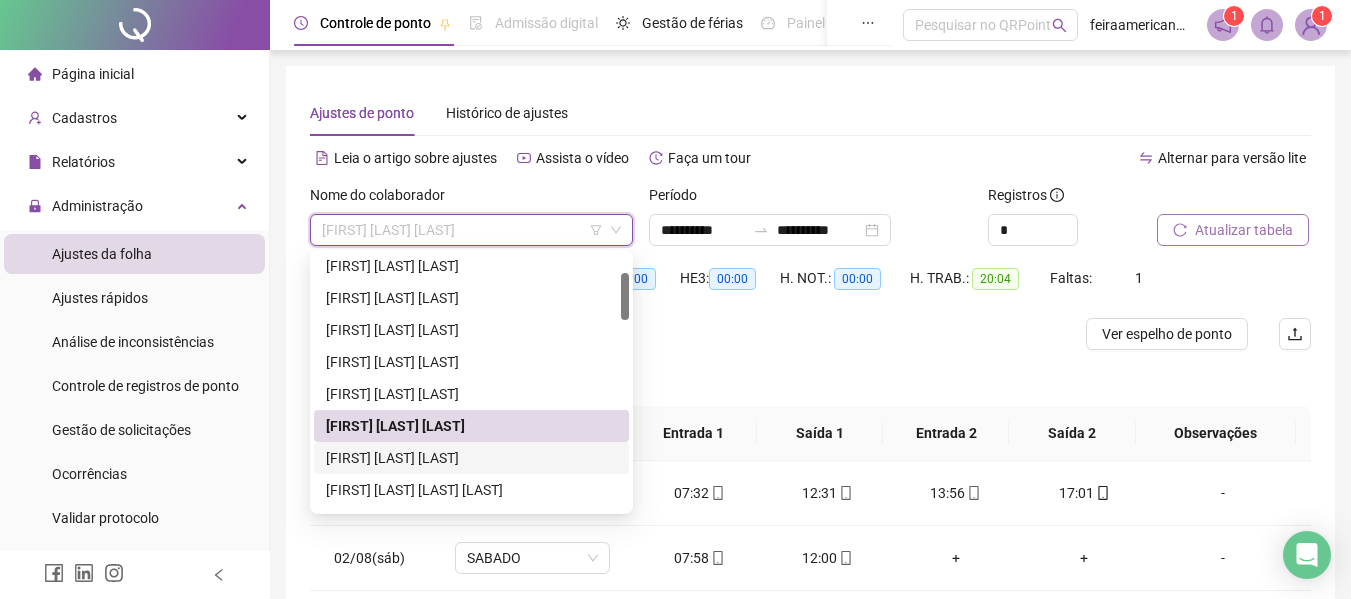 click on "EMANUELE SANTANA SANTOS" at bounding box center (471, 458) 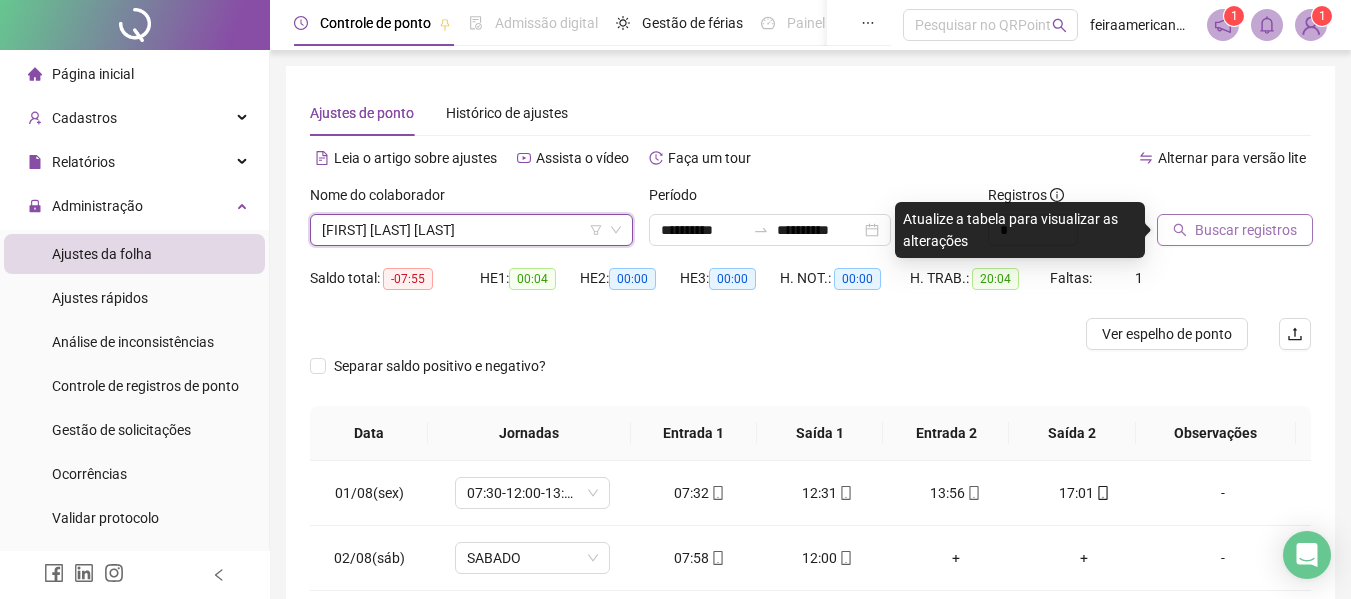 click on "Buscar registros" at bounding box center [1246, 230] 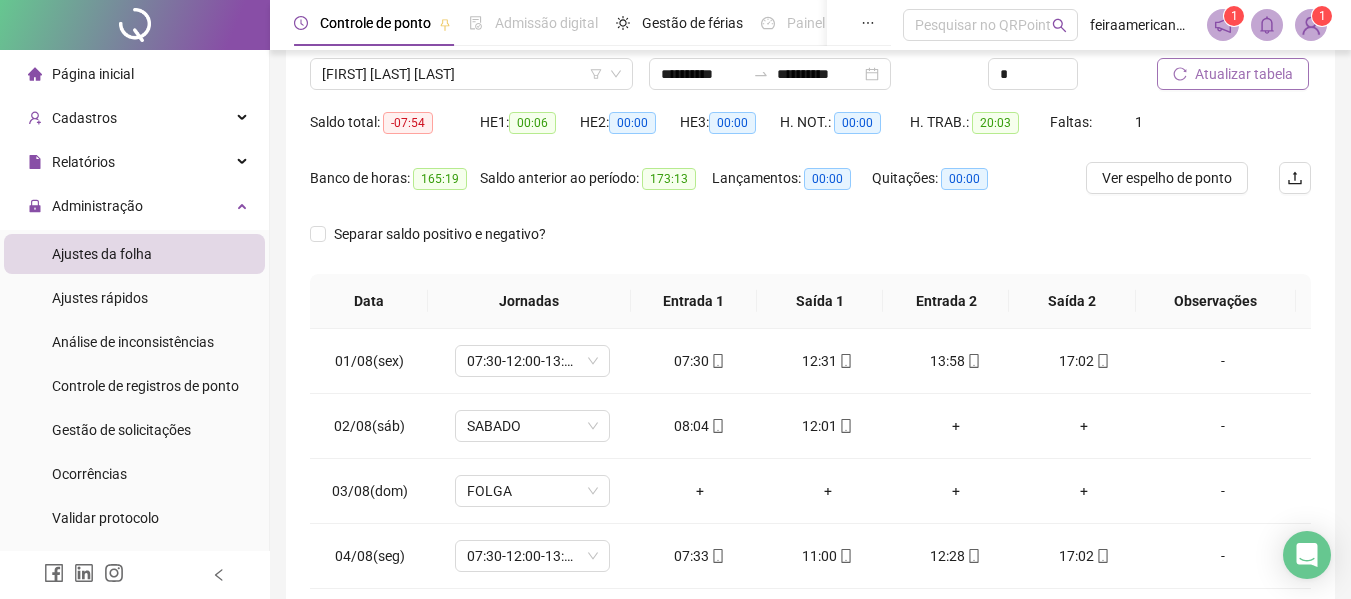 scroll, scrollTop: 139, scrollLeft: 0, axis: vertical 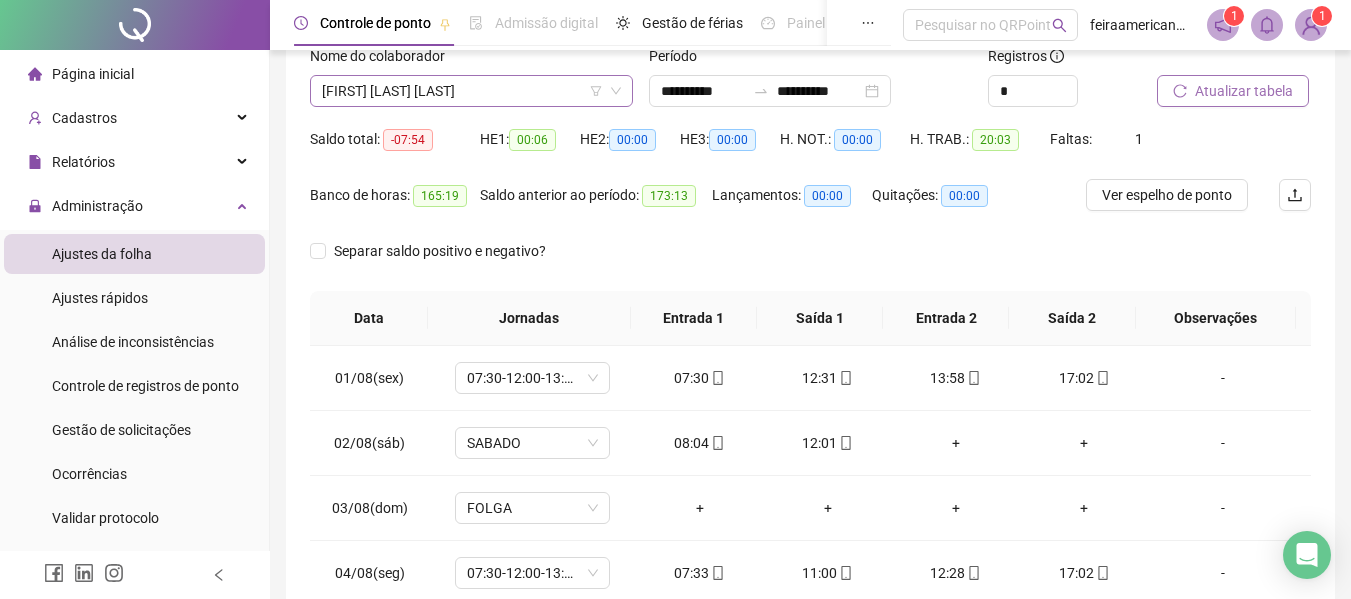 click on "EMANUELE SANTANA SANTOS" at bounding box center [471, 91] 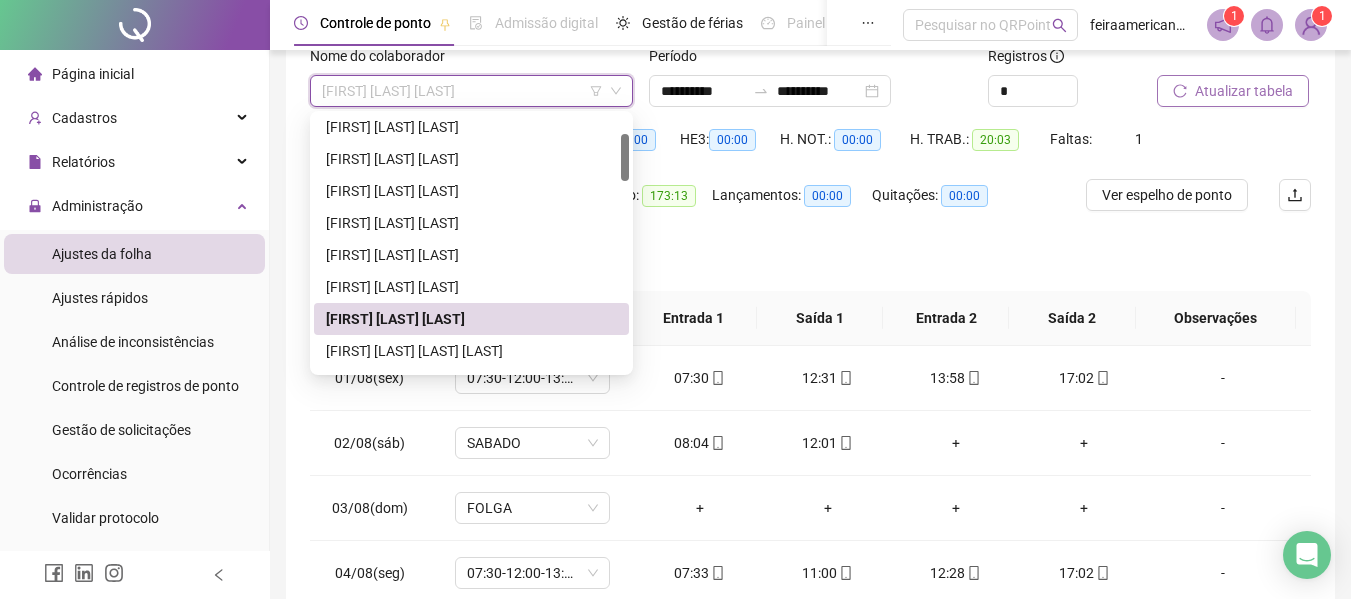 scroll, scrollTop: 200, scrollLeft: 0, axis: vertical 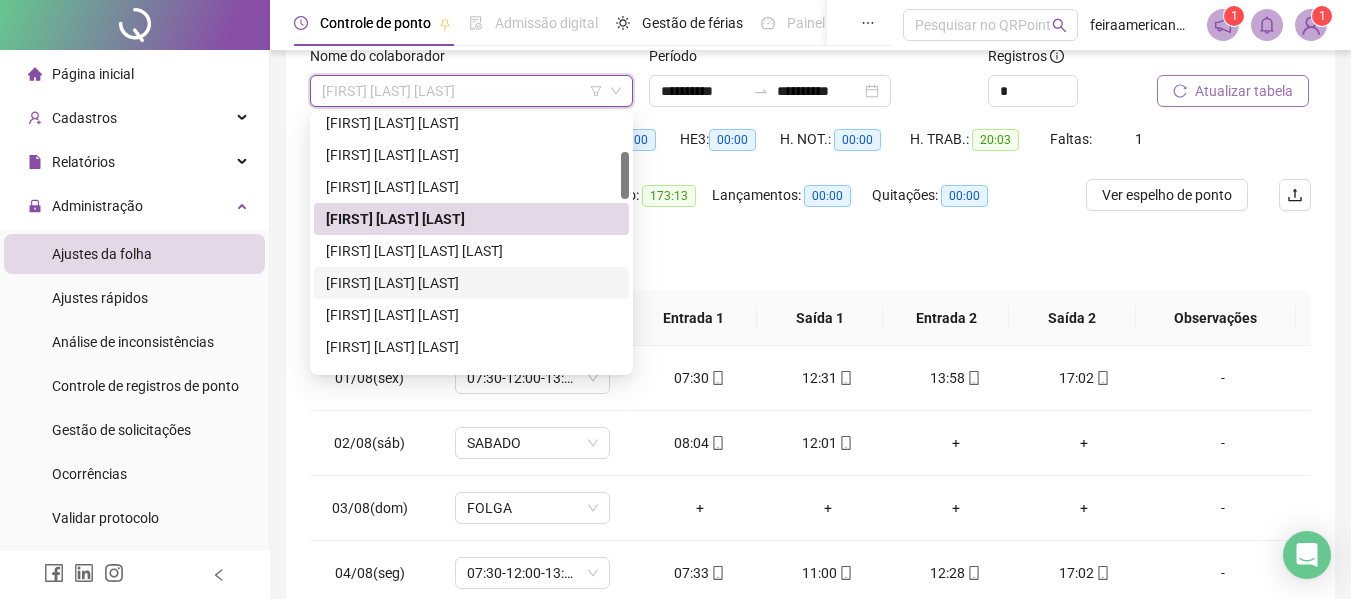 click on "GABRIEL GOMES LIMA" at bounding box center [471, 283] 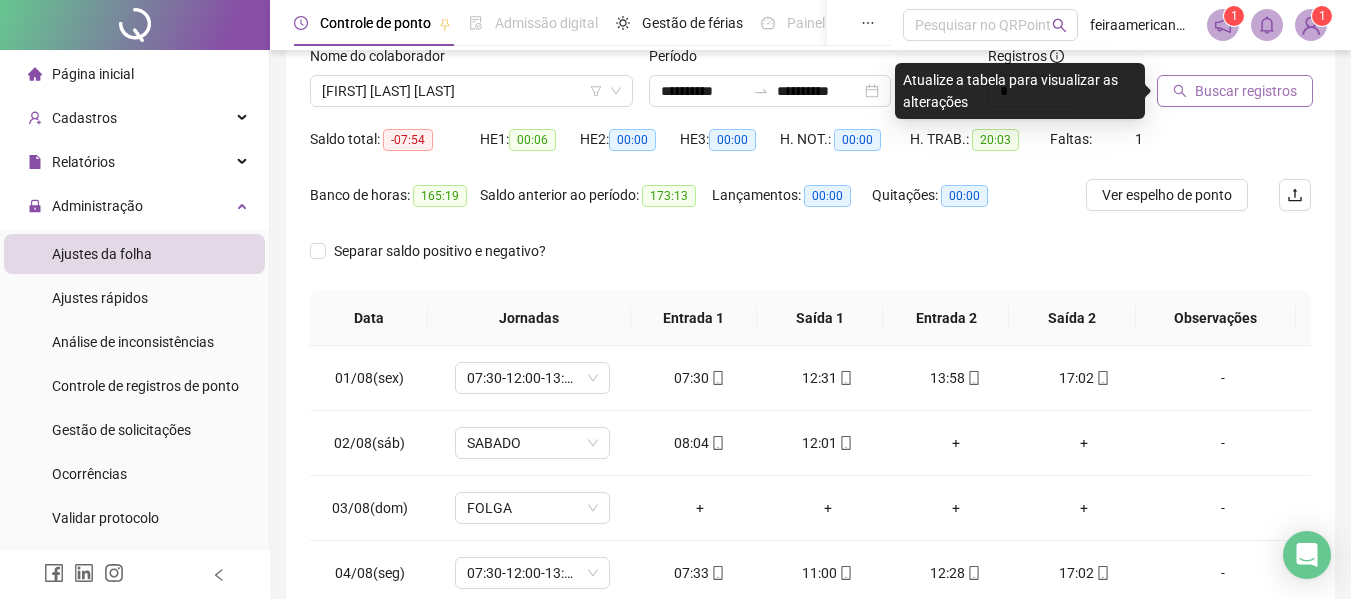 click on "Buscar registros" at bounding box center [1246, 91] 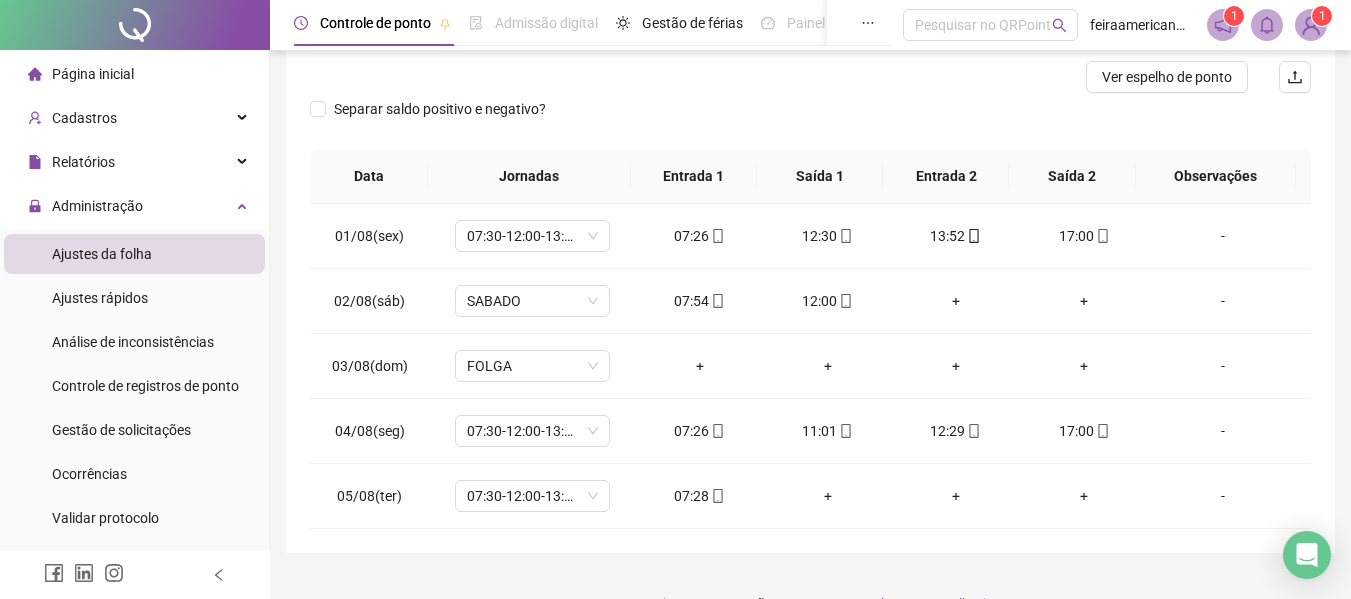 scroll, scrollTop: 277, scrollLeft: 0, axis: vertical 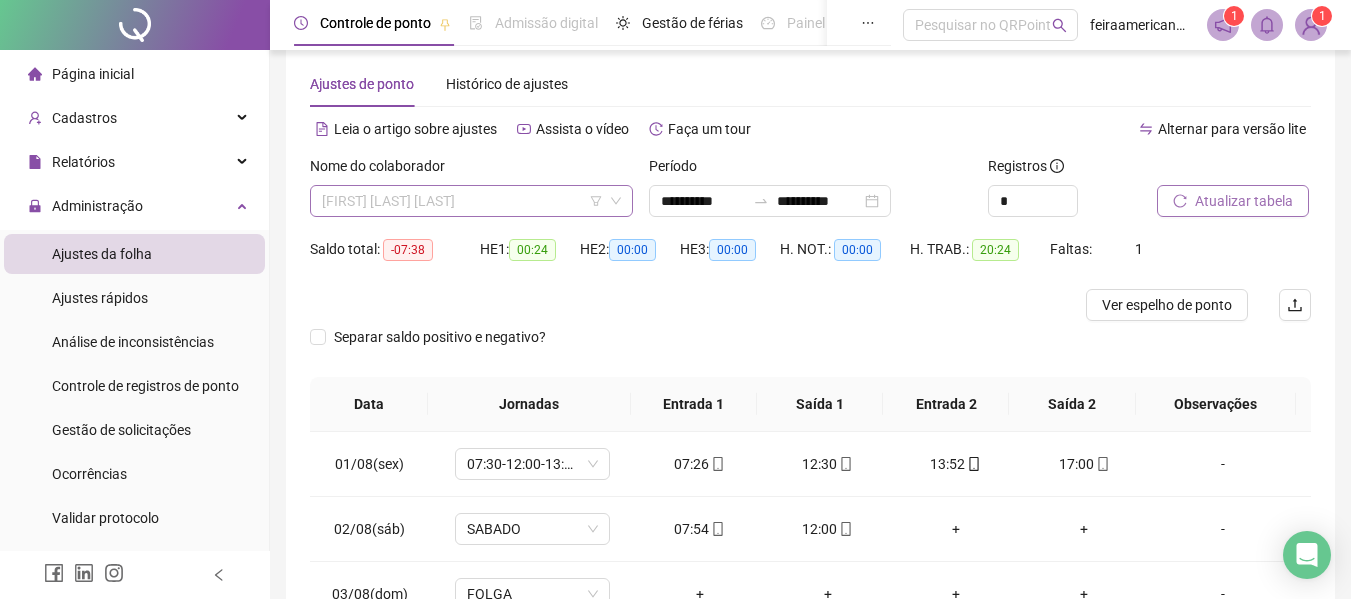 click on "GABRIEL GOMES LIMA" at bounding box center (471, 201) 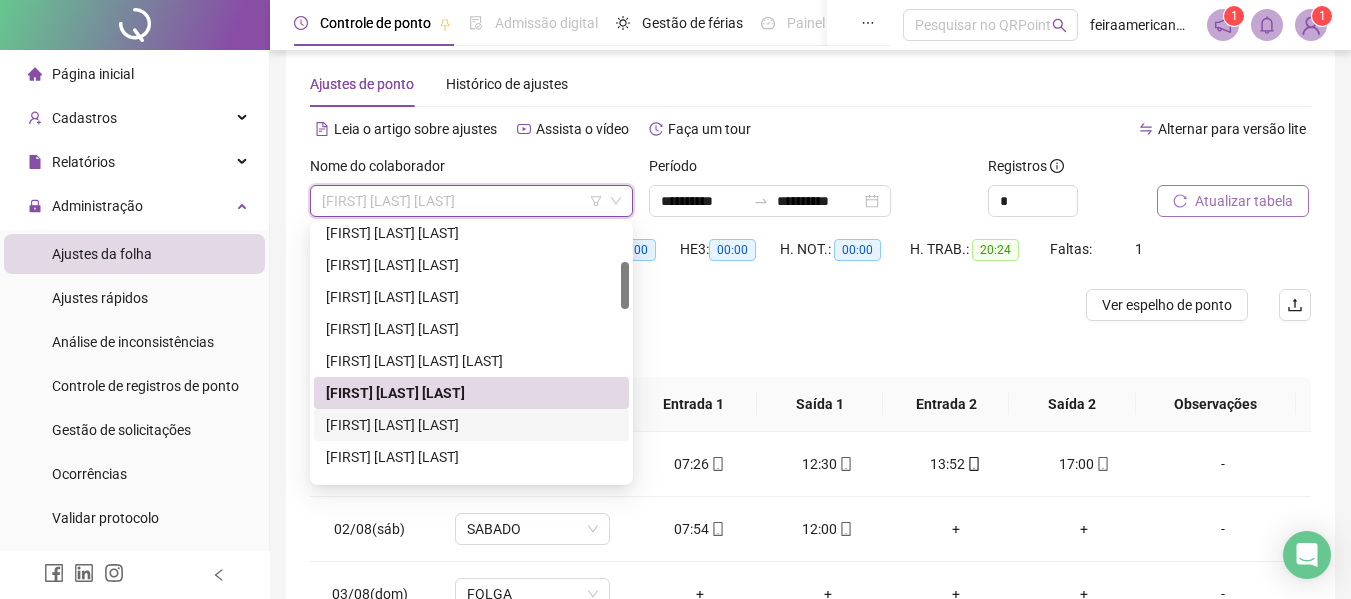 click on "GEOVANA DE AQUINO DE SOUZA" at bounding box center (471, 425) 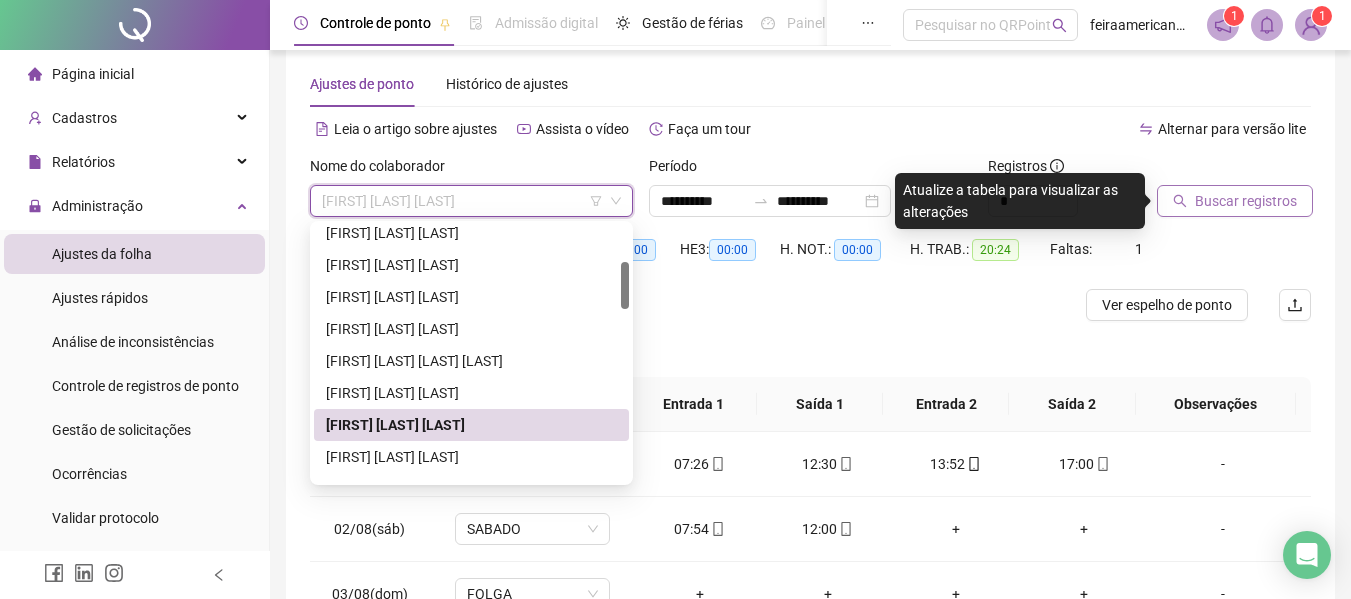 click on "GEOVANA DE AQUINO DE SOUZA" at bounding box center (471, 201) 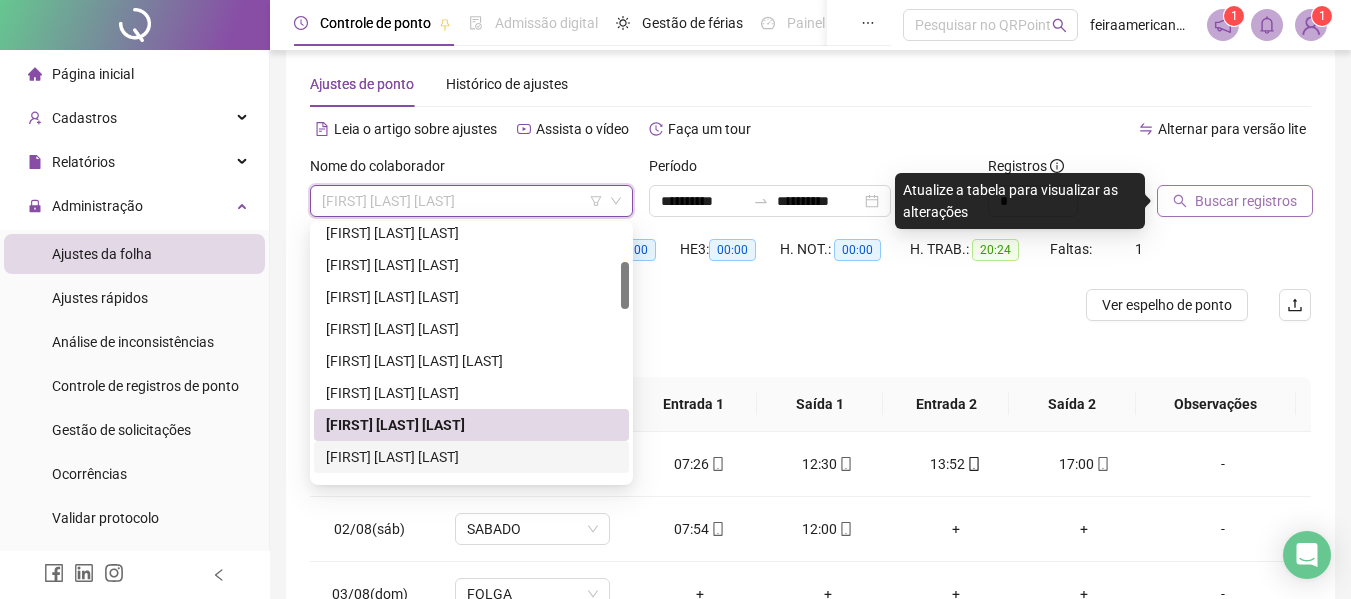 click on "JOSELI DE ALMEIDA SANTOS" at bounding box center (471, 457) 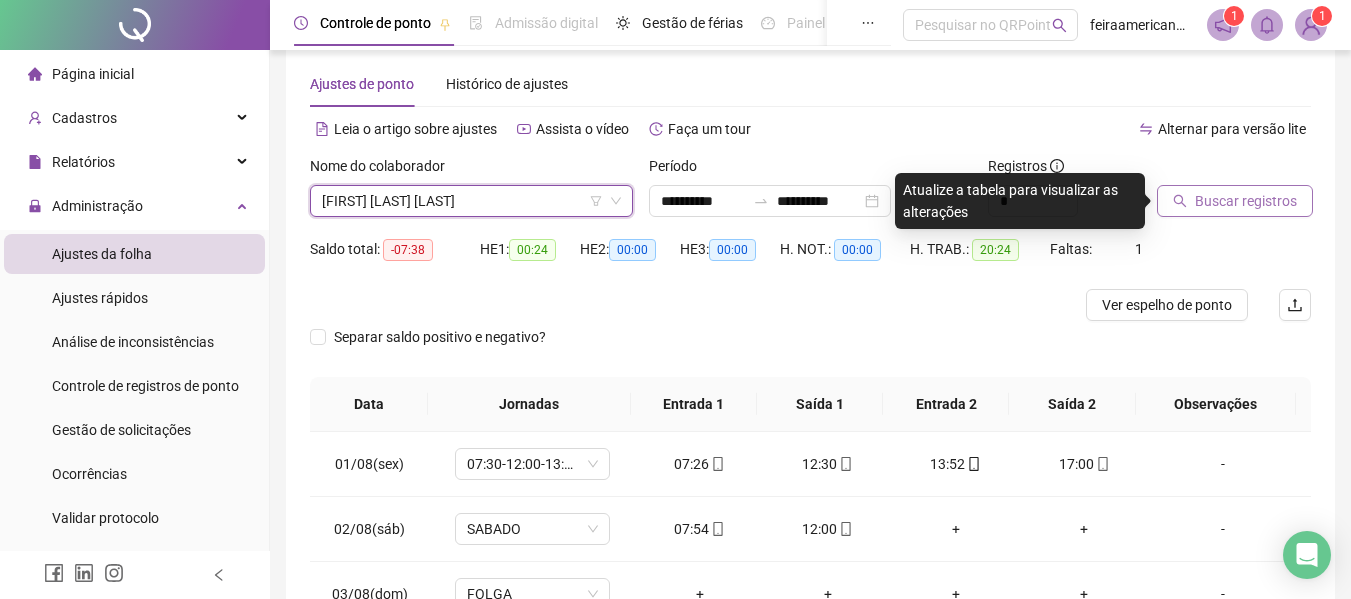 click on "Nome do colaborador JOSELI DE ALMEIDA SANTOS JOSELI DE ALMEIDA SANTOS" at bounding box center [471, 194] 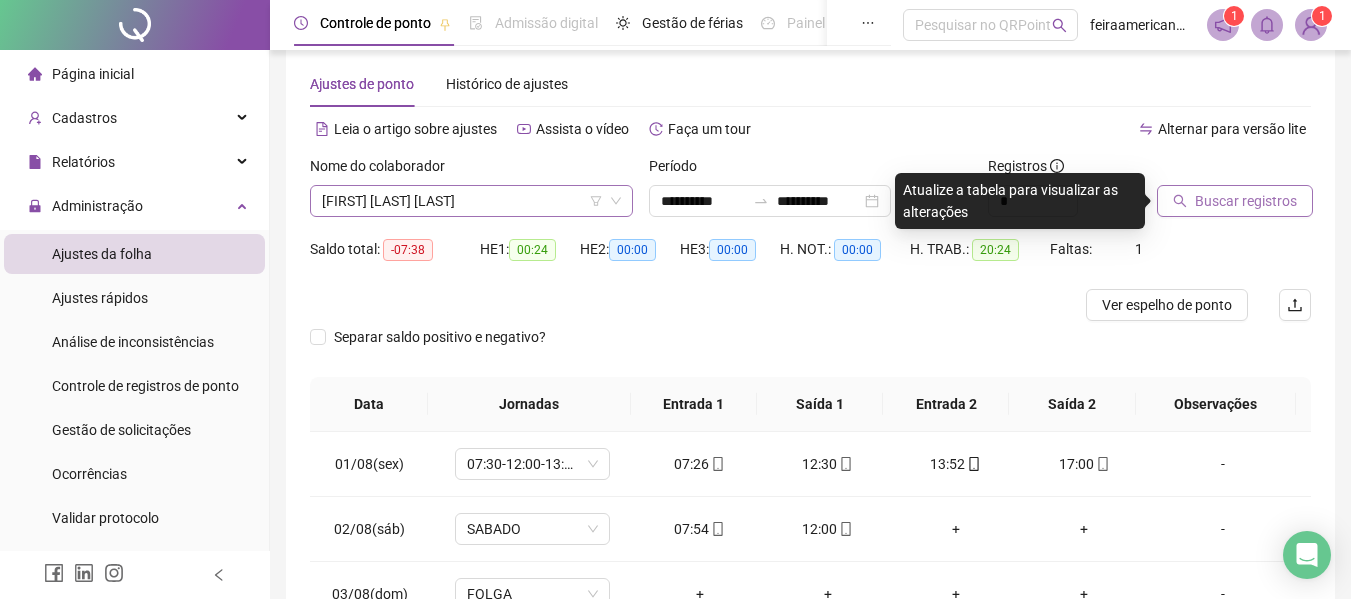 click on "JOSELI DE ALMEIDA SANTOS" at bounding box center [471, 201] 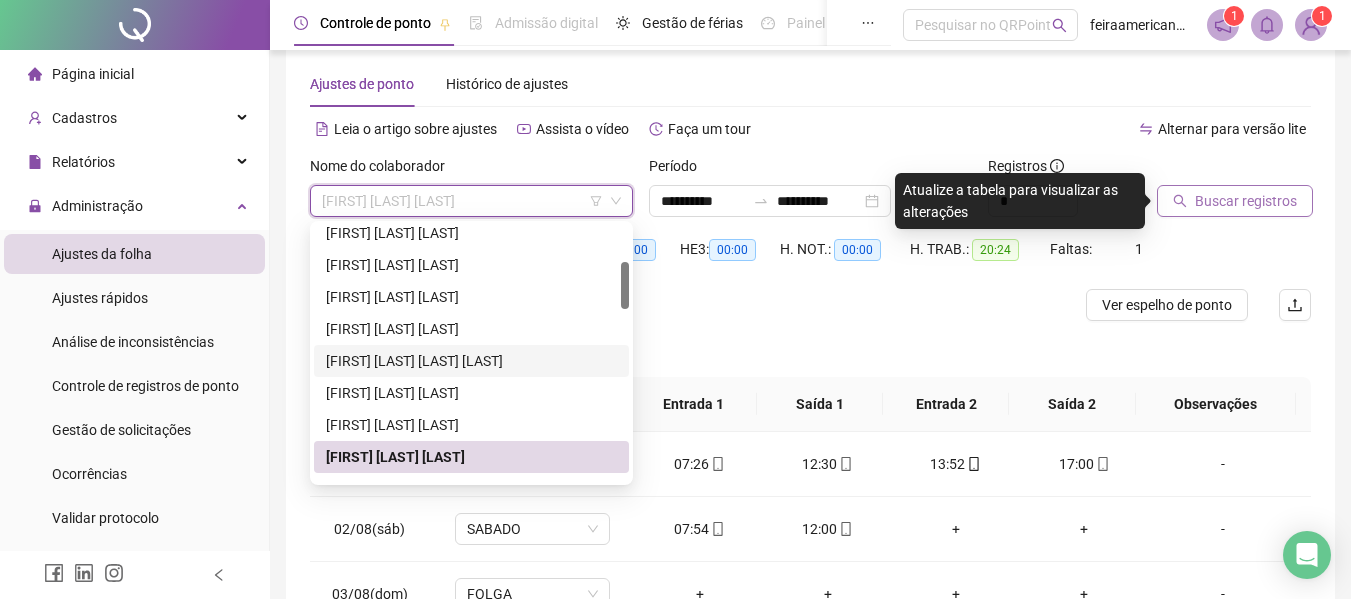 scroll, scrollTop: 300, scrollLeft: 0, axis: vertical 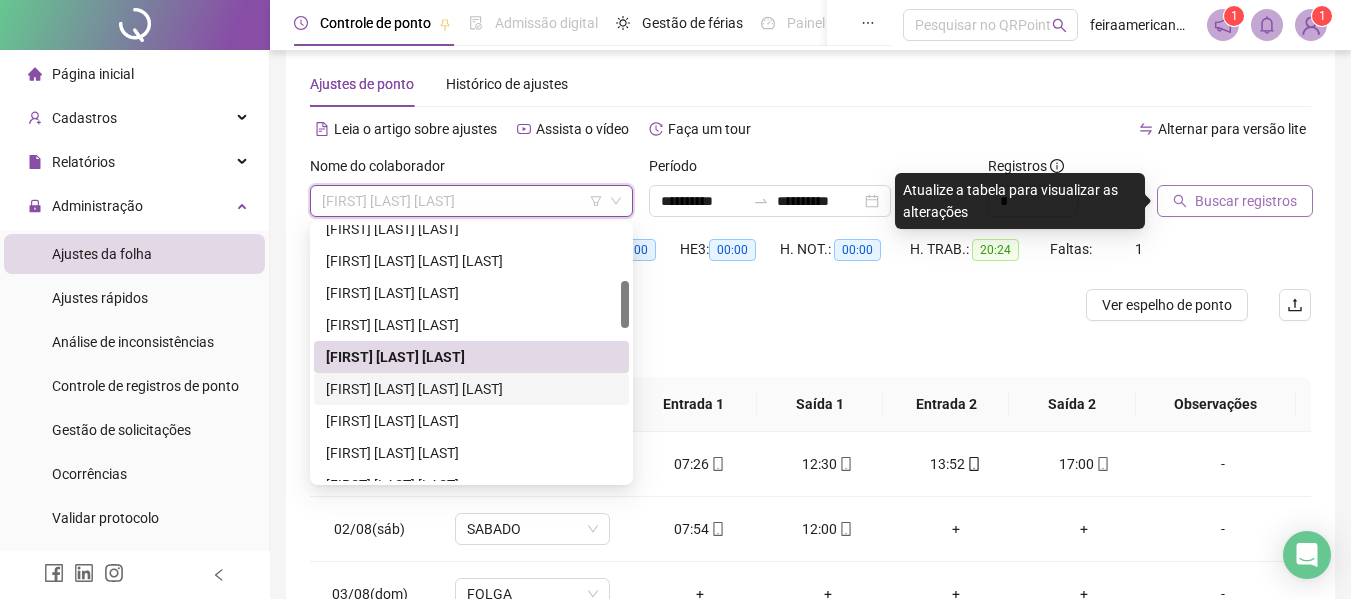 click on "LAURA DOS SANTOS ROCHA CARVALHO" at bounding box center [471, 389] 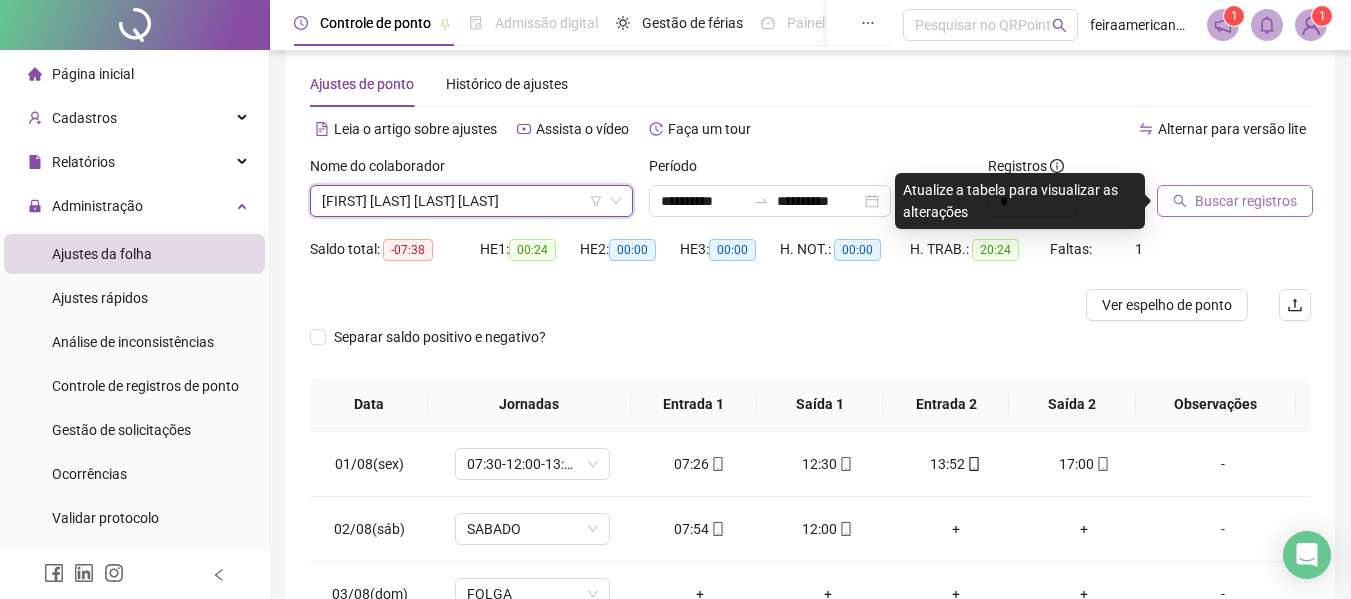 click on "Buscar registros" at bounding box center [1246, 201] 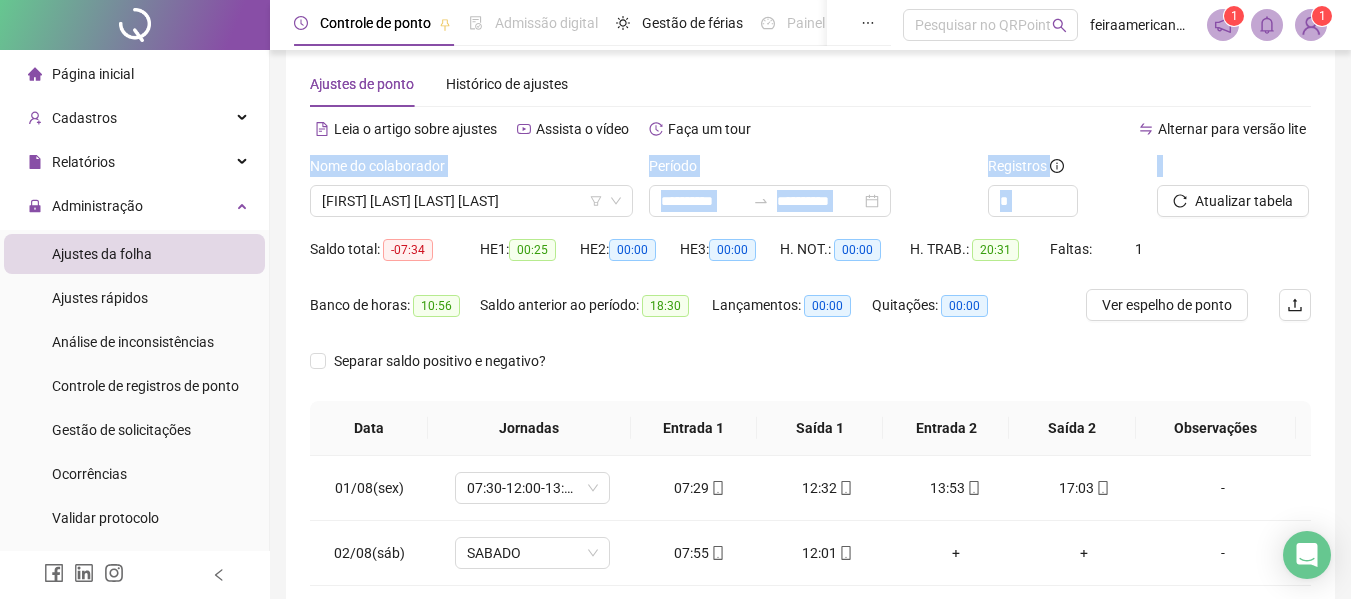 drag, startPoint x: 1348, startPoint y: 157, endPoint x: 1361, endPoint y: 210, distance: 54.571056 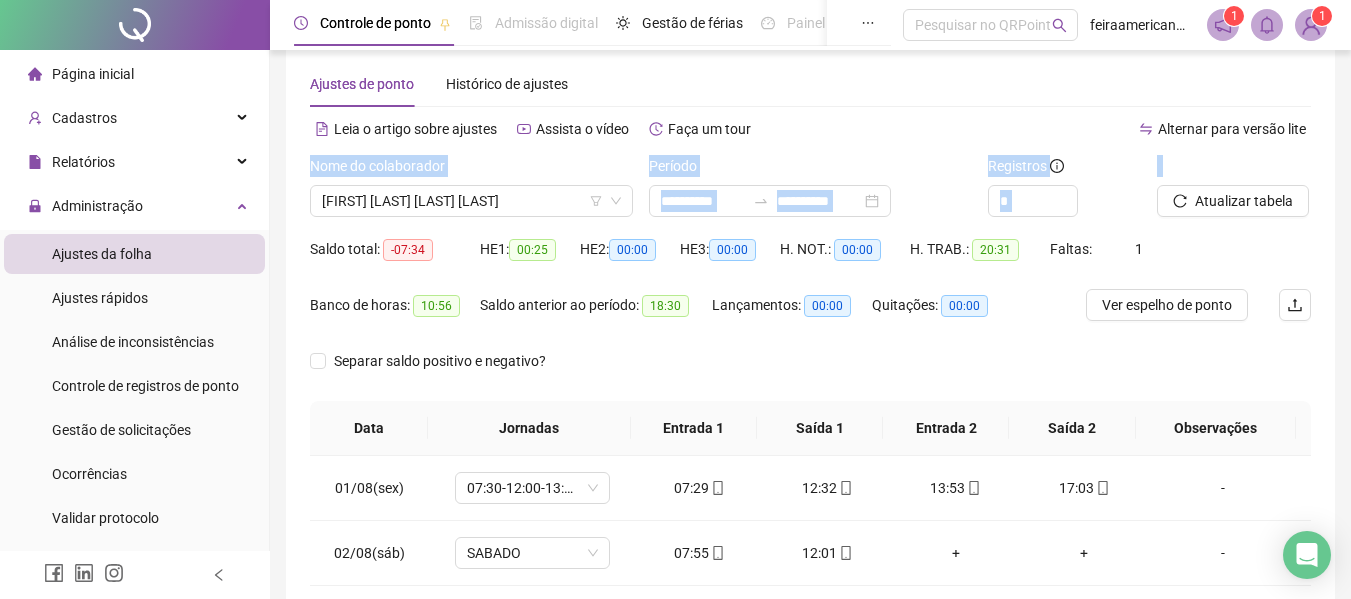 click on "**********" at bounding box center (675, 270) 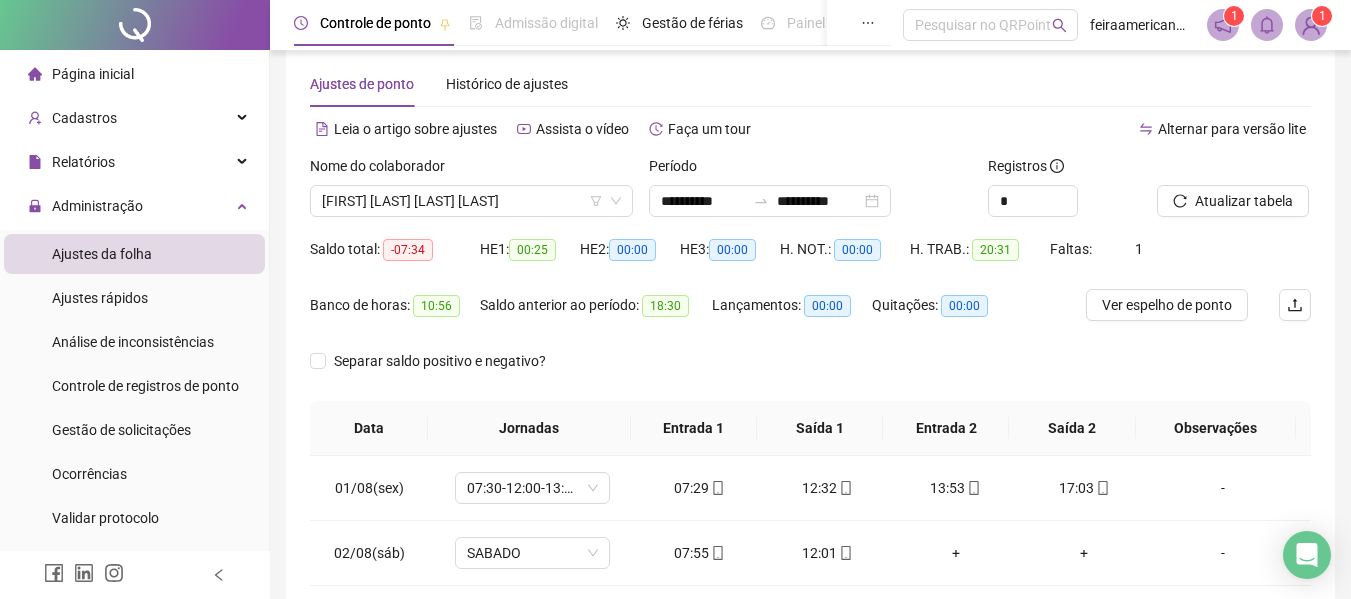 click on "Ajustes de ponto Histórico de ajustes" at bounding box center [810, 84] 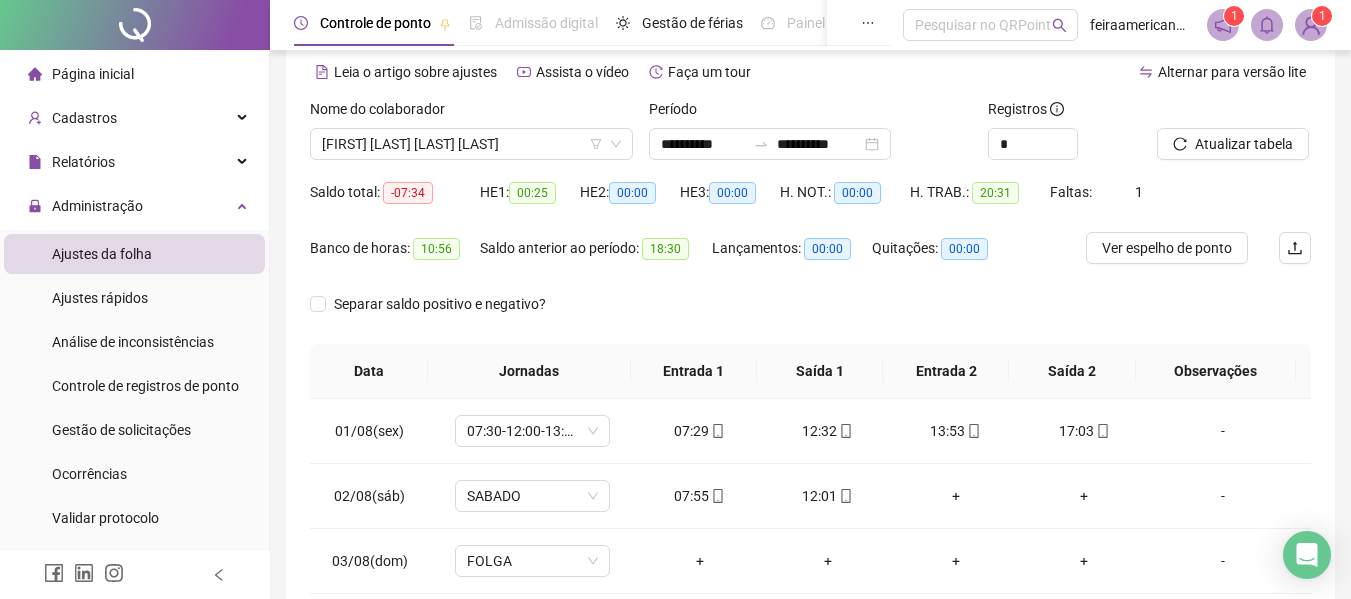 scroll, scrollTop: 114, scrollLeft: 0, axis: vertical 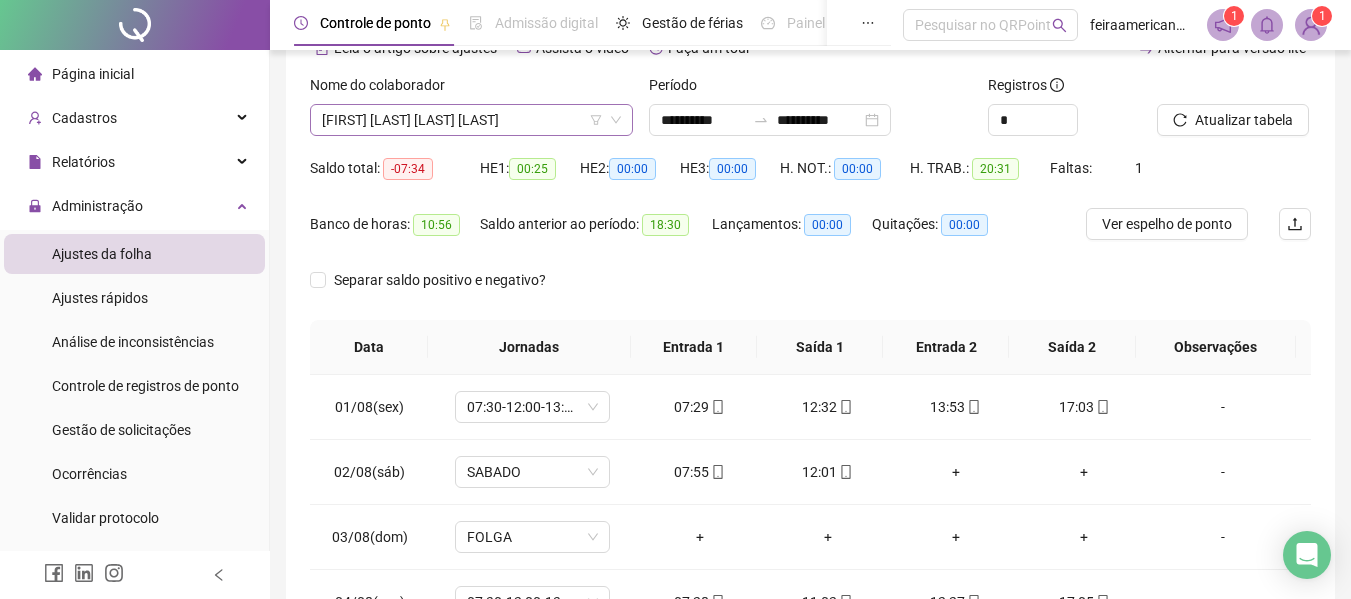 click on "LAURA DOS SANTOS ROCHA CARVALHO" at bounding box center (471, 120) 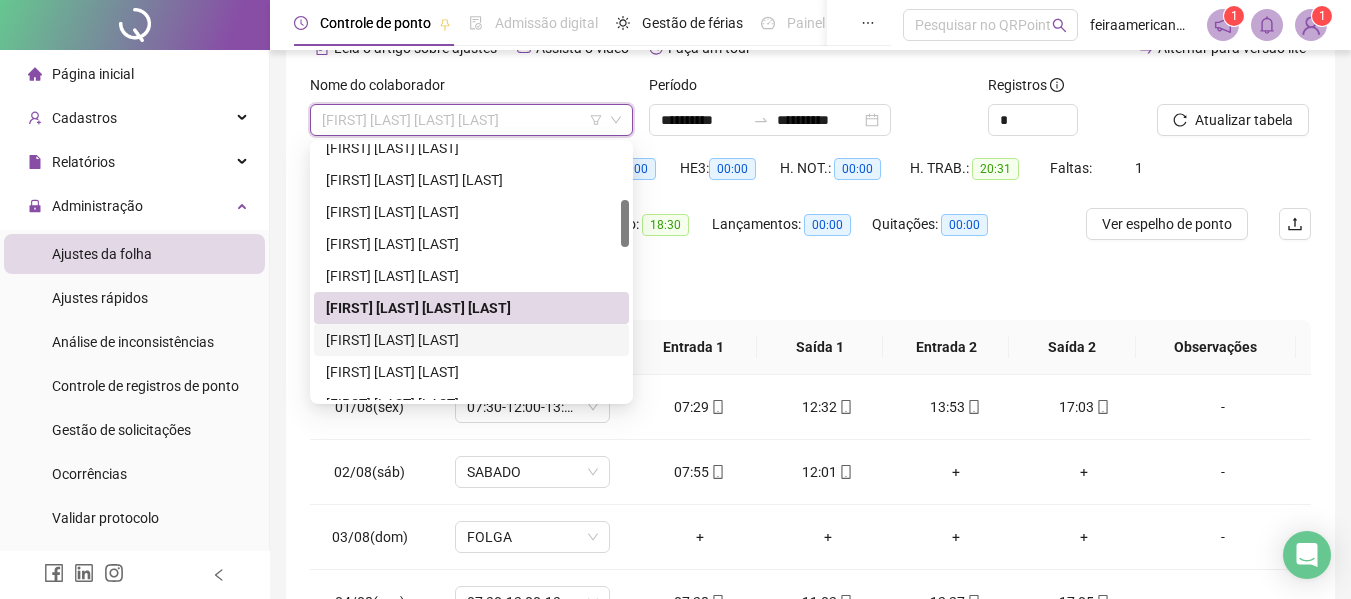click on "LEANDRO SILVA CARVALHO" at bounding box center [471, 340] 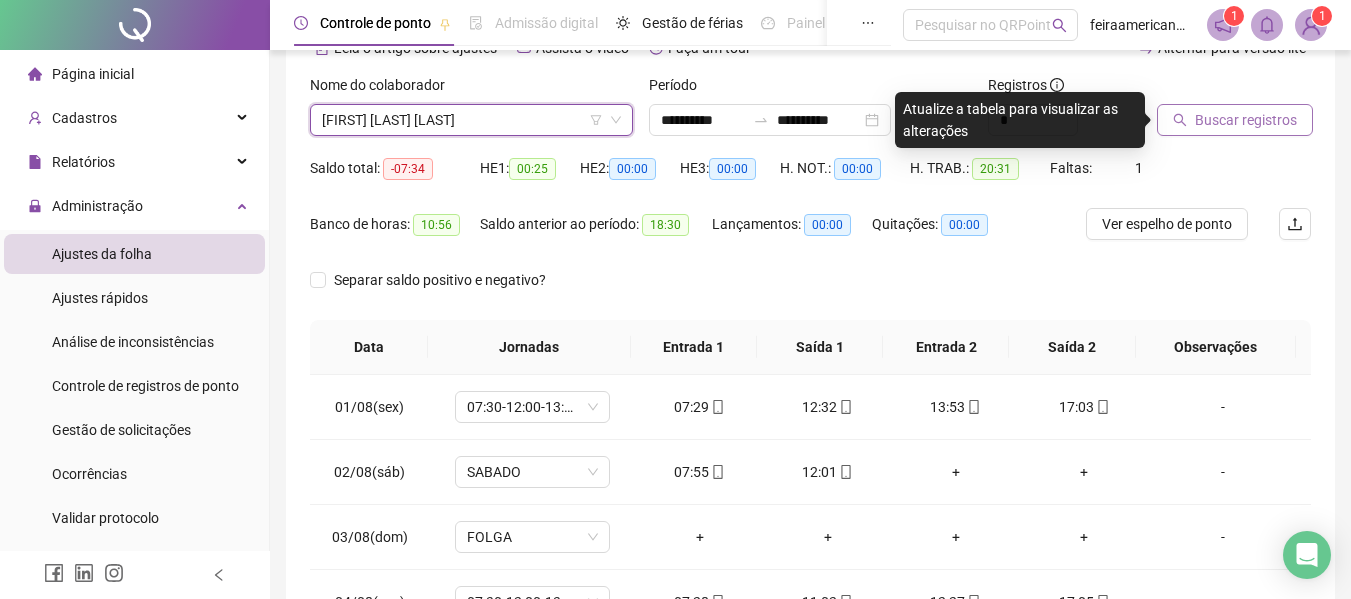 click on "Buscar registros" at bounding box center [1246, 120] 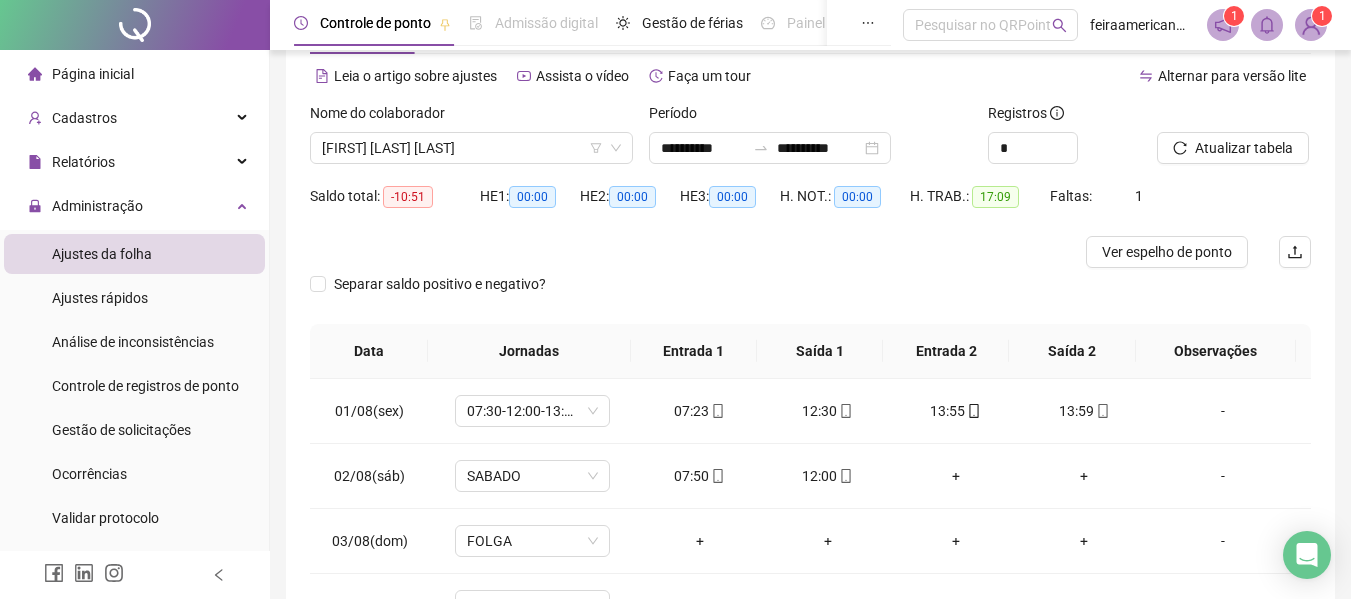 scroll, scrollTop: 47, scrollLeft: 0, axis: vertical 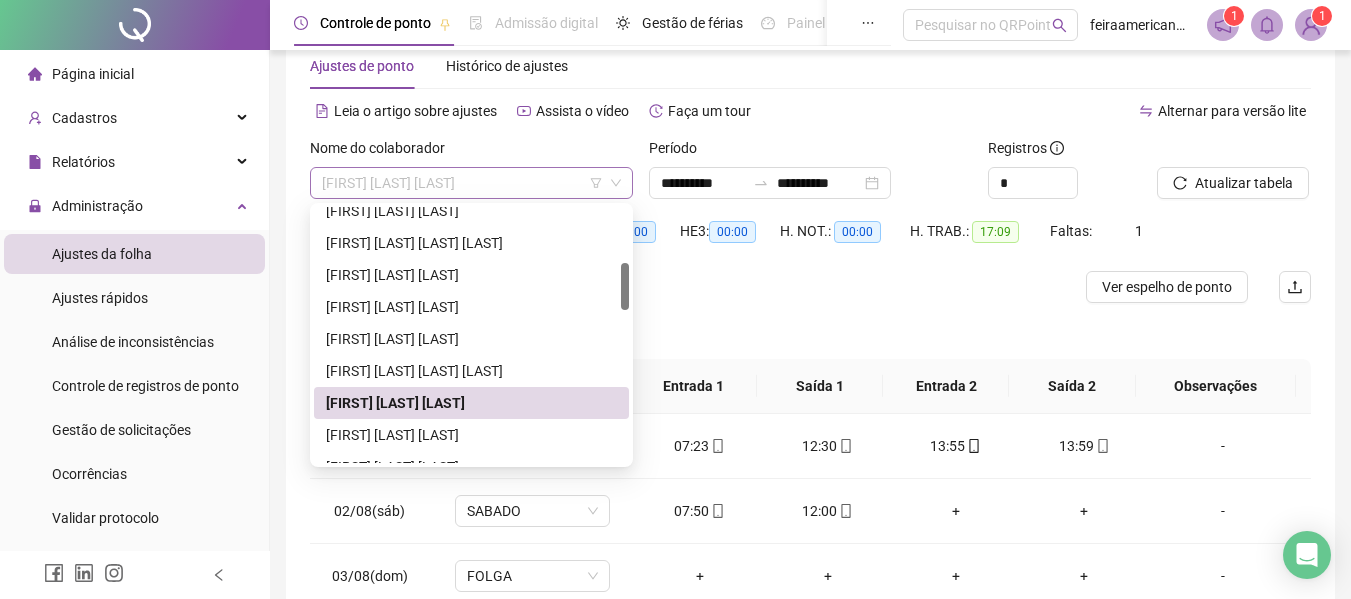 click on "LEANDRO SILVA CARVALHO" at bounding box center (471, 183) 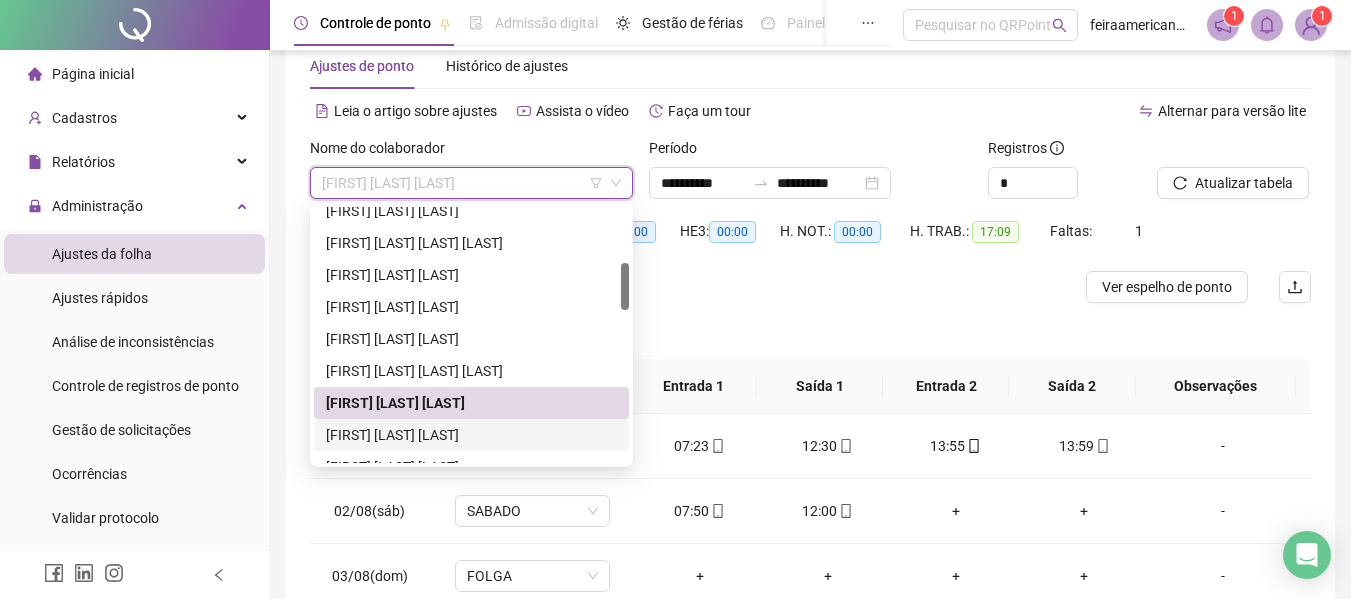 click on "LINDINALVA DE LIMA ANUCIACAO" at bounding box center [471, 435] 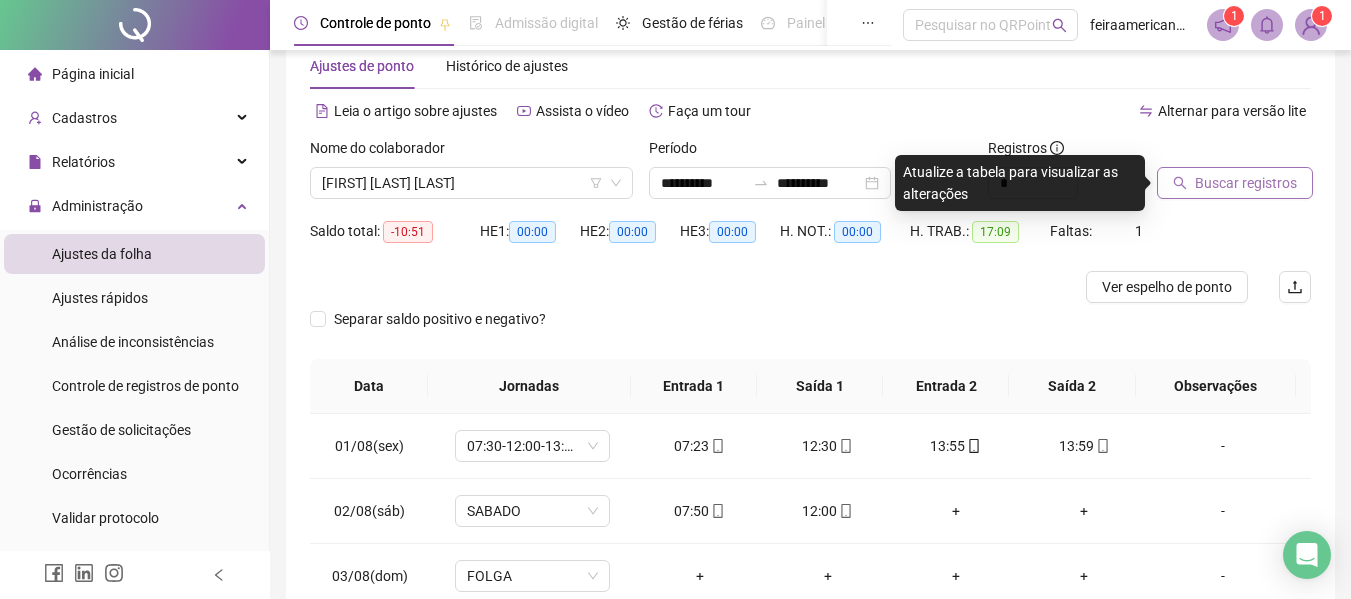 click on "Buscar registros" at bounding box center [1246, 183] 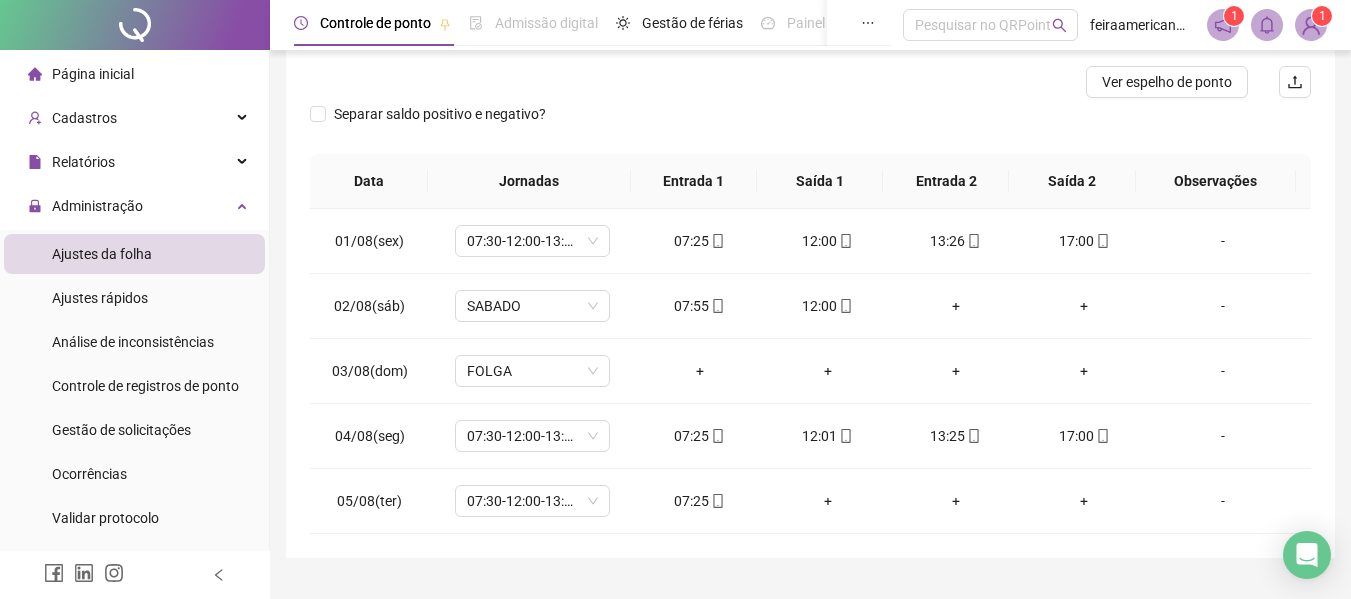 scroll, scrollTop: 265, scrollLeft: 0, axis: vertical 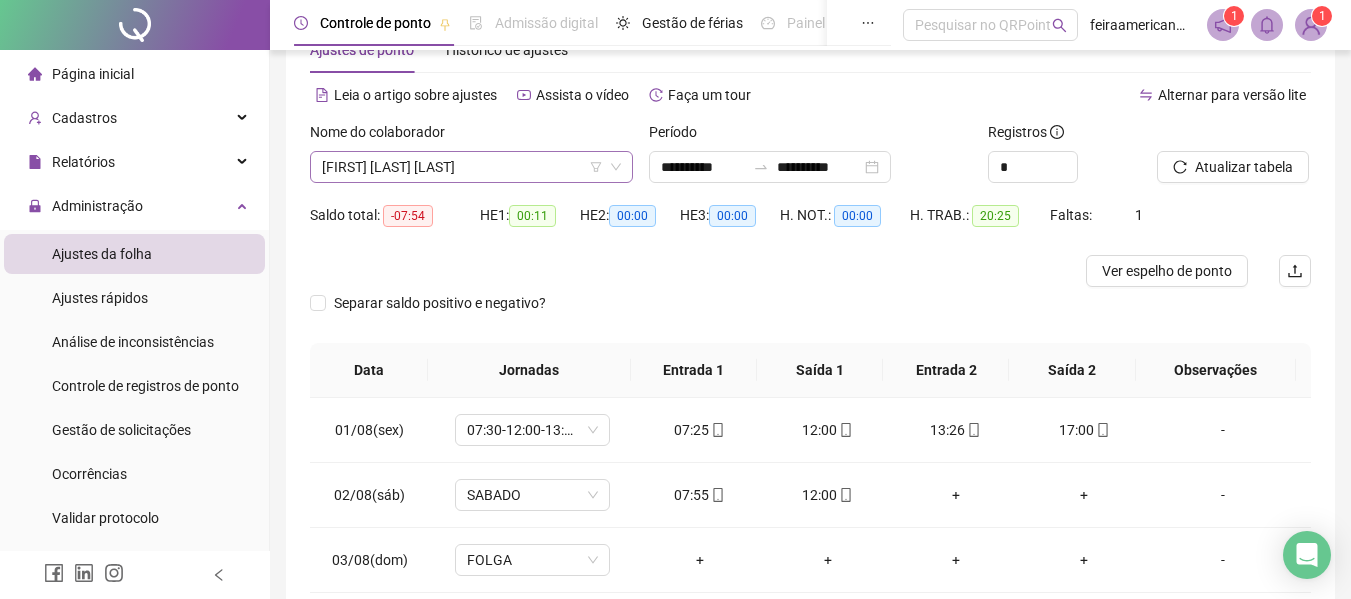 click on "LINDINALVA DE LIMA ANUCIACAO" at bounding box center [471, 167] 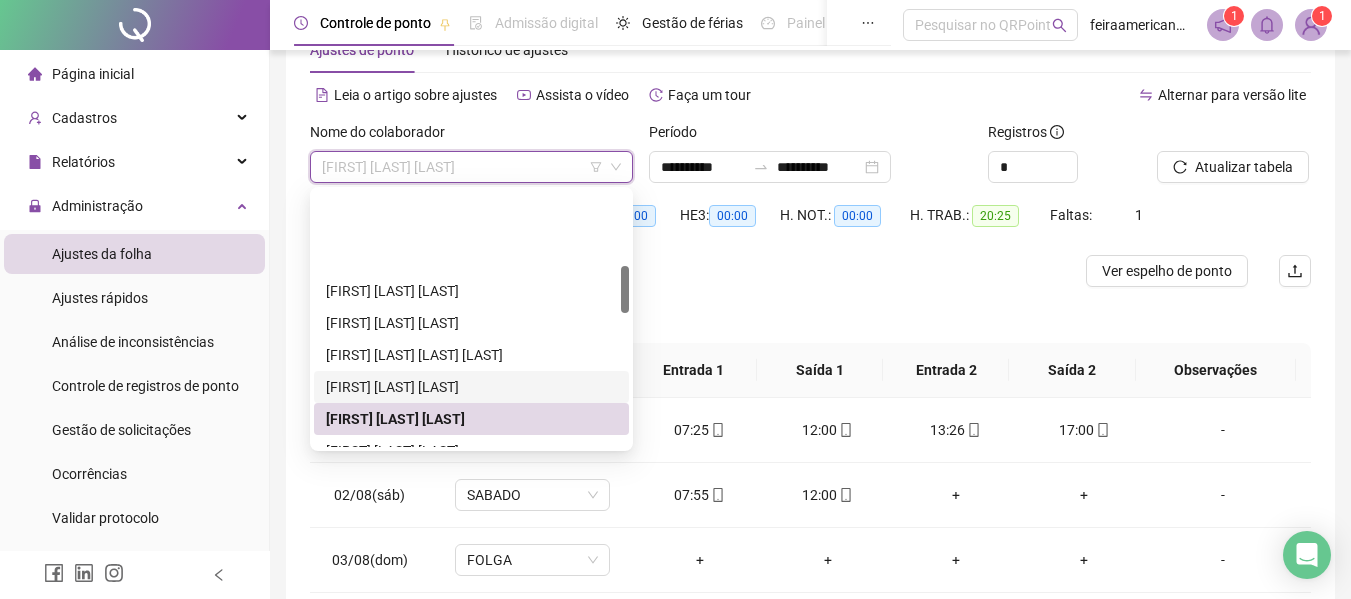 scroll, scrollTop: 500, scrollLeft: 0, axis: vertical 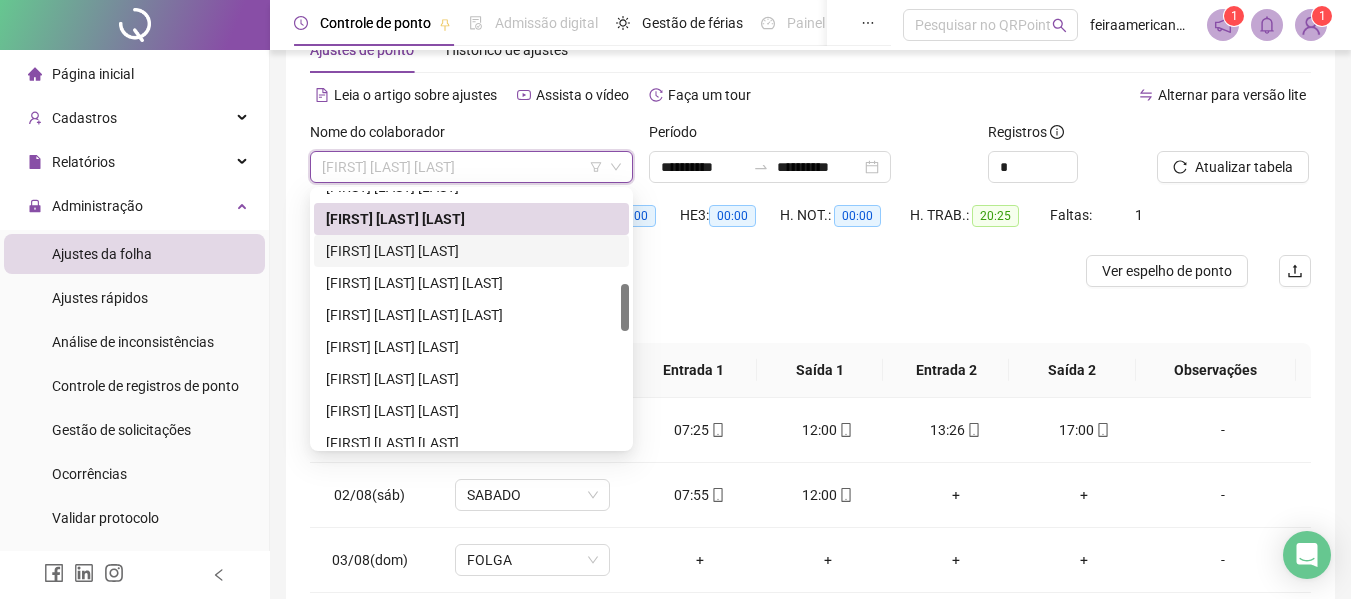 click on "LORENA DE SOUZA CONCEIÇÃO" at bounding box center [471, 251] 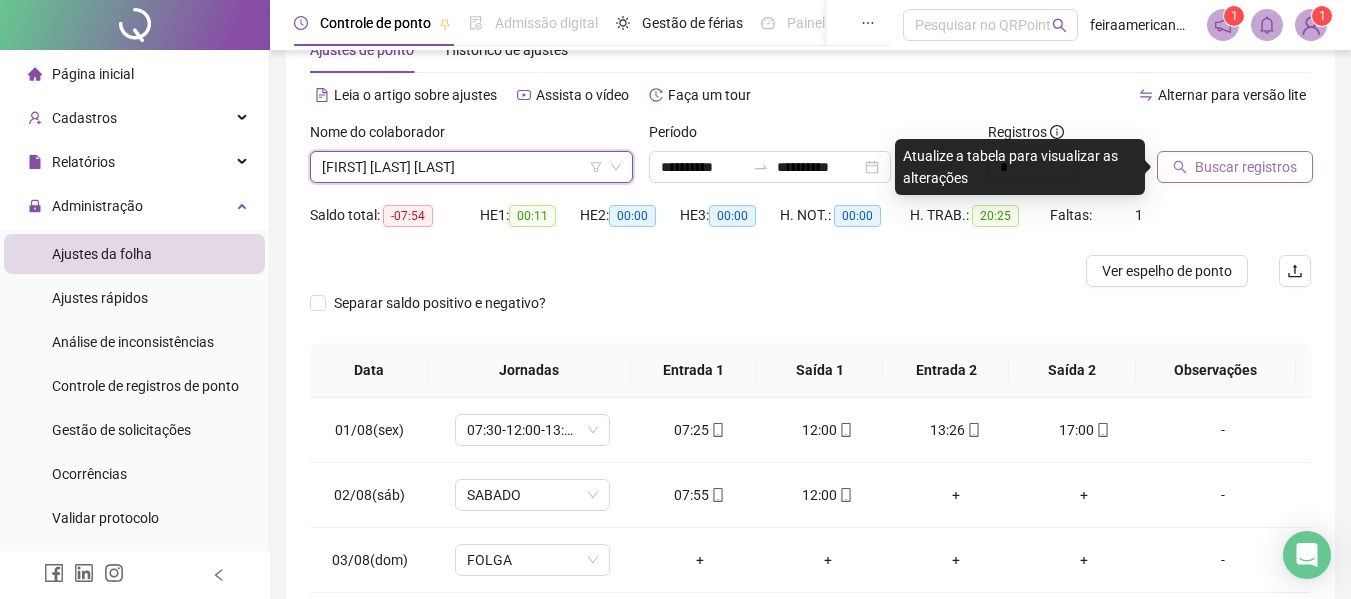 click on "Buscar registros" at bounding box center [1246, 167] 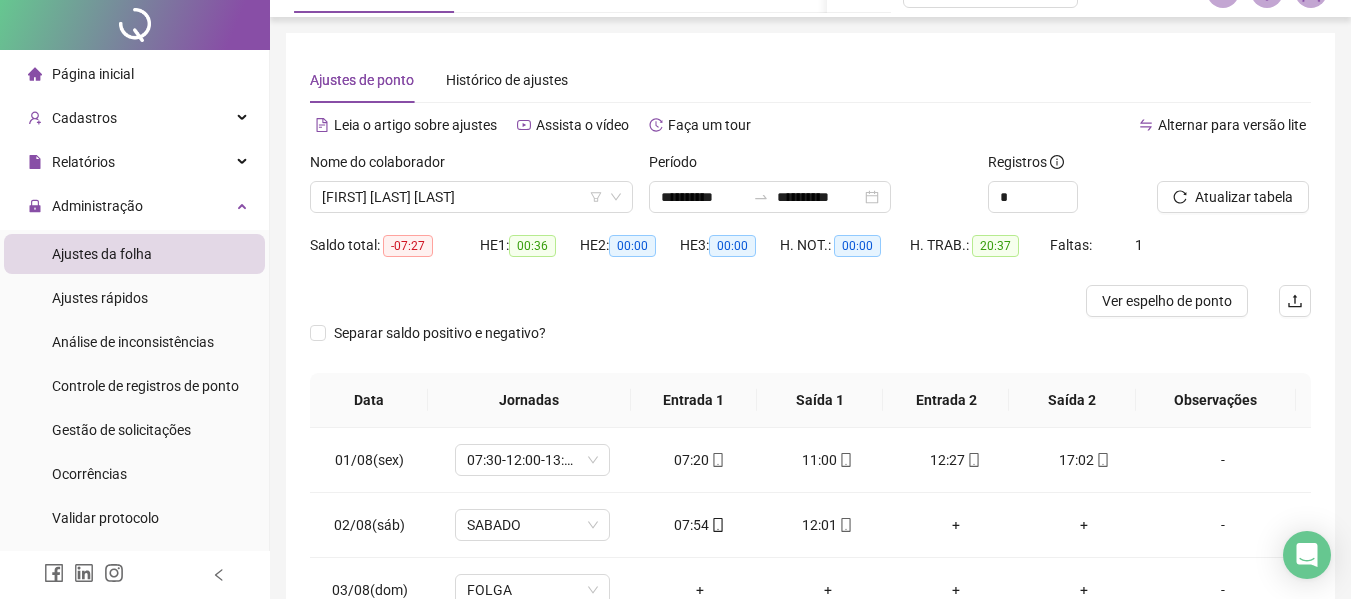 scroll, scrollTop: 0, scrollLeft: 0, axis: both 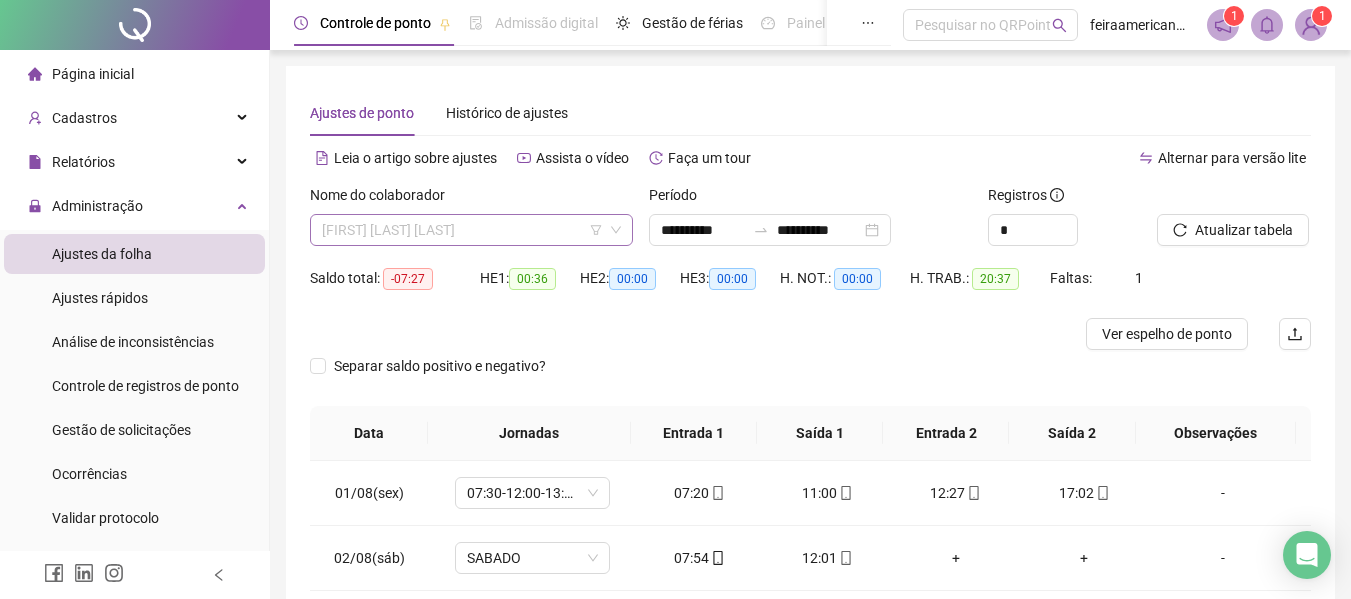 click on "LORENA DE SOUZA CONCEIÇÃO" at bounding box center (471, 230) 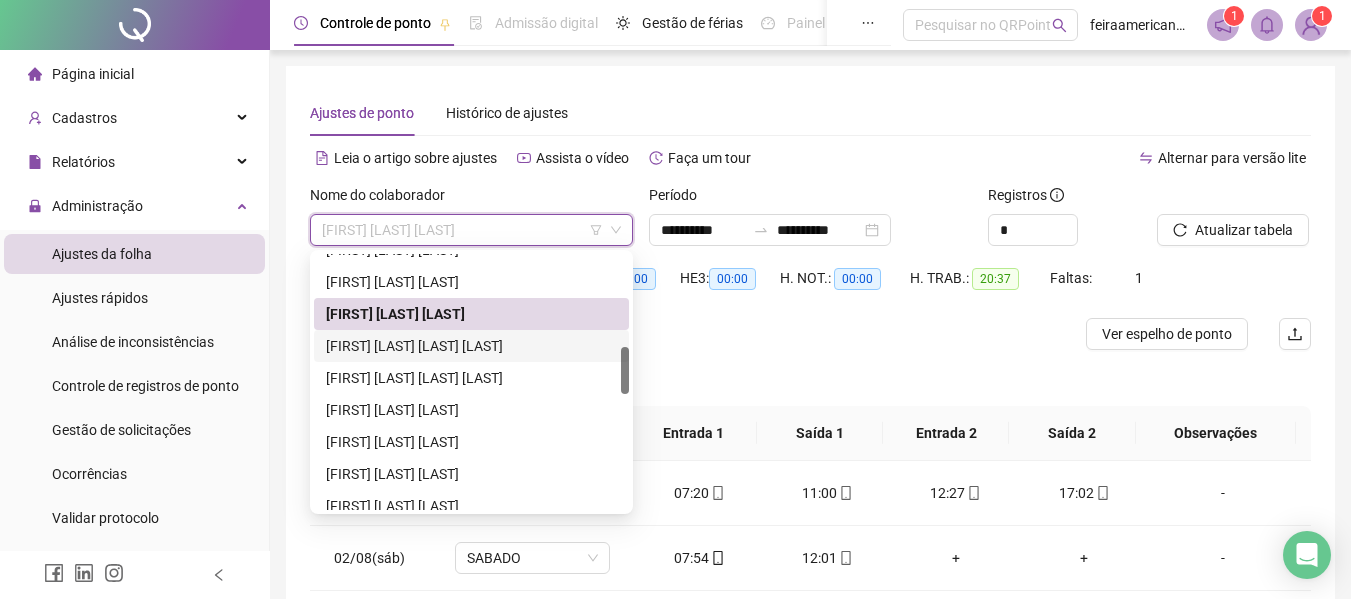 click on "MADELYNY FILOMENA DE OLIVEIRA" at bounding box center [471, 346] 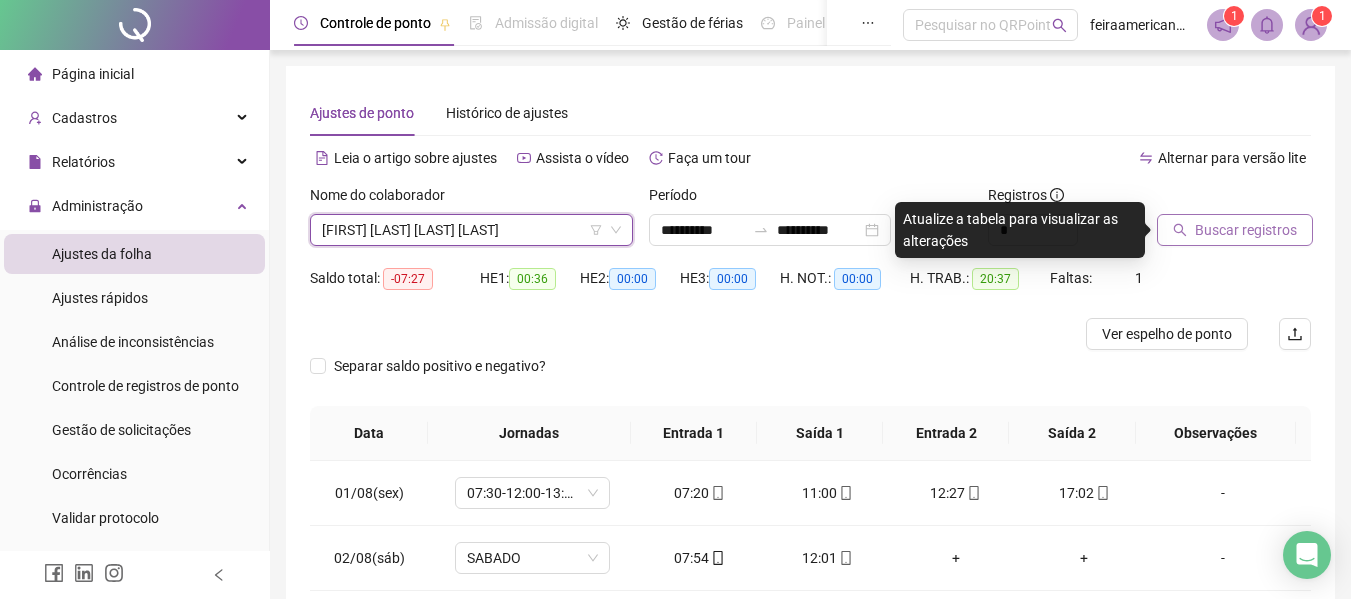 click on "Buscar registros" at bounding box center (1246, 230) 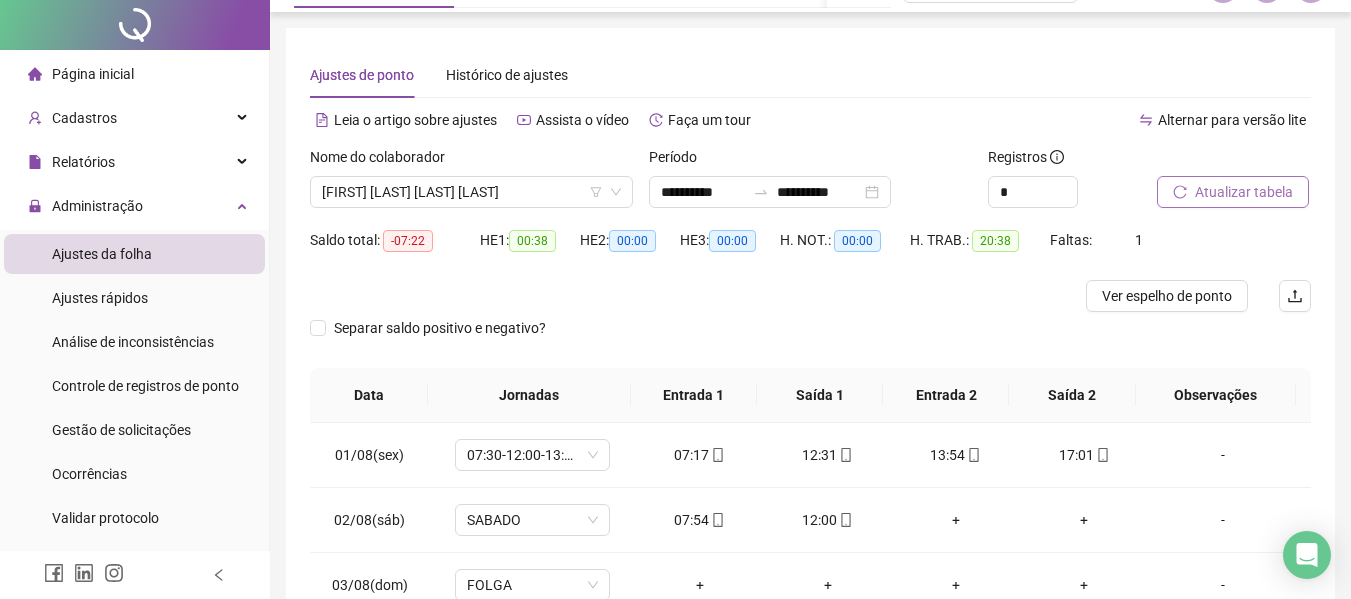 scroll, scrollTop: 0, scrollLeft: 0, axis: both 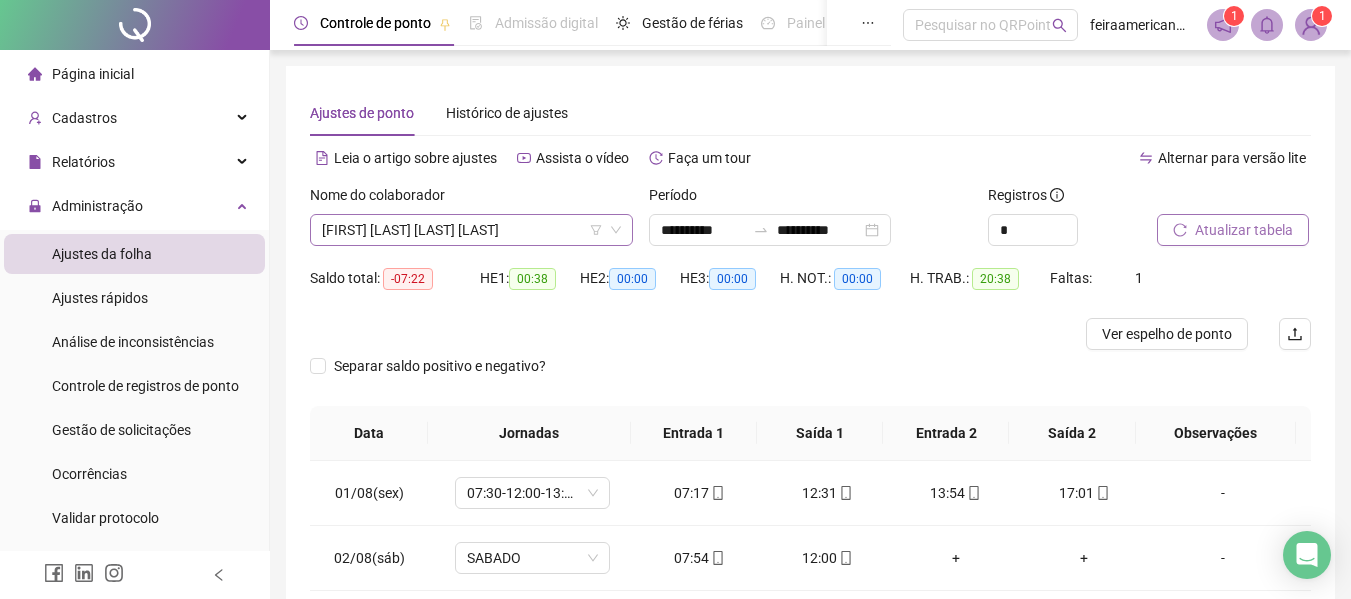 click on "MADELYNY FILOMENA DE OLIVEIRA" at bounding box center [471, 230] 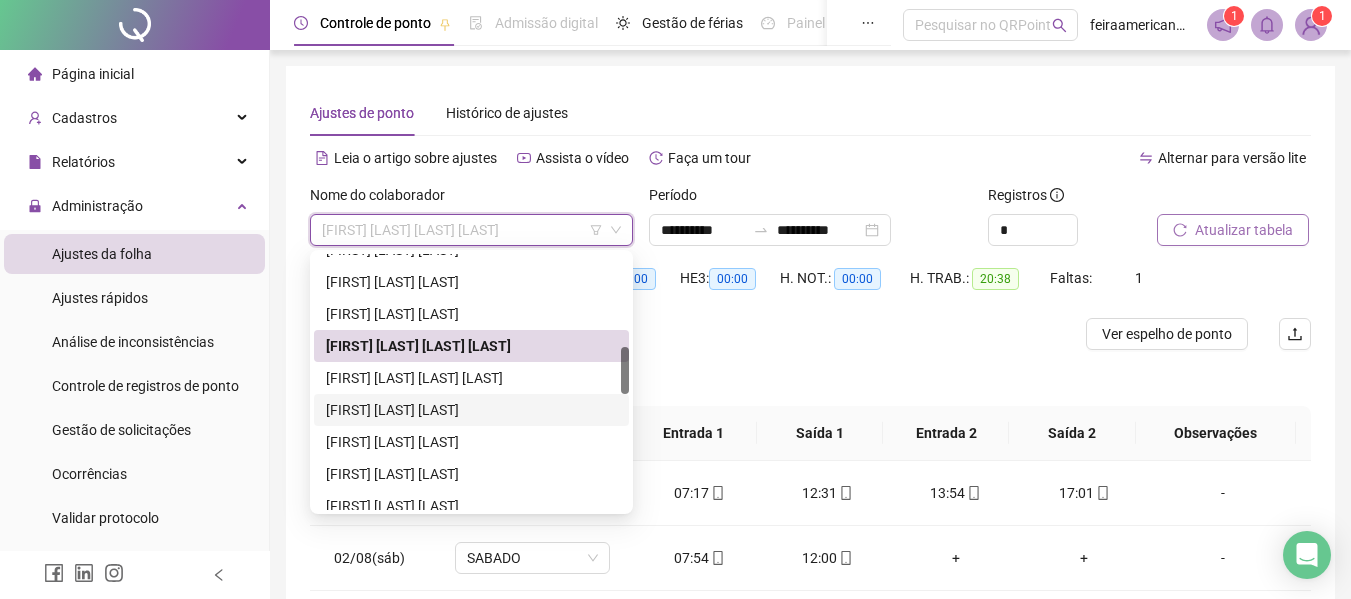 click on "MARIANGELA RODRIGUES DA SILVA" at bounding box center (471, 410) 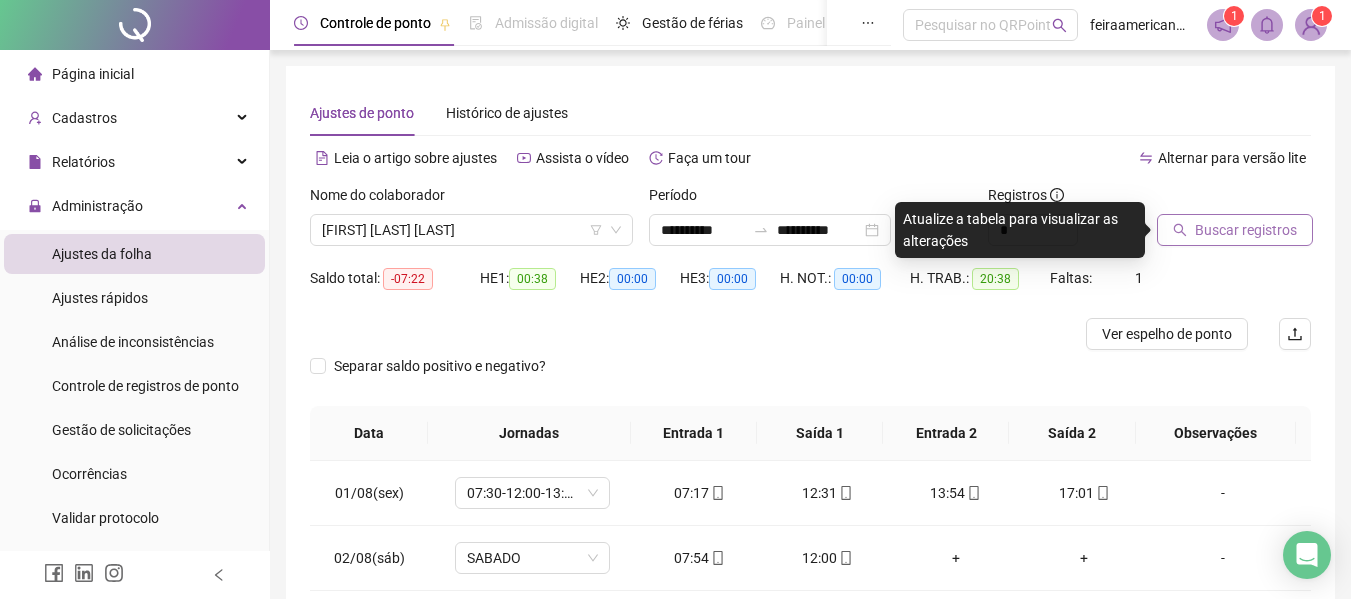 click on "Buscar registros" at bounding box center (1246, 230) 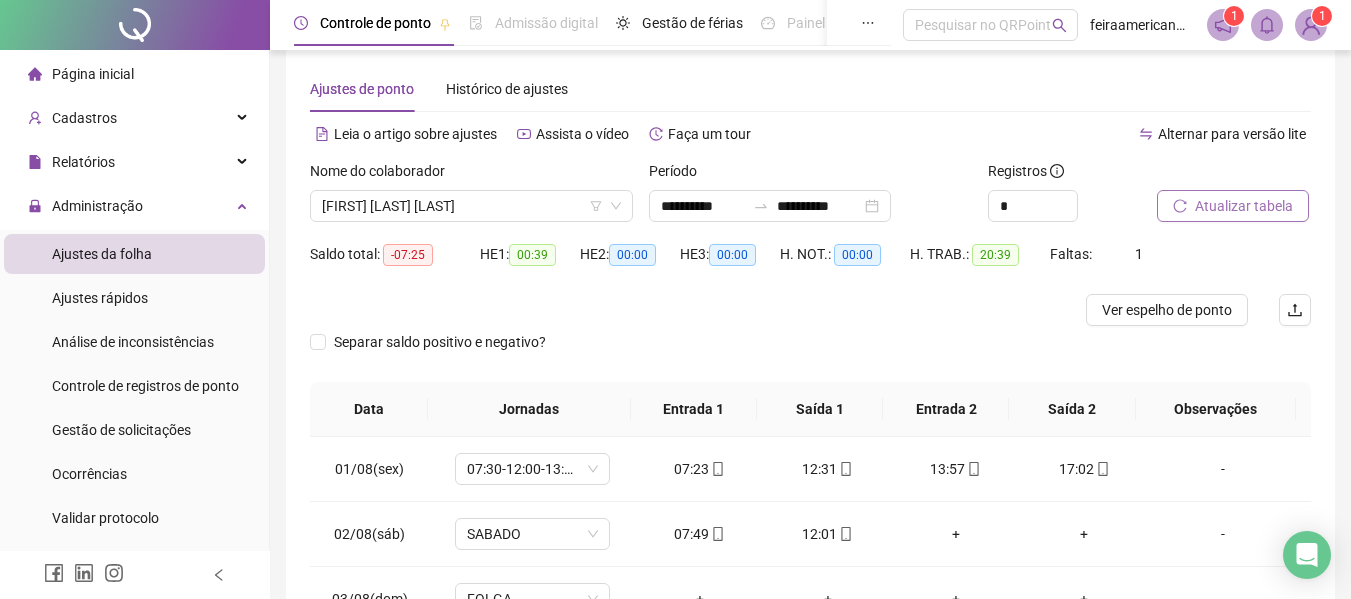 scroll, scrollTop: 0, scrollLeft: 0, axis: both 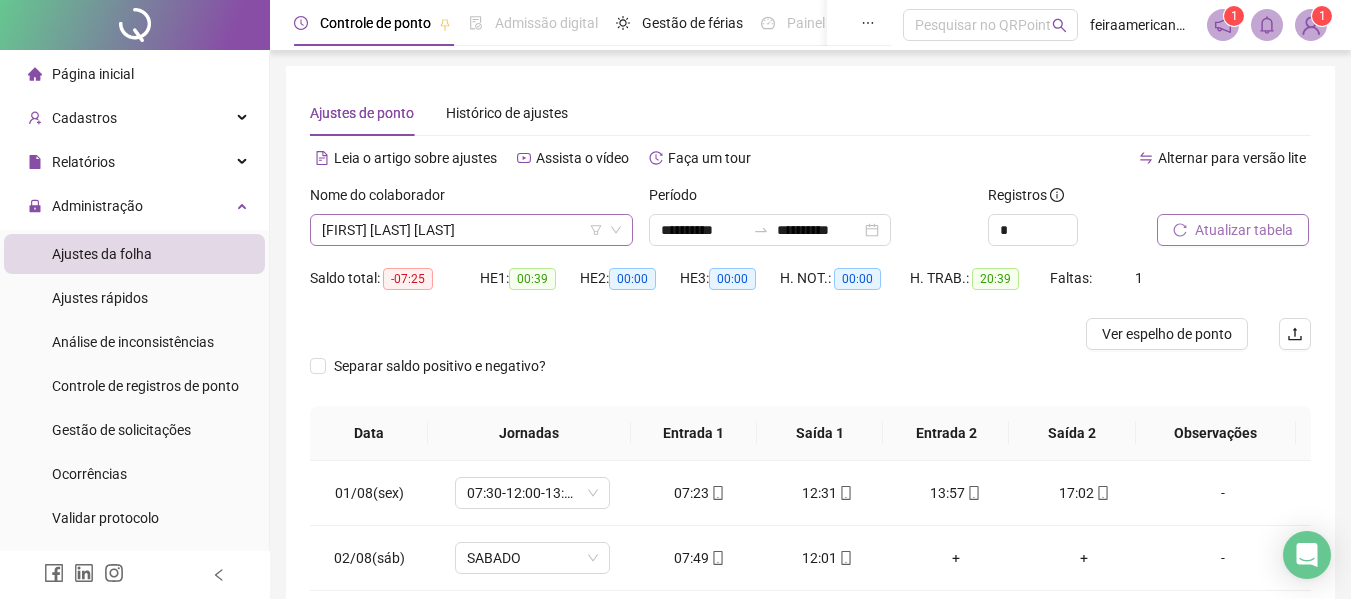 click on "MARIANGELA RODRIGUES DA SILVA" at bounding box center (471, 230) 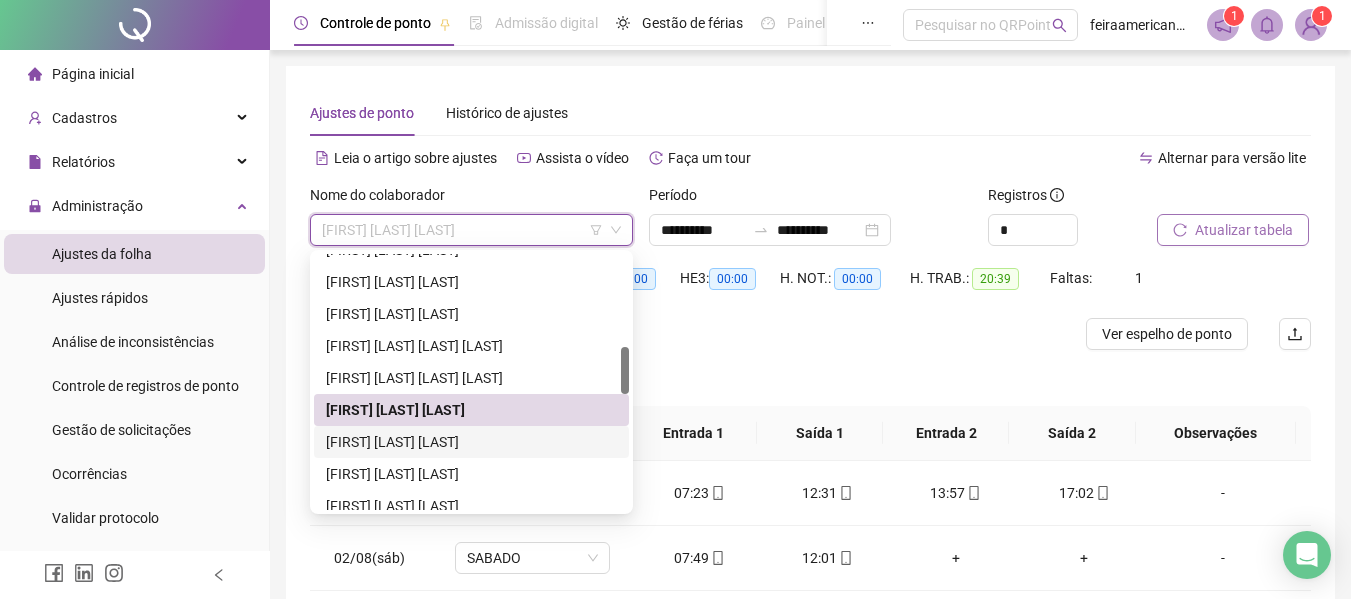 click on "MARIO LUCAS CAPINAN SILVA" at bounding box center [471, 442] 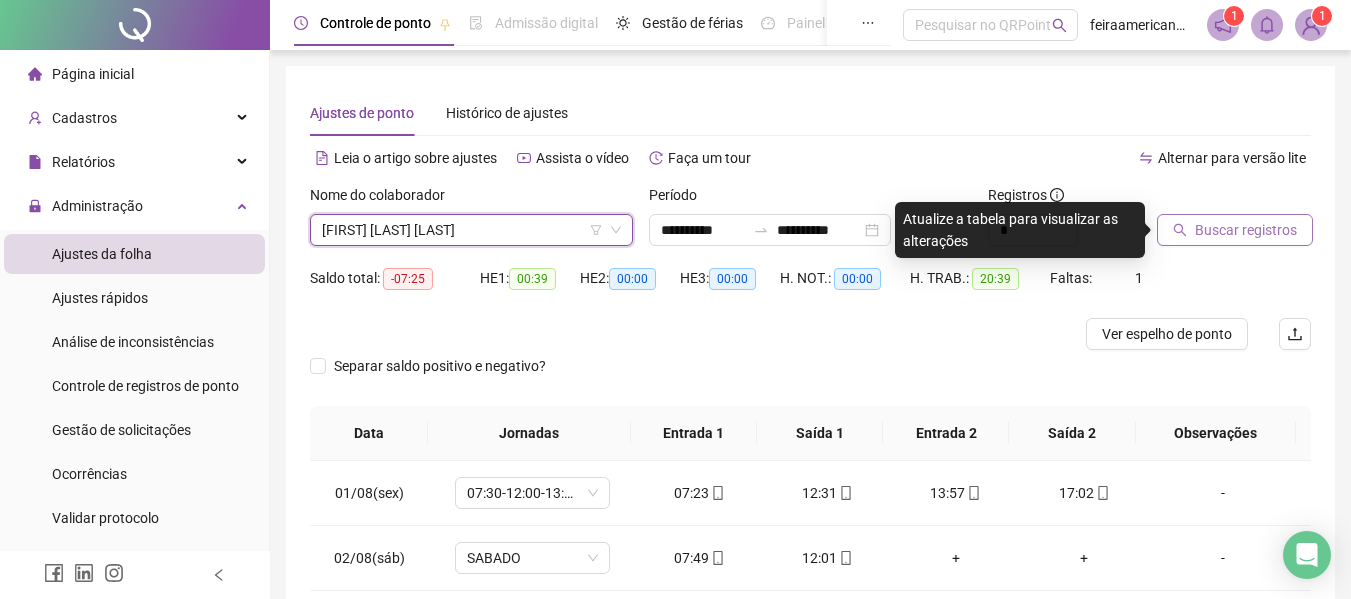 click on "Buscar registros" at bounding box center [1246, 230] 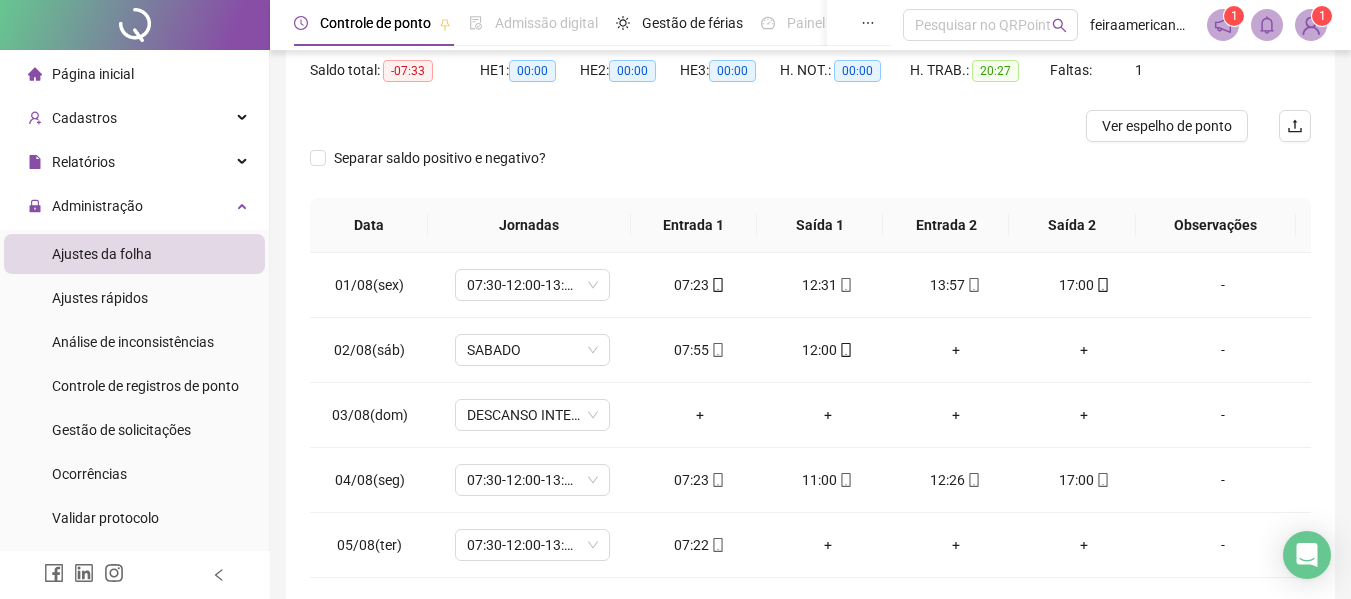 scroll, scrollTop: 157, scrollLeft: 0, axis: vertical 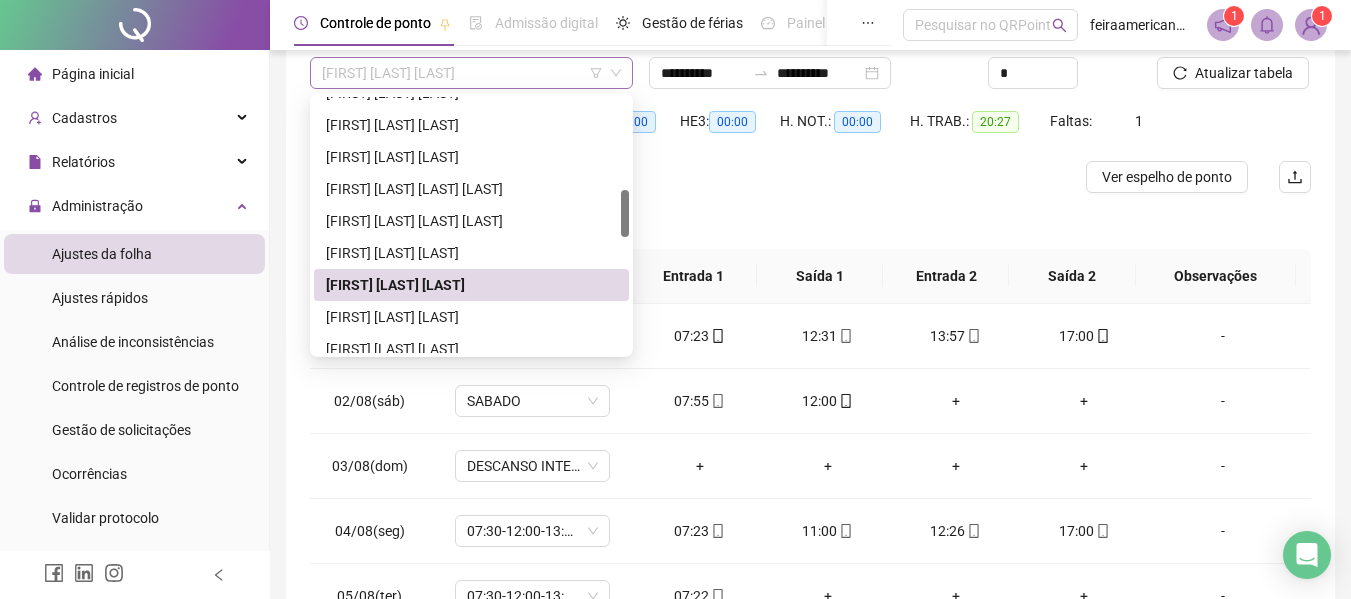 click on "MARIO LUCAS CAPINAN SILVA" at bounding box center (471, 73) 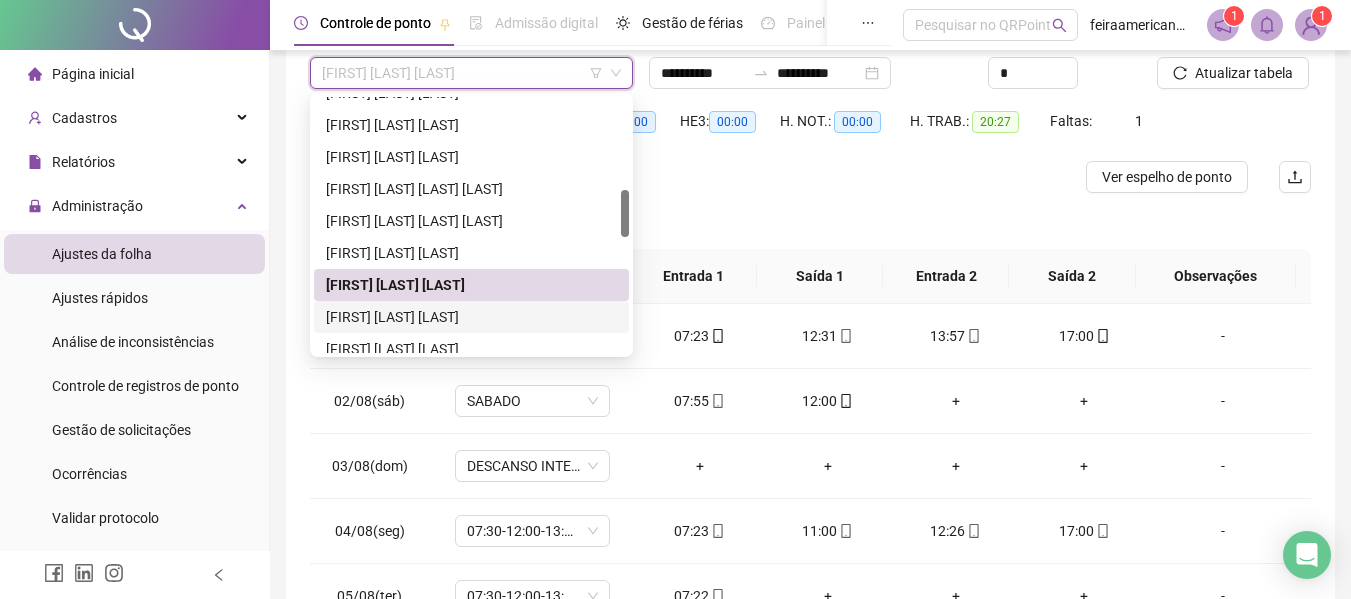 click on "MARLEYDE DE NOVAES NASCIMENTO" at bounding box center (471, 317) 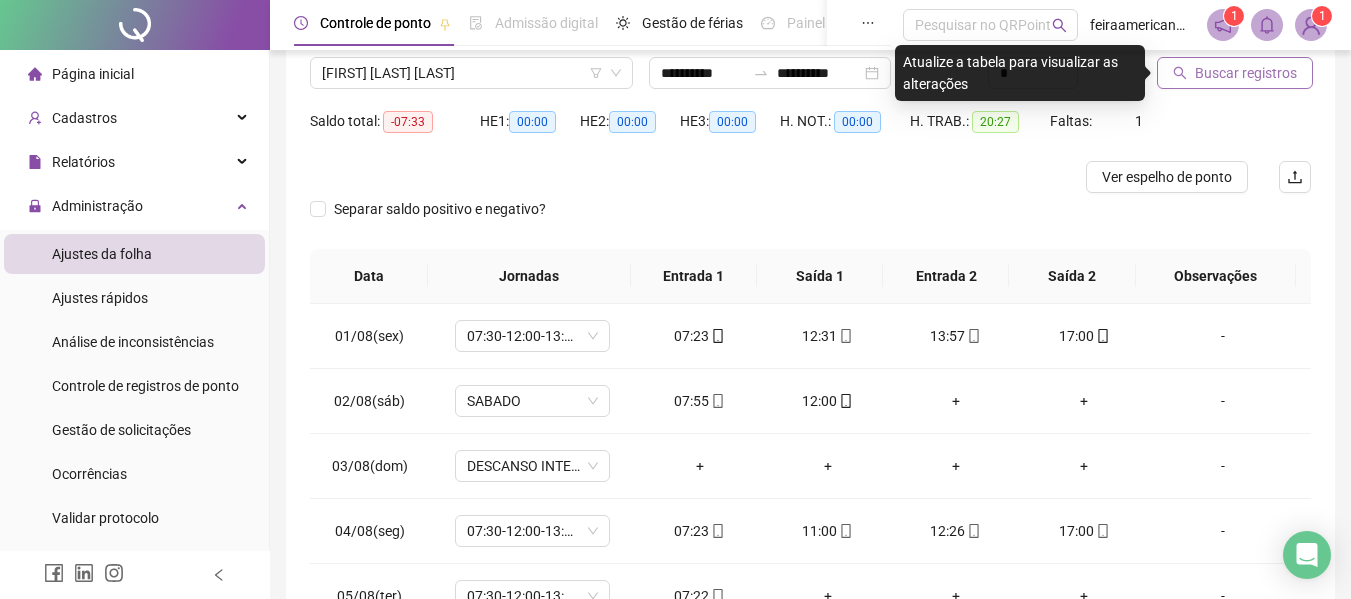 click on "Buscar registros" at bounding box center (1235, 73) 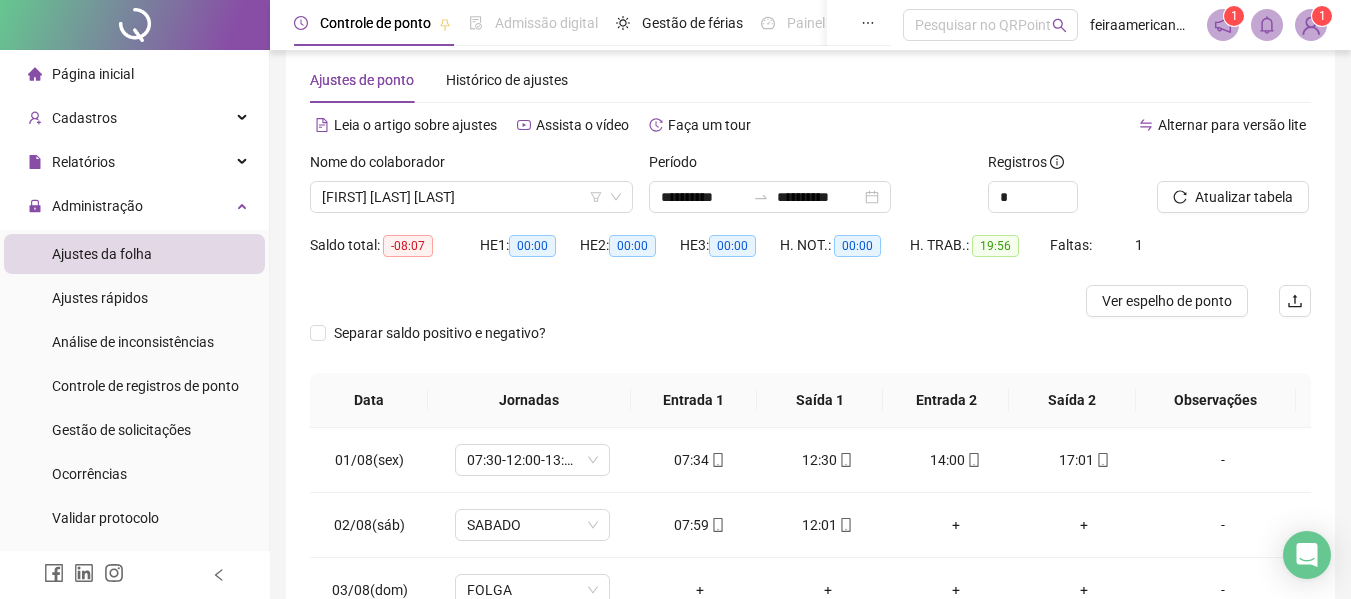 scroll, scrollTop: 8, scrollLeft: 0, axis: vertical 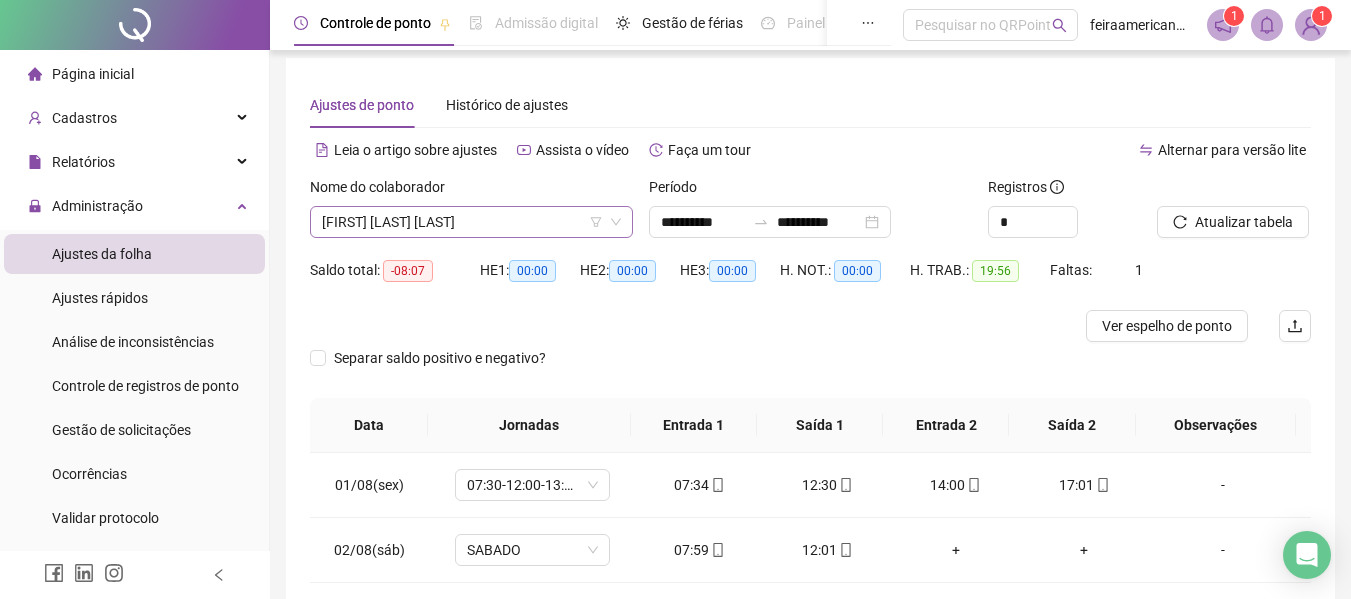 click on "MARLEYDE DE NOVAES NASCIMENTO" at bounding box center [471, 222] 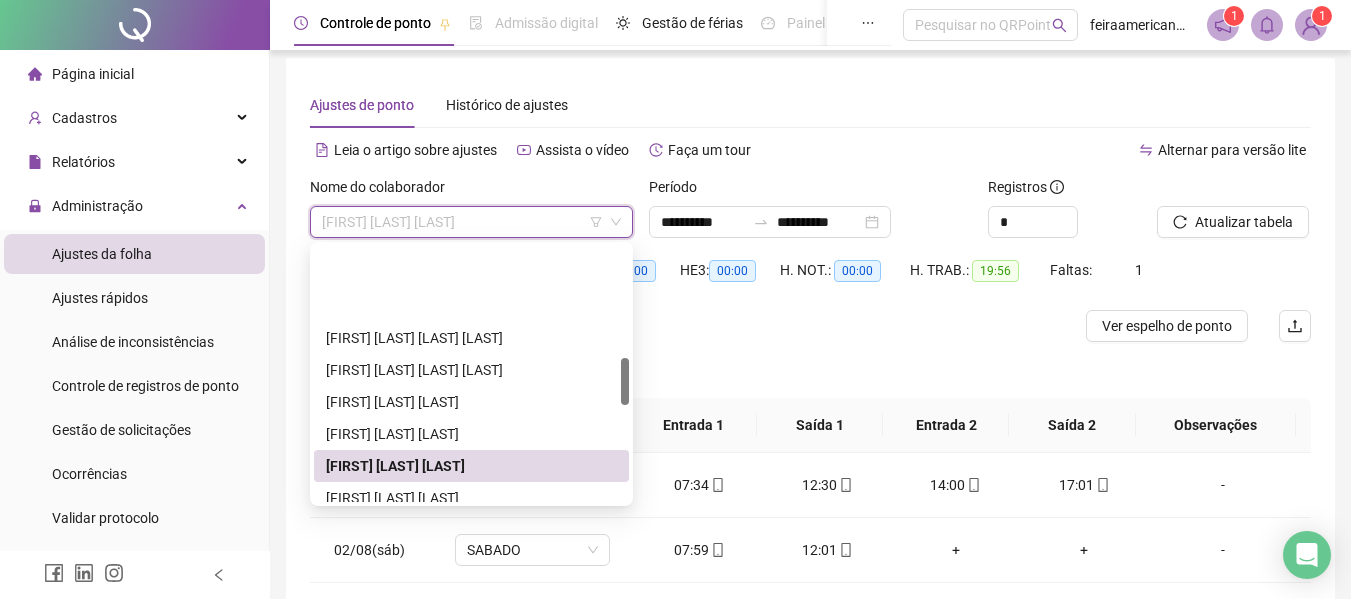 scroll, scrollTop: 600, scrollLeft: 0, axis: vertical 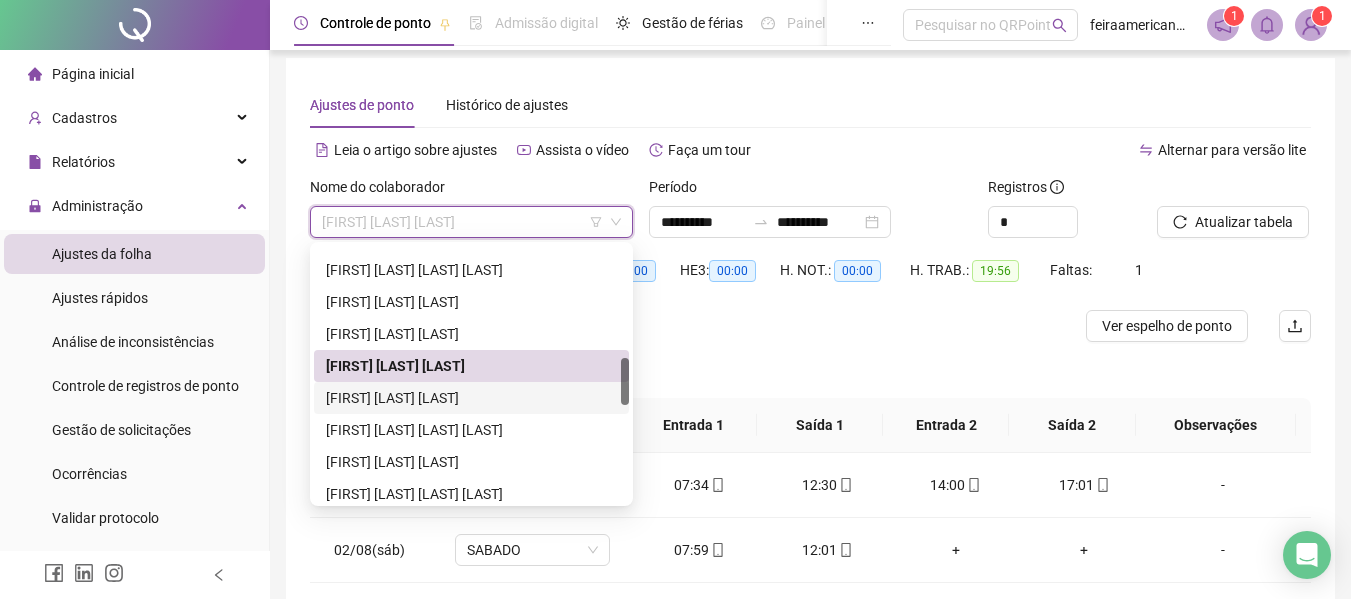 click on "MURILO BORGES MOREIRA" at bounding box center [471, 398] 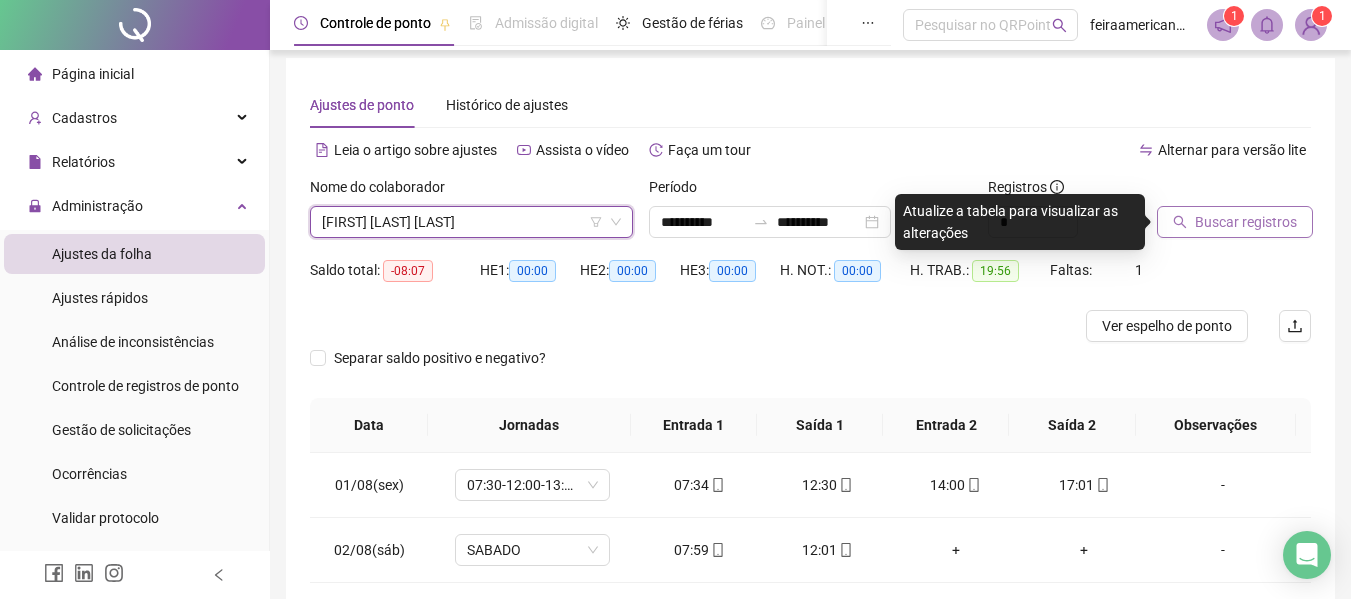 click on "Buscar registros" at bounding box center [1246, 222] 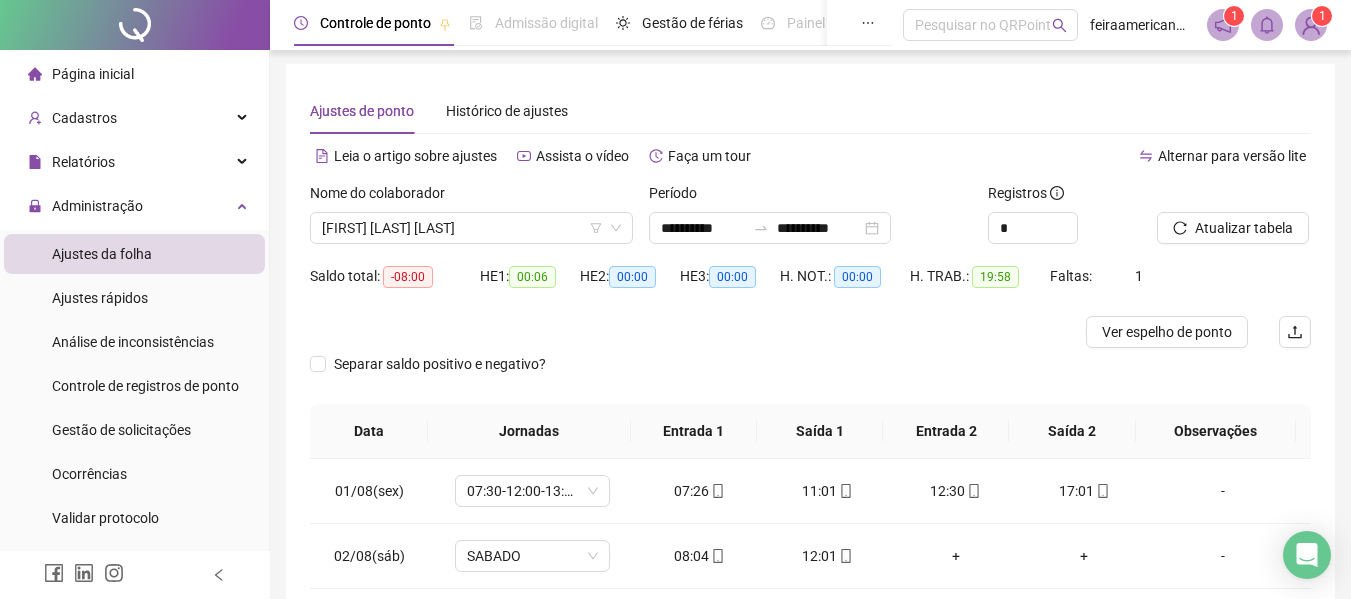 scroll, scrollTop: 0, scrollLeft: 0, axis: both 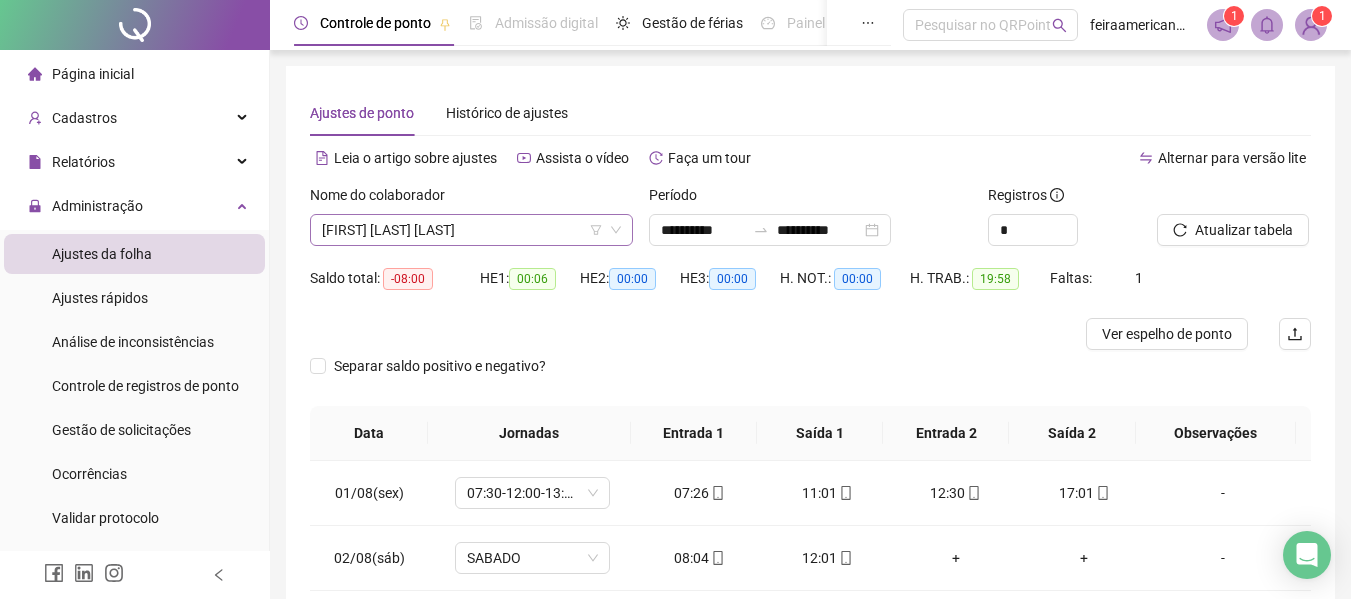 click on "MURILO BORGES MOREIRA" at bounding box center [471, 230] 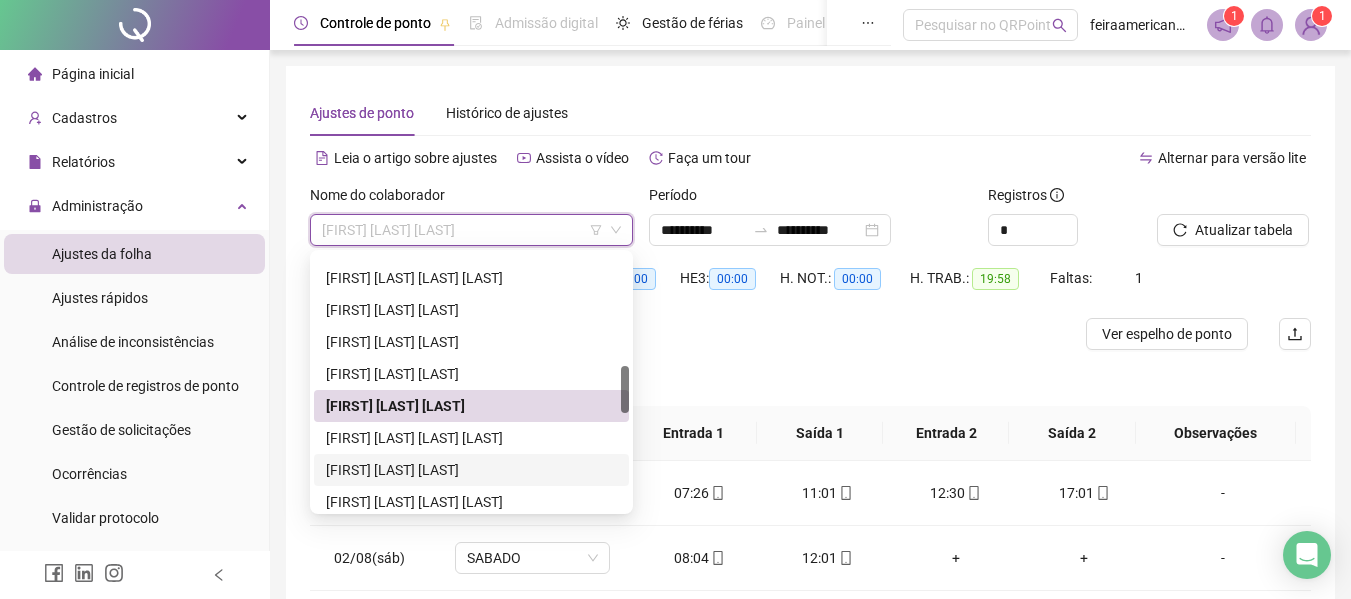 scroll, scrollTop: 700, scrollLeft: 0, axis: vertical 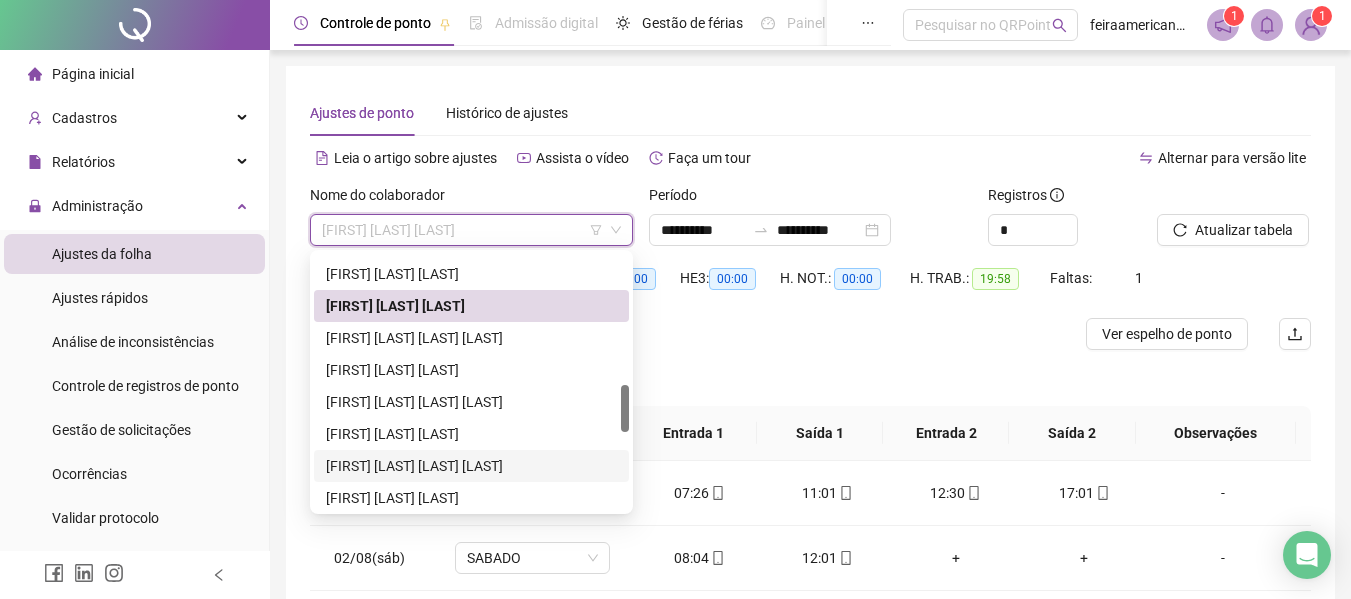 click on "PAULO CESAR PEREIRA DE BRITO" at bounding box center [471, 466] 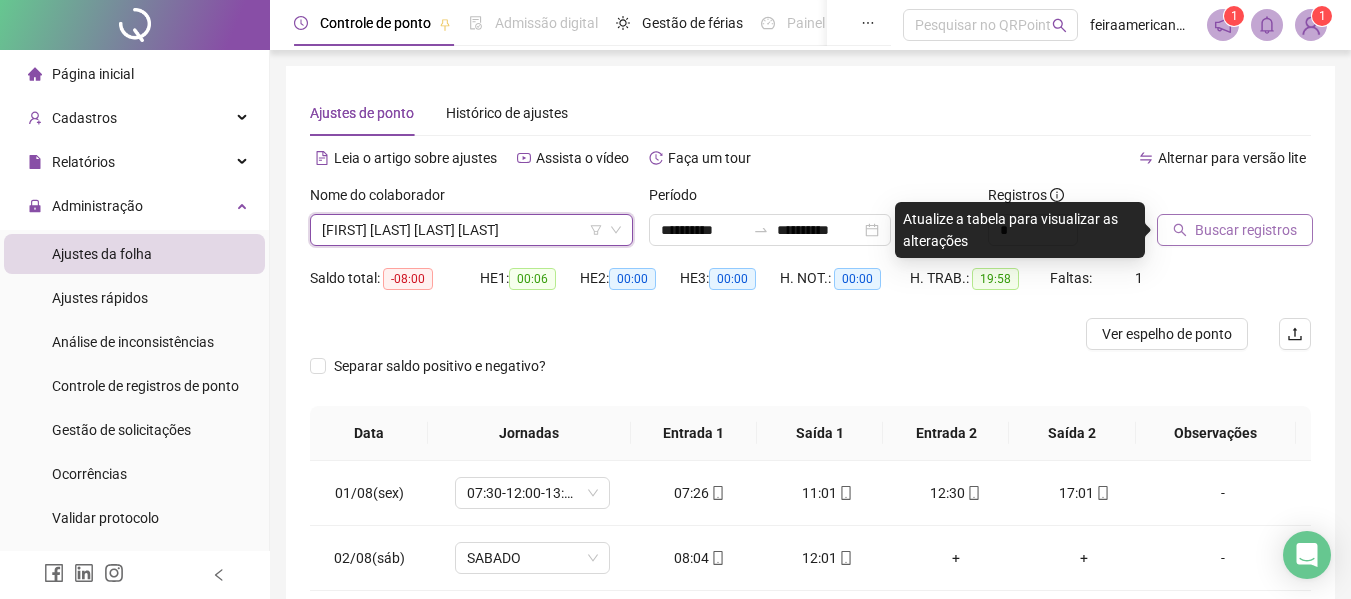 click on "Buscar registros" at bounding box center (1246, 230) 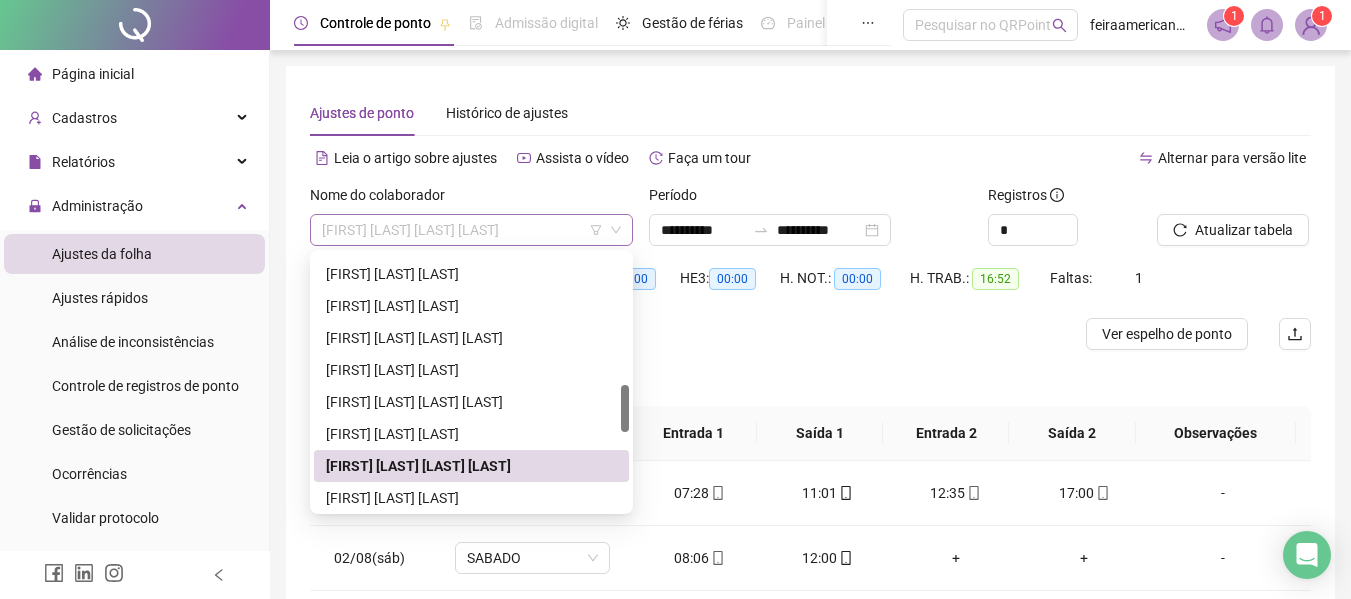 click on "PAULO CESAR PEREIRA DE BRITO" at bounding box center (471, 230) 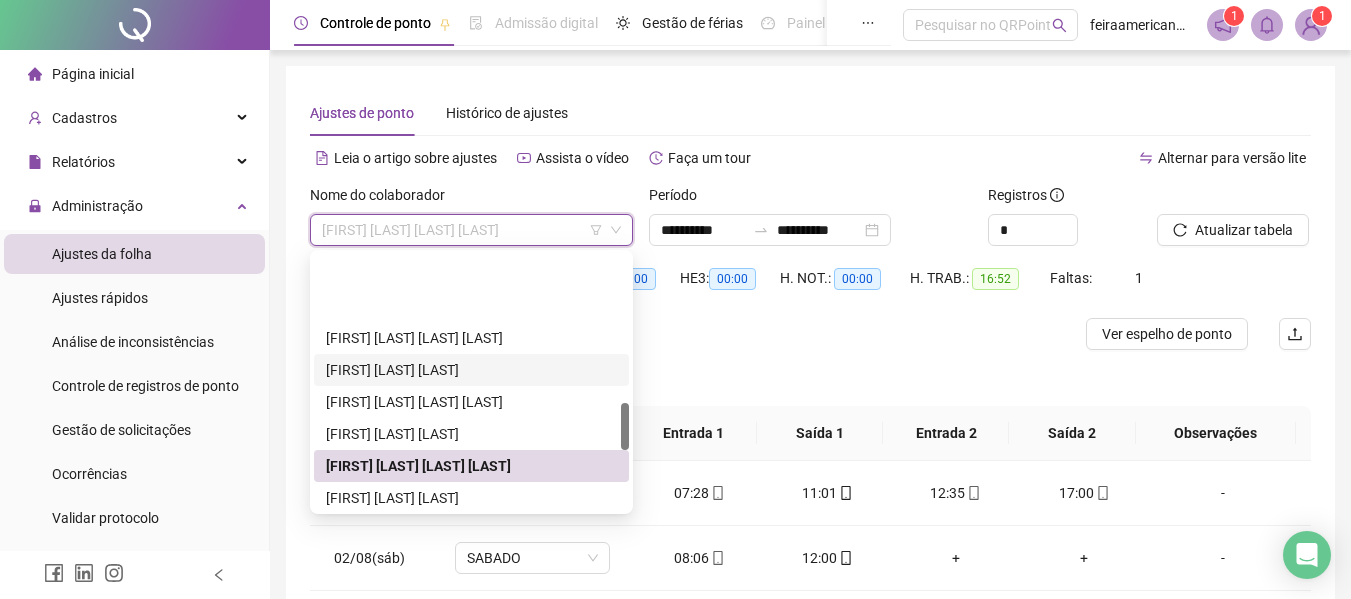 scroll, scrollTop: 800, scrollLeft: 0, axis: vertical 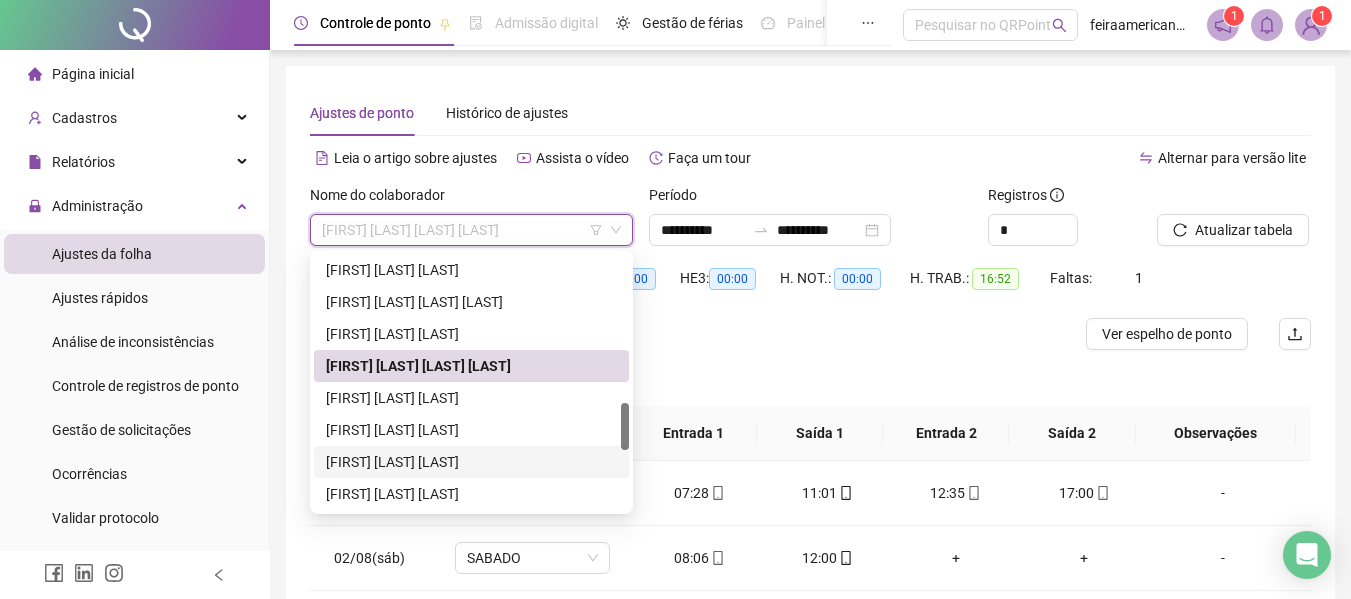 click on "RAFAELA DE OLIVEIRA CUNHA" at bounding box center [471, 462] 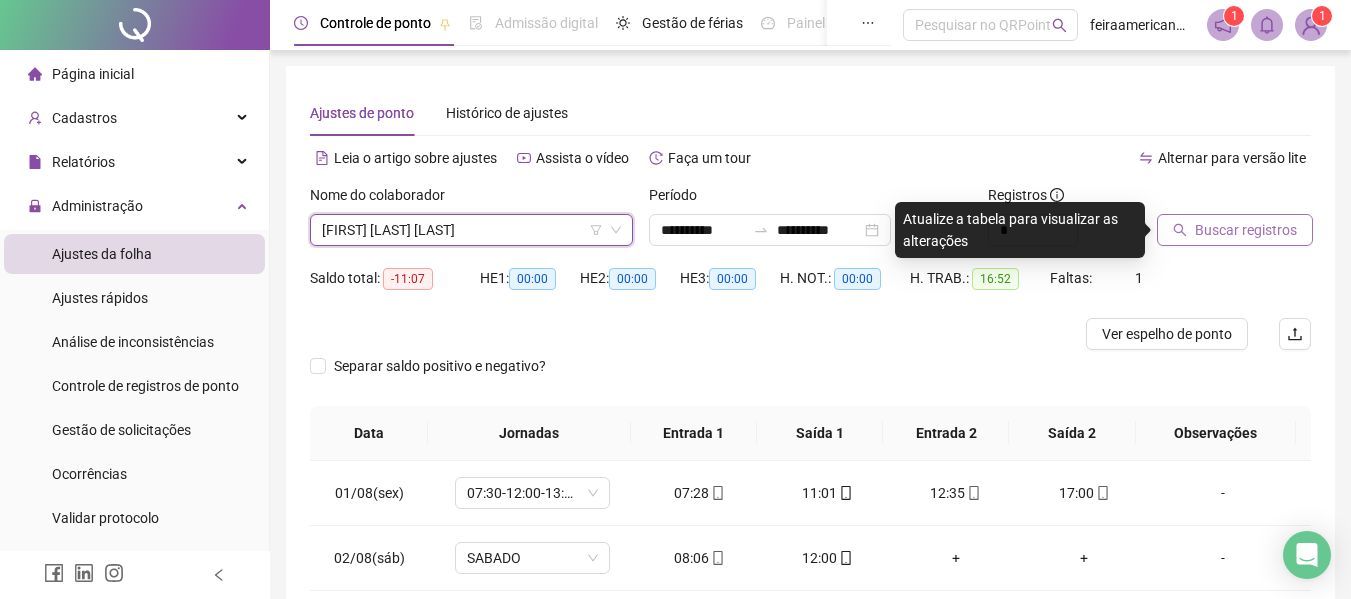 click on "Buscar registros" at bounding box center (1246, 230) 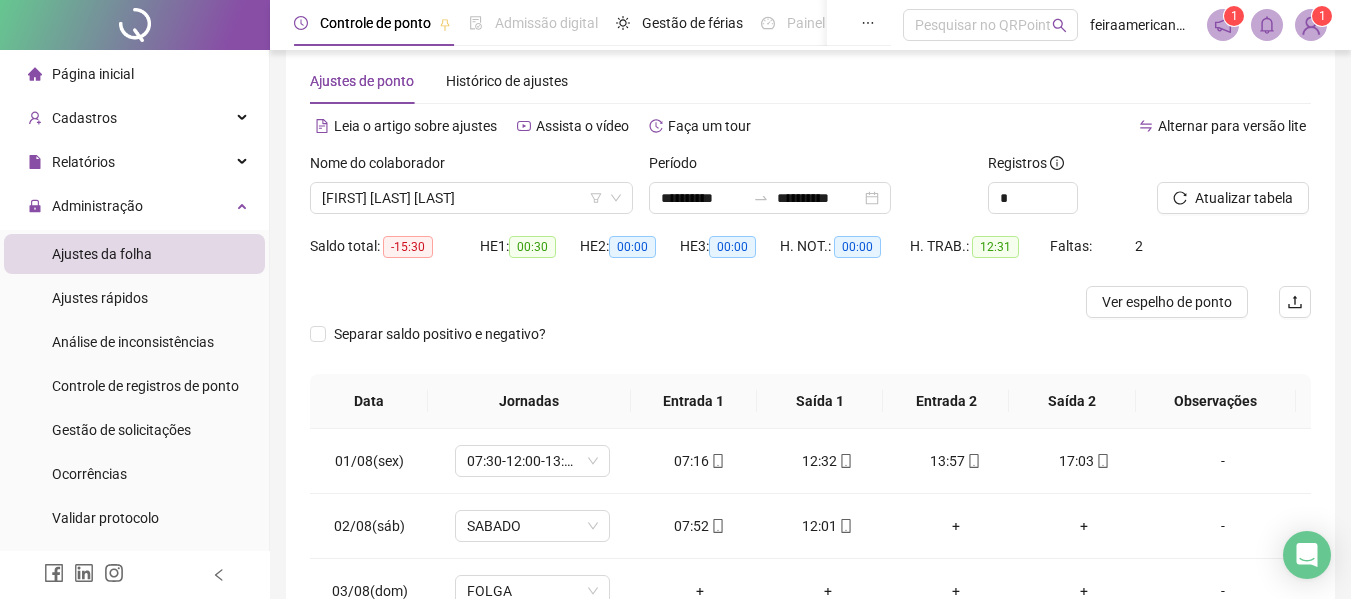 scroll, scrollTop: 22, scrollLeft: 0, axis: vertical 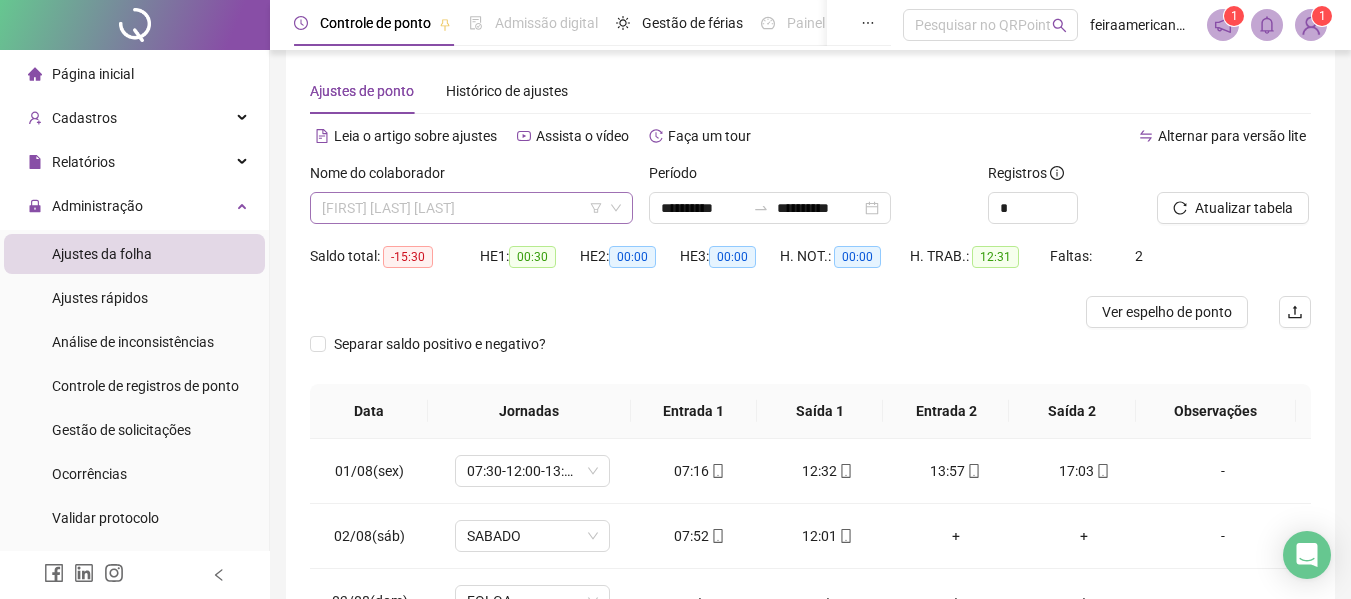 click on "RAFAELA DE OLIVEIRA CUNHA" at bounding box center [471, 208] 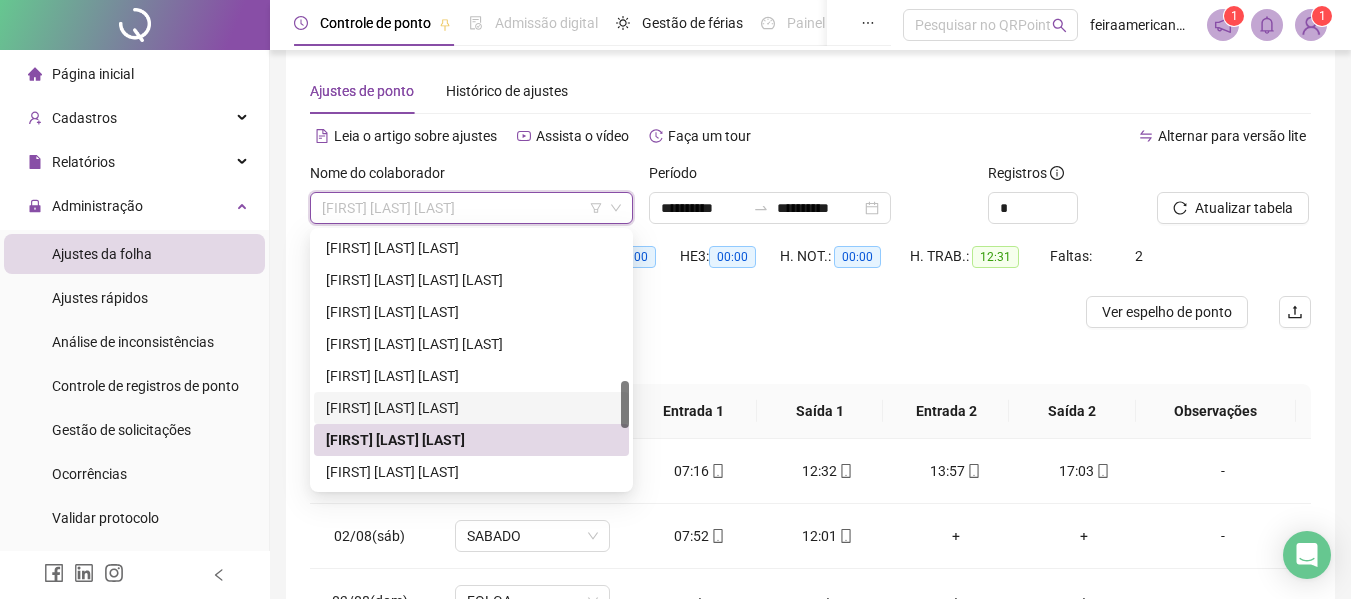 scroll, scrollTop: 900, scrollLeft: 0, axis: vertical 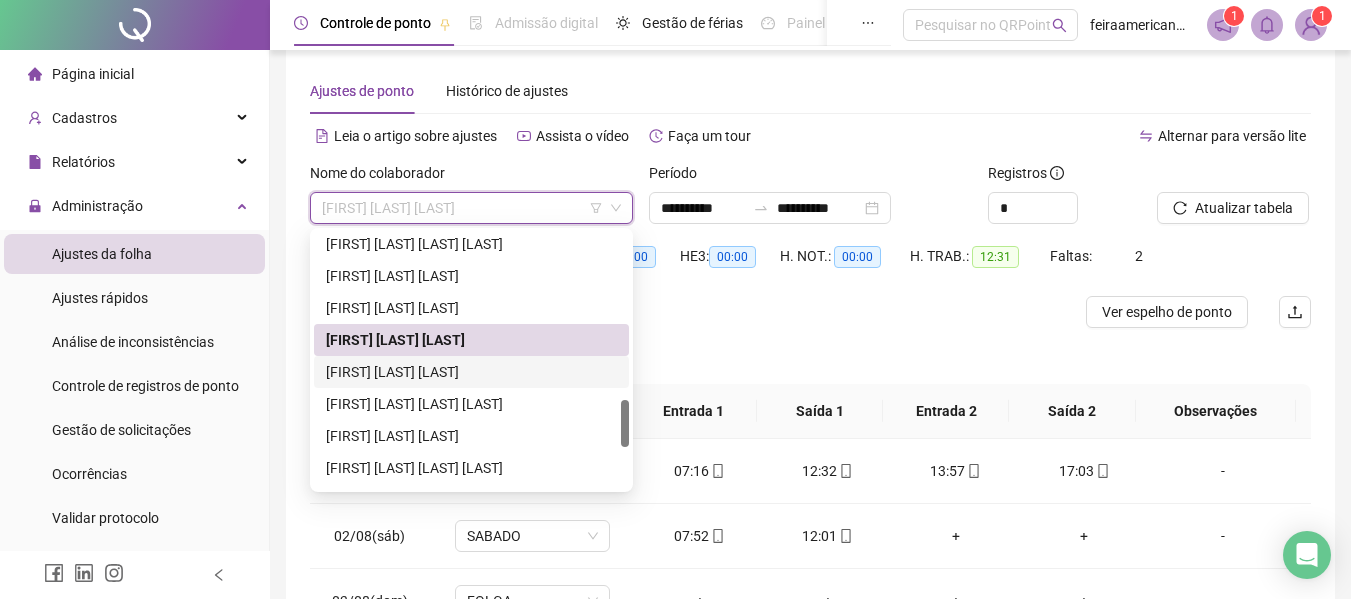 click on "ROGERIO OLIVEIRA SANTOS" at bounding box center (471, 372) 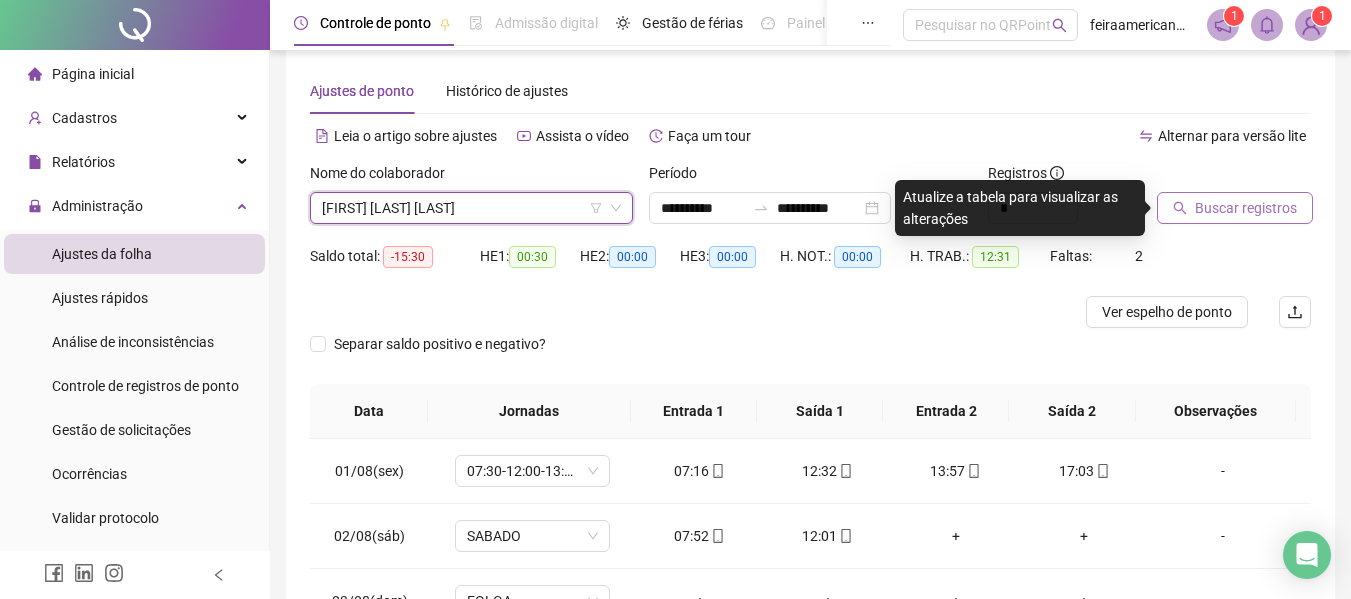 click on "Buscar registros" at bounding box center [1246, 208] 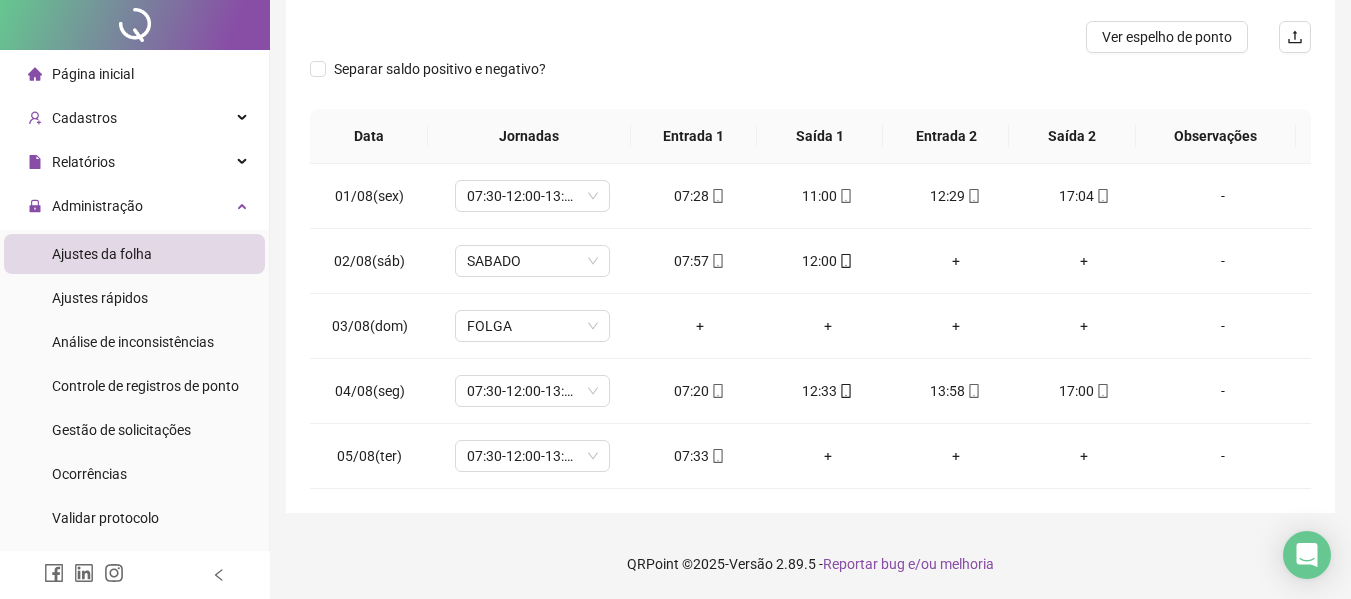scroll, scrollTop: 0, scrollLeft: 0, axis: both 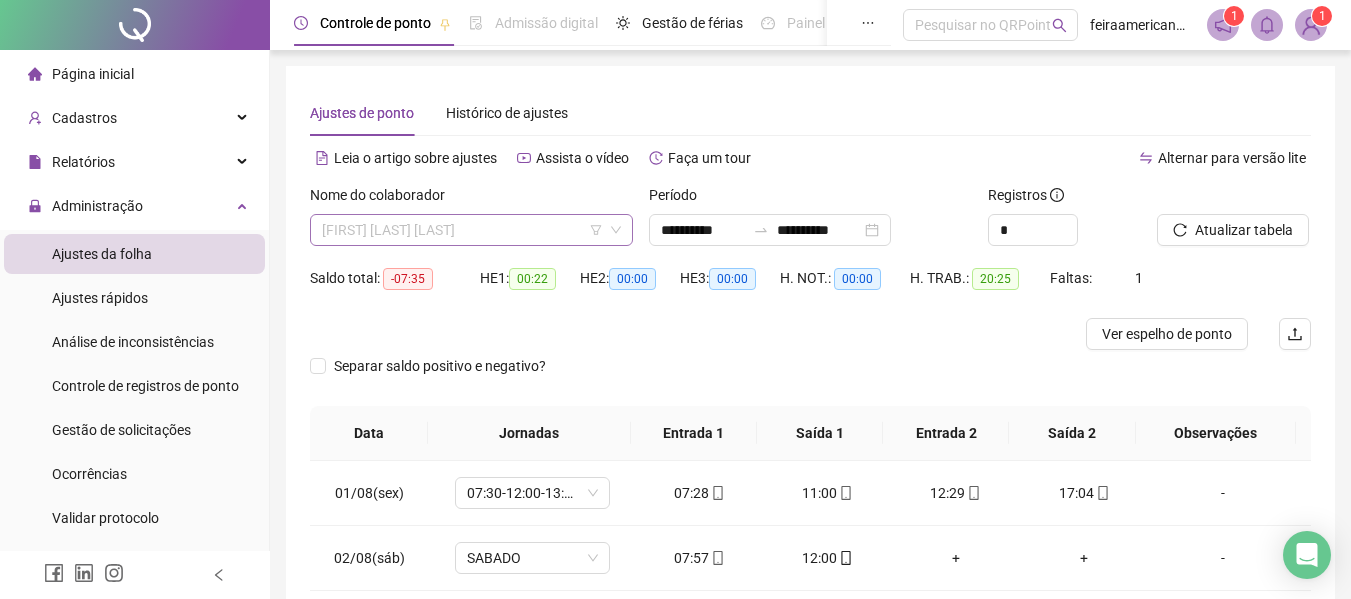 click on "ROGERIO OLIVEIRA SANTOS" at bounding box center [471, 230] 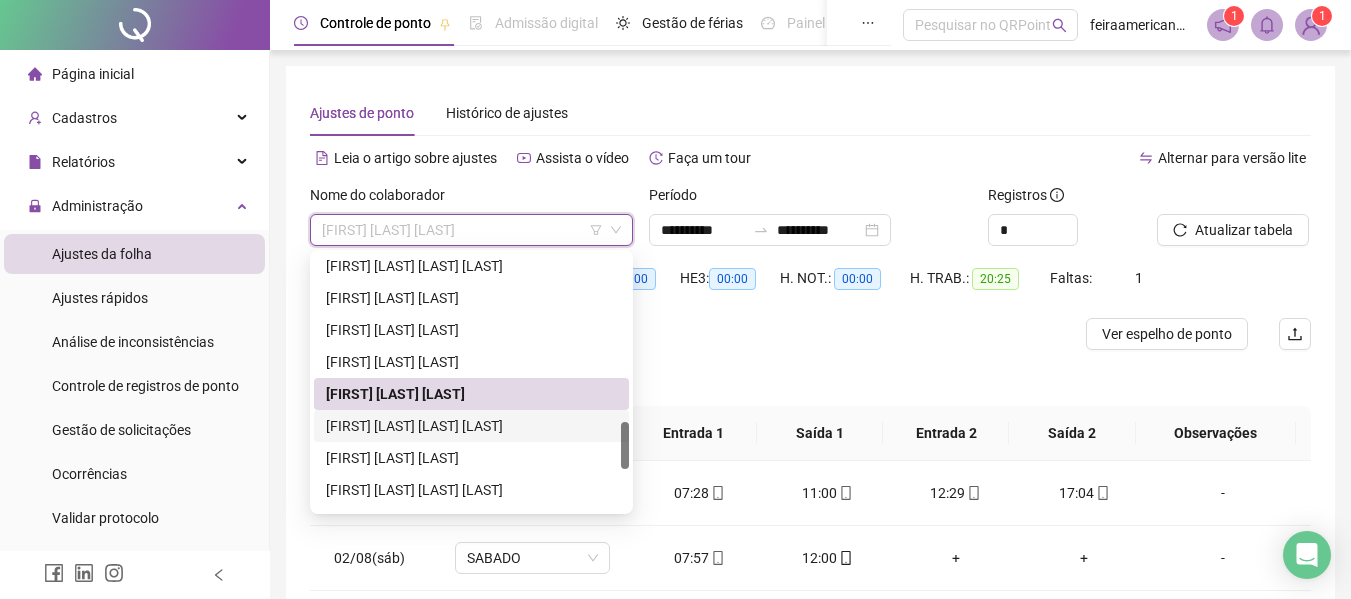 click on "RONALDO LIMA SANTANA OLIVEIRA" at bounding box center (471, 426) 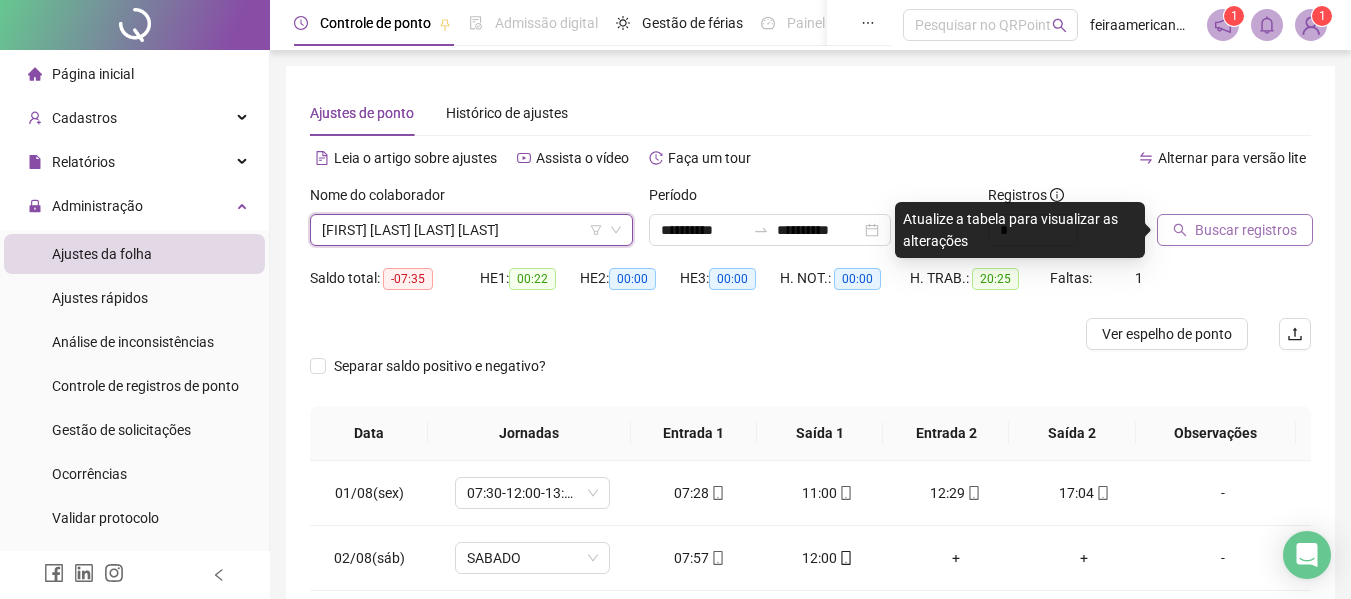 click on "Buscar registros" at bounding box center [1246, 230] 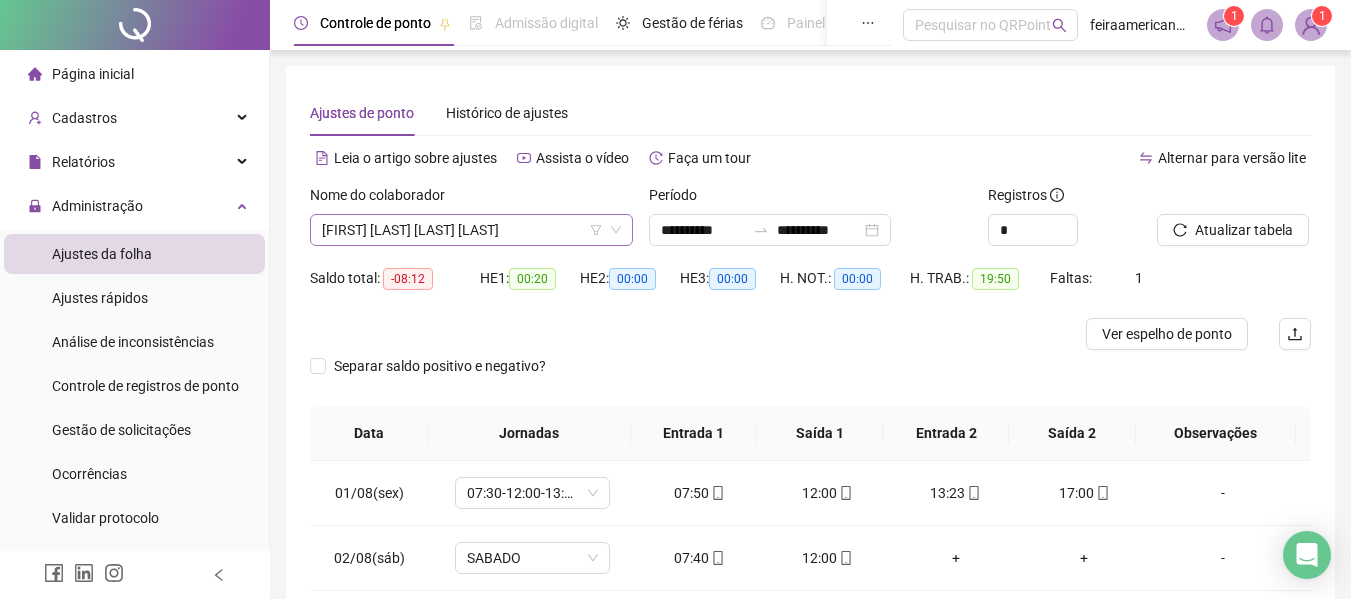 click on "RONALDO LIMA SANTANA OLIVEIRA" at bounding box center [471, 230] 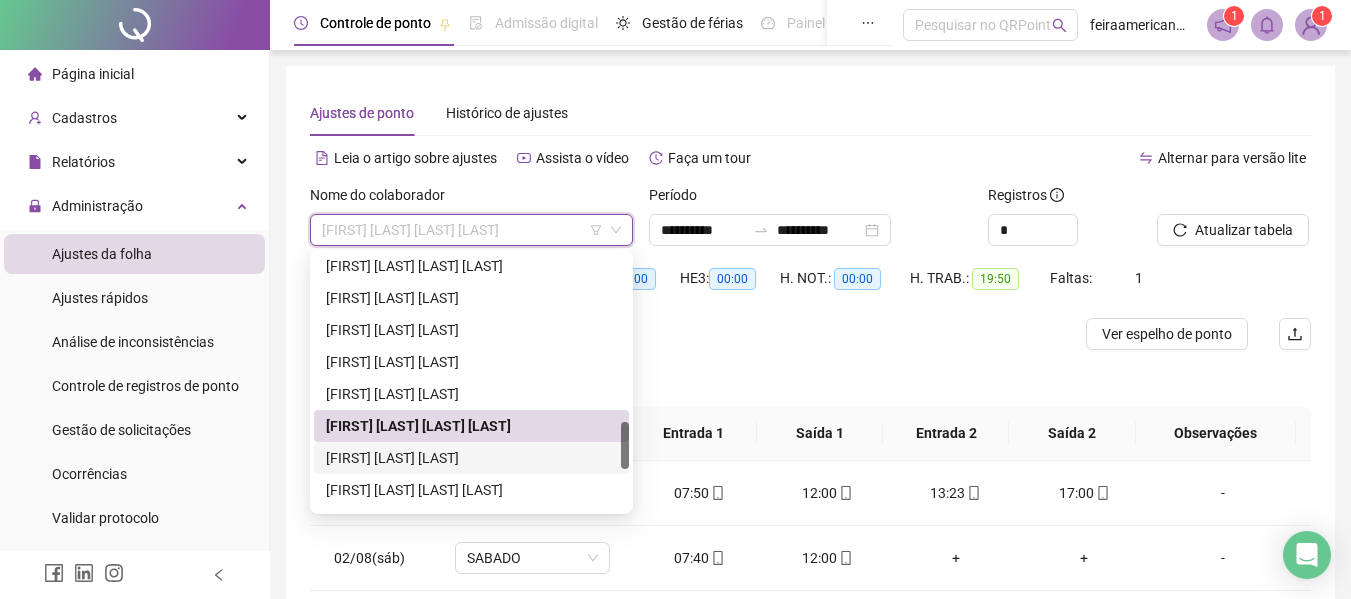 click on "ROSENIL DE JESUS SILVA" at bounding box center [471, 458] 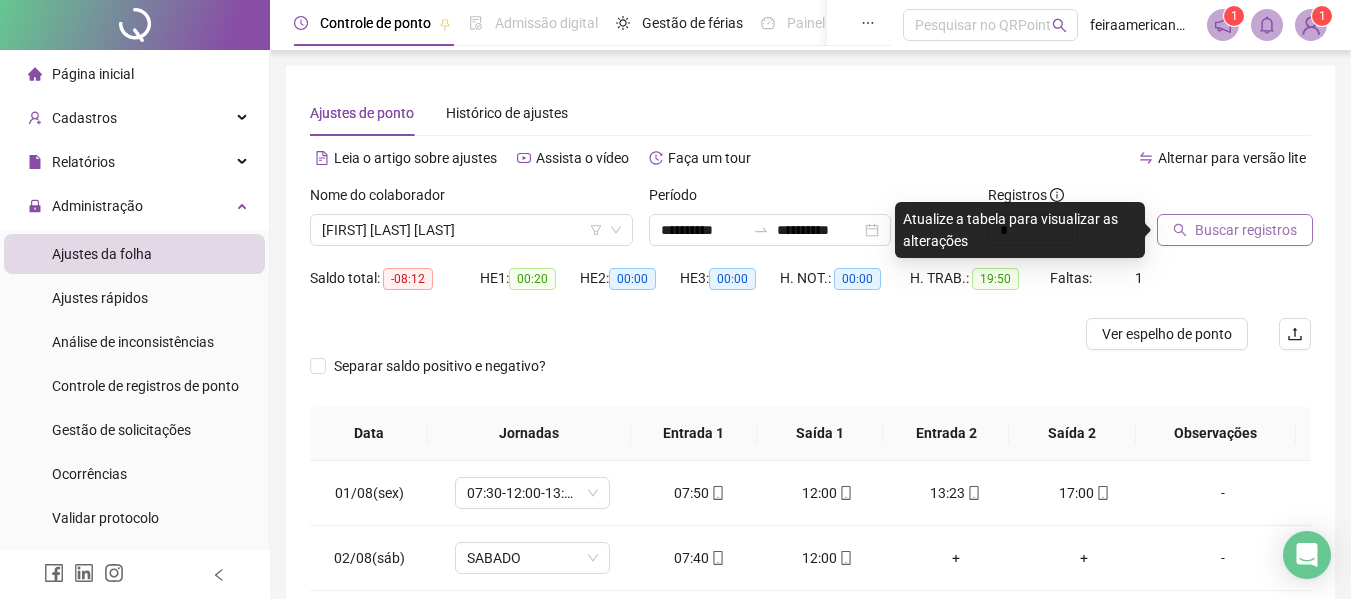 click on "Buscar registros" at bounding box center (1246, 230) 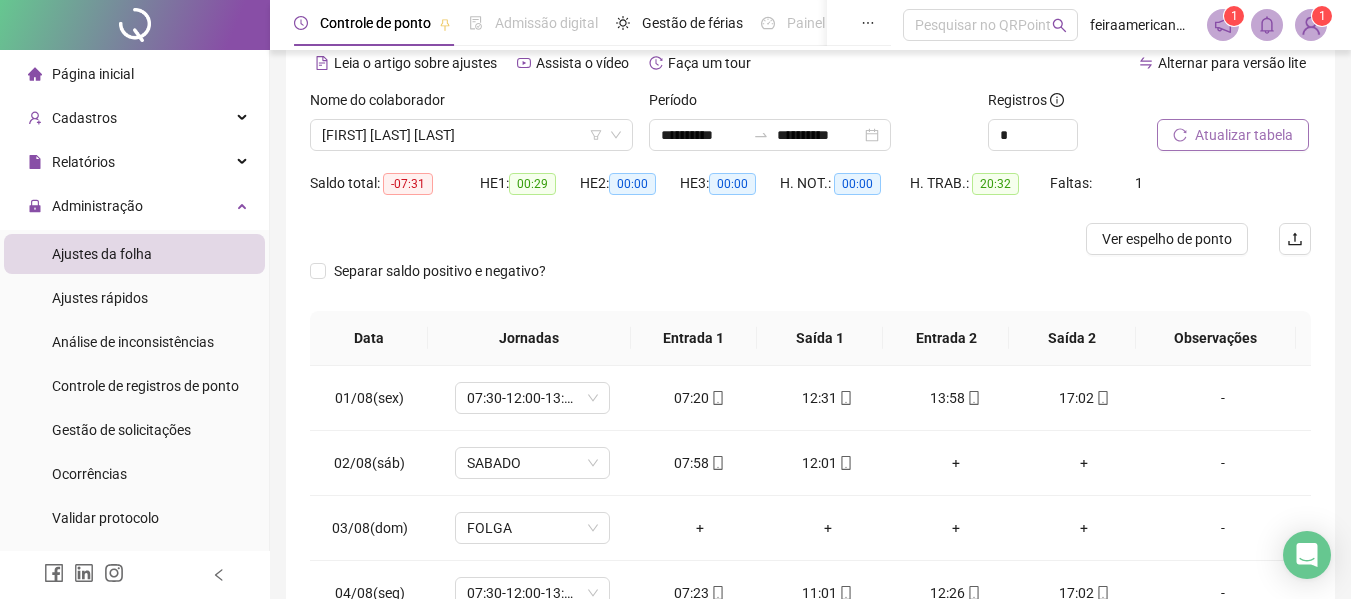 scroll, scrollTop: 91, scrollLeft: 0, axis: vertical 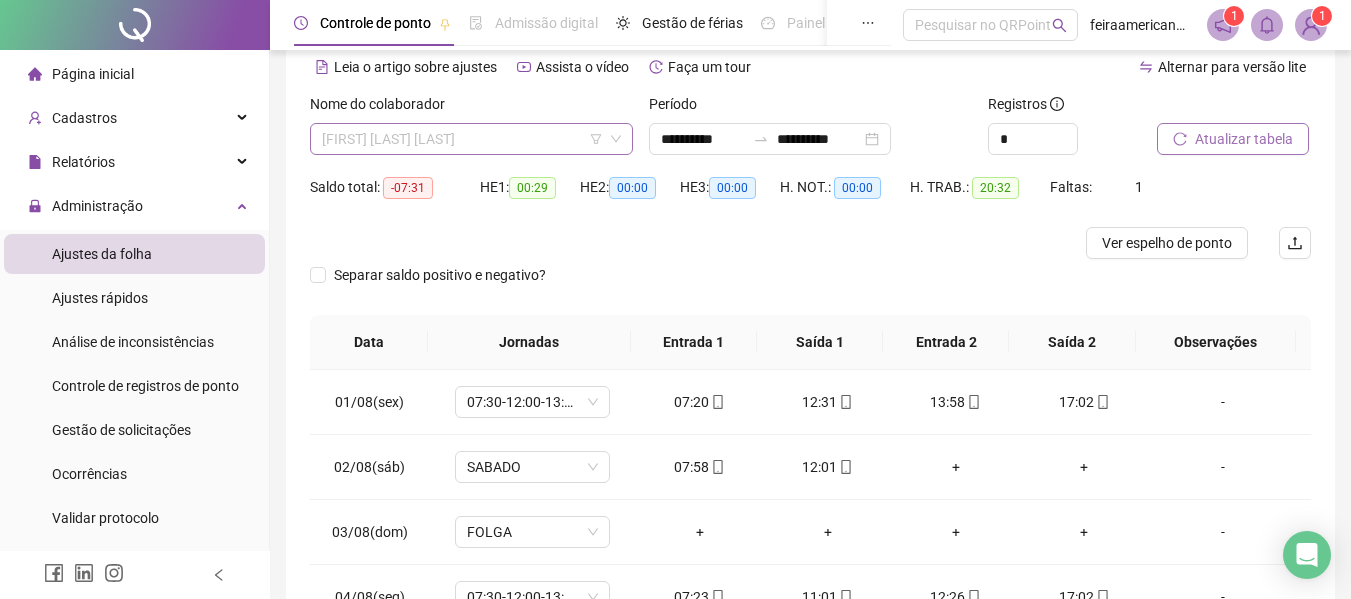 click on "ROSENIL DE JESUS SILVA" at bounding box center [471, 139] 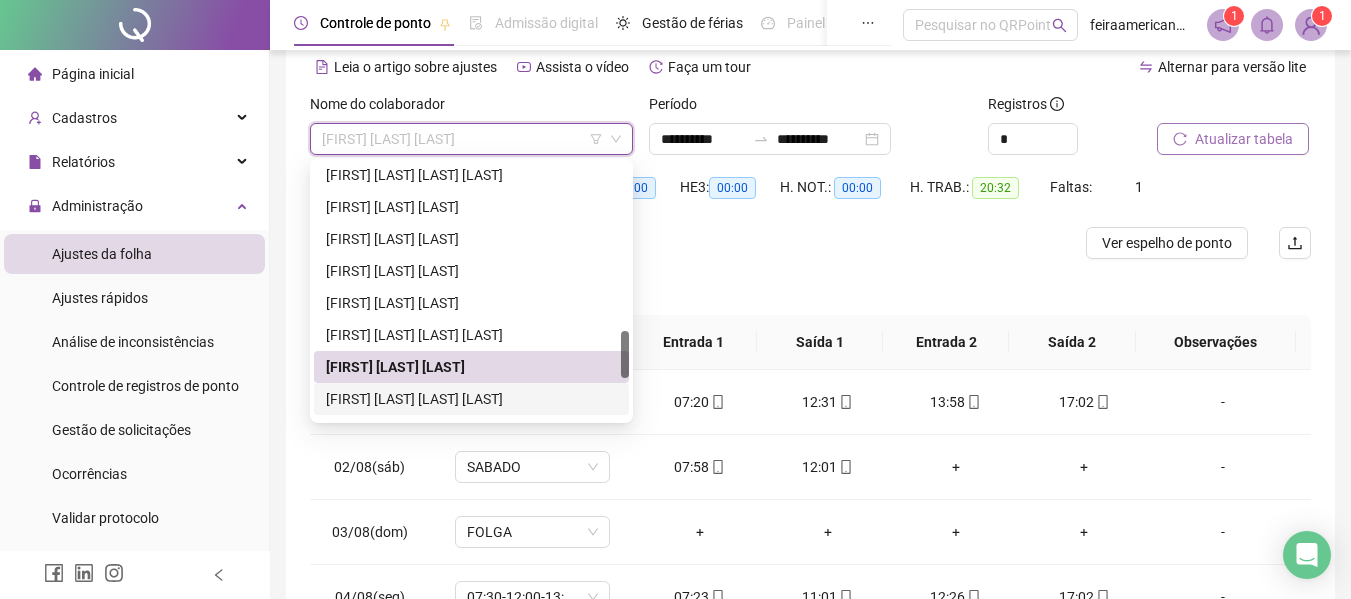 click on "ROZENILDA OLIVEIRA DE JESUS" at bounding box center (471, 399) 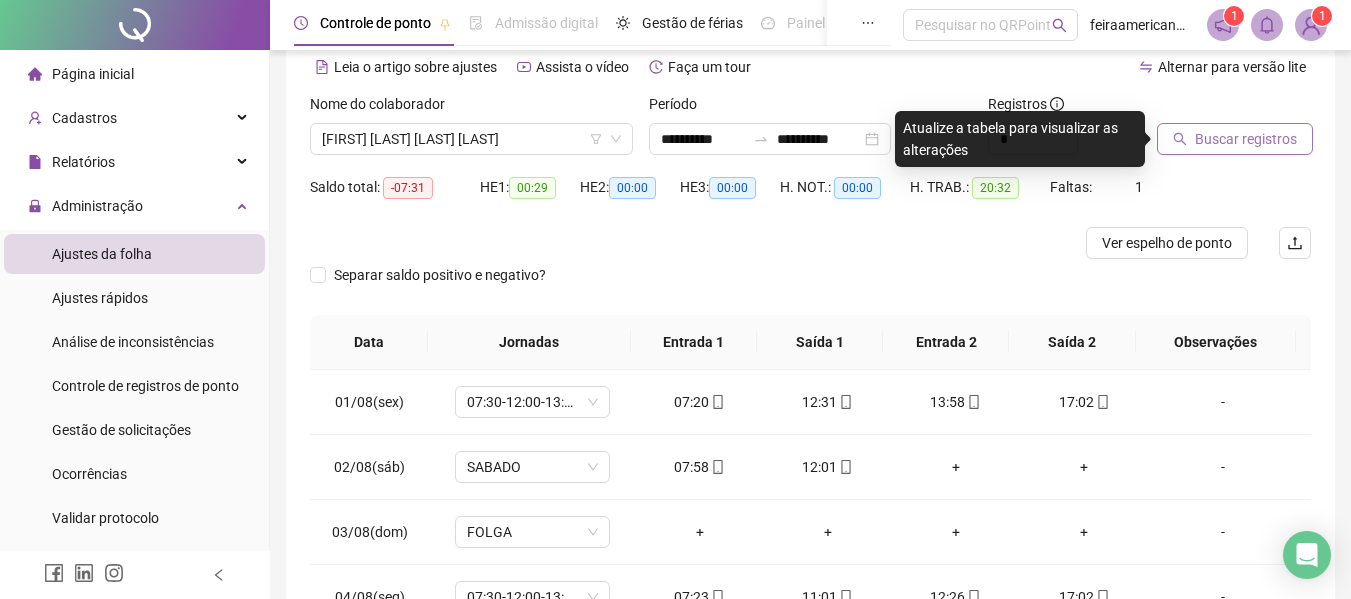 click on "Buscar registros" at bounding box center [1246, 139] 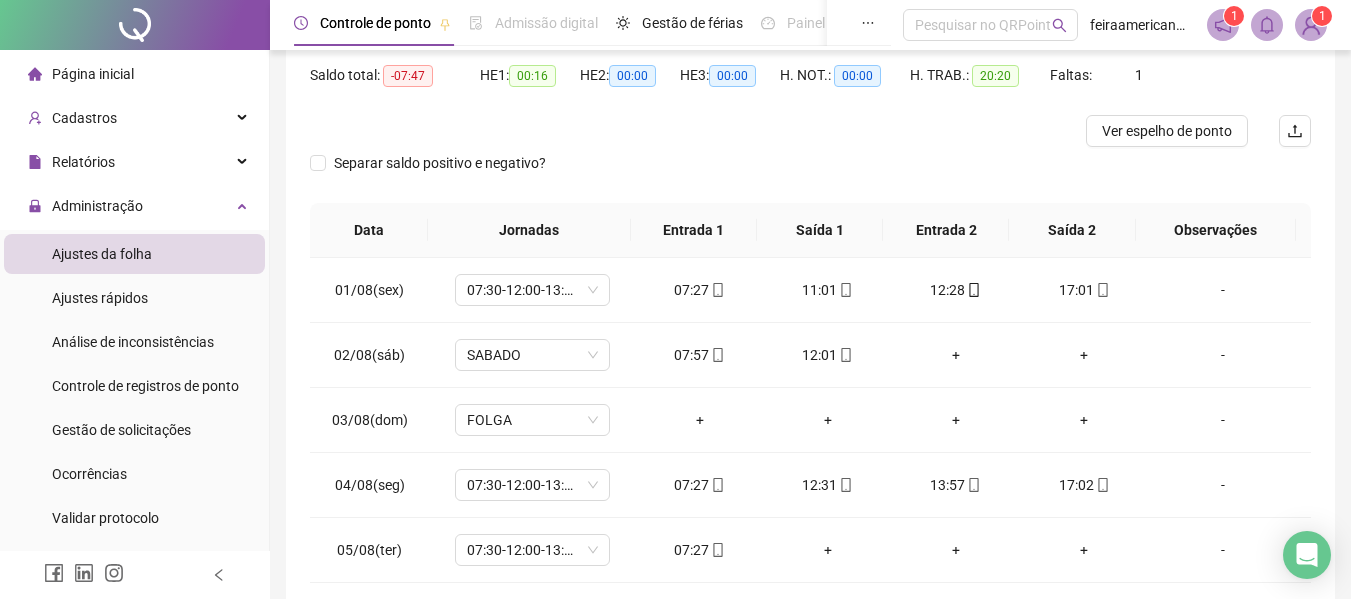 scroll, scrollTop: 160, scrollLeft: 0, axis: vertical 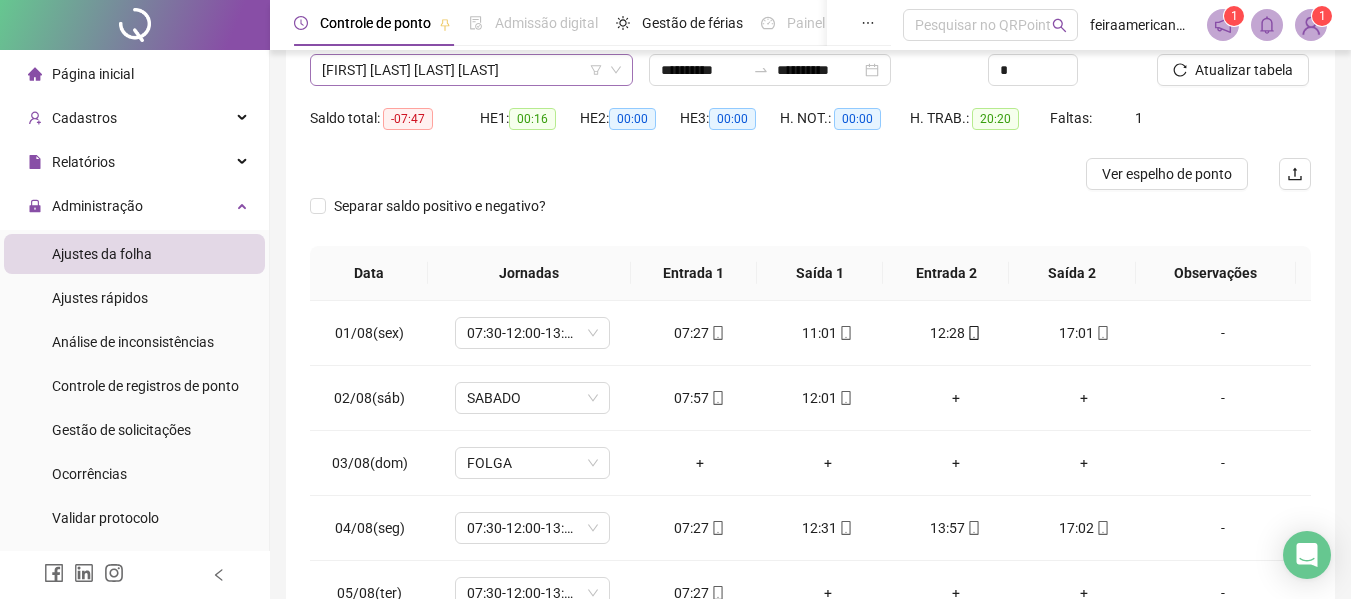 click on "ROZENILDA OLIVEIRA DE JESUS" at bounding box center [471, 70] 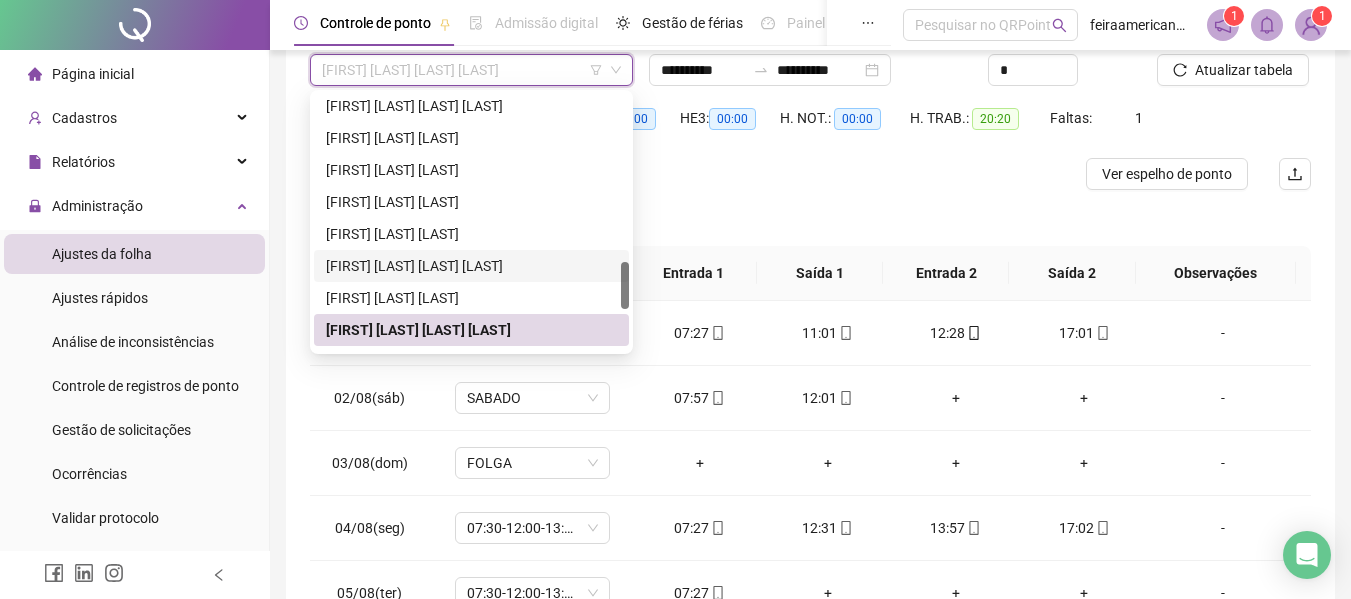 scroll, scrollTop: 1000, scrollLeft: 0, axis: vertical 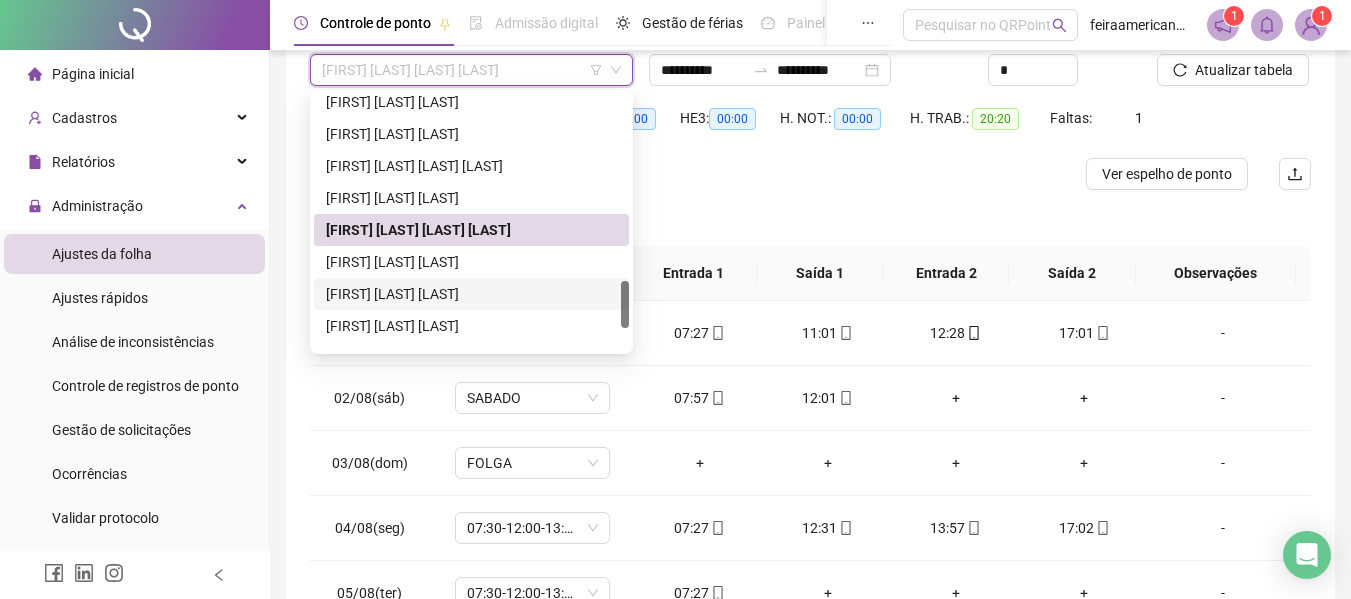 click on "TARINE DE SOUZA SILVA" at bounding box center (471, 294) 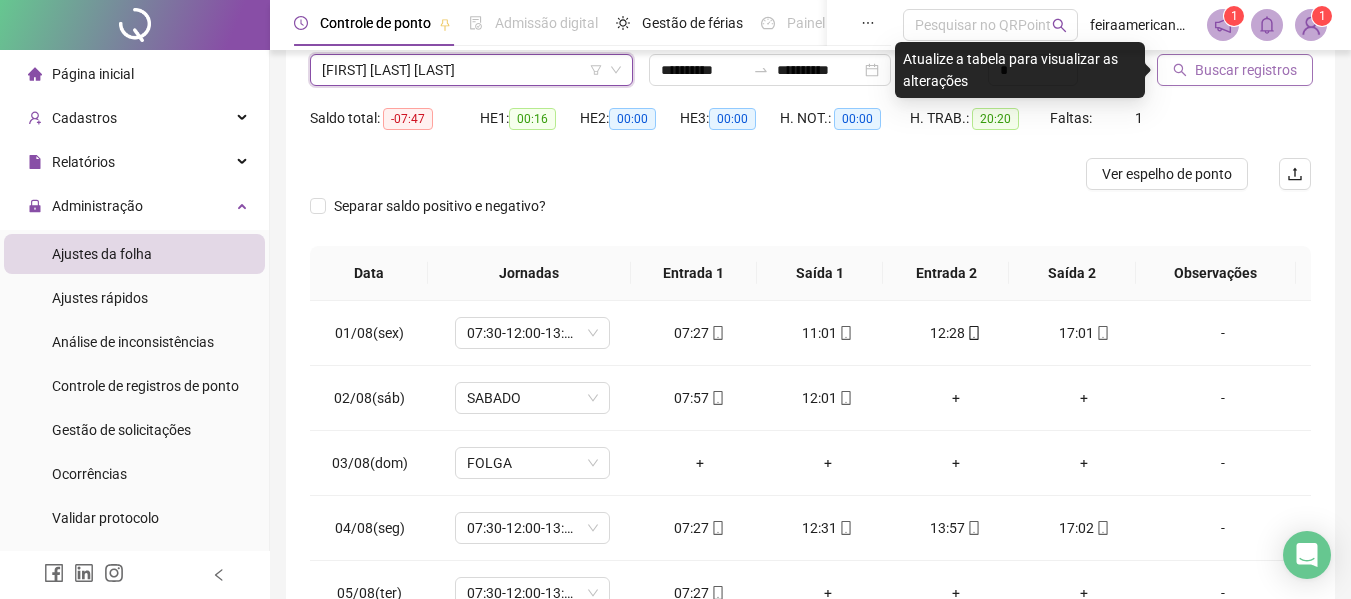 click on "Buscar registros" at bounding box center [1246, 70] 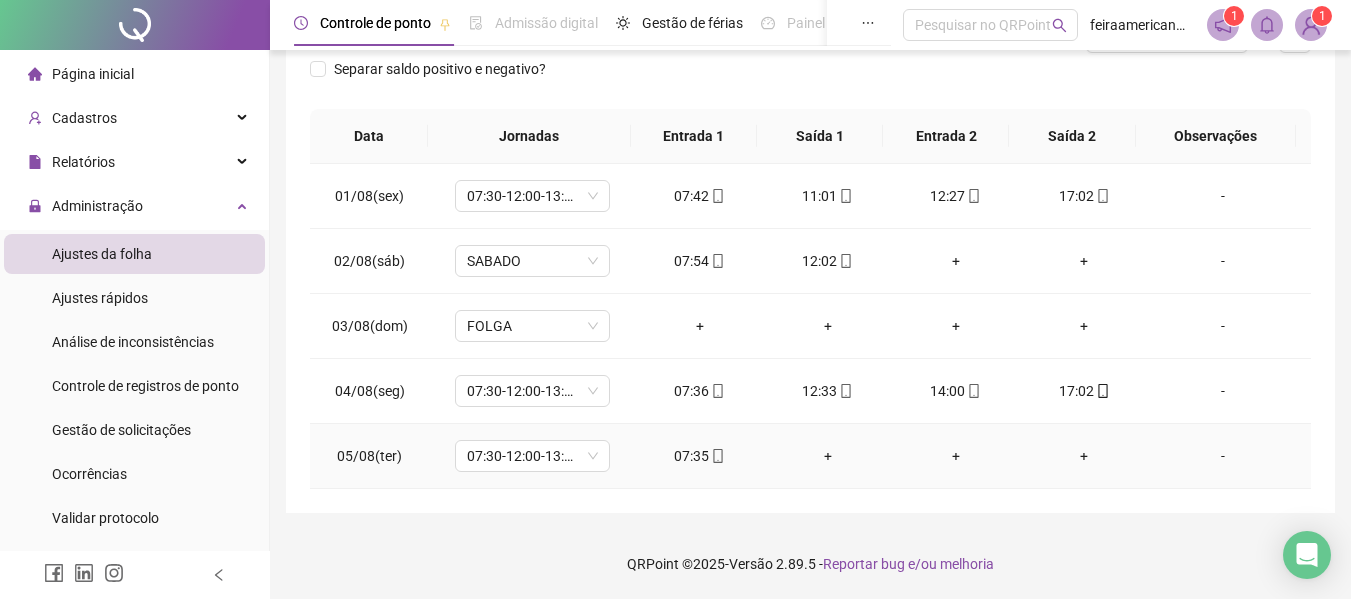 scroll, scrollTop: 0, scrollLeft: 0, axis: both 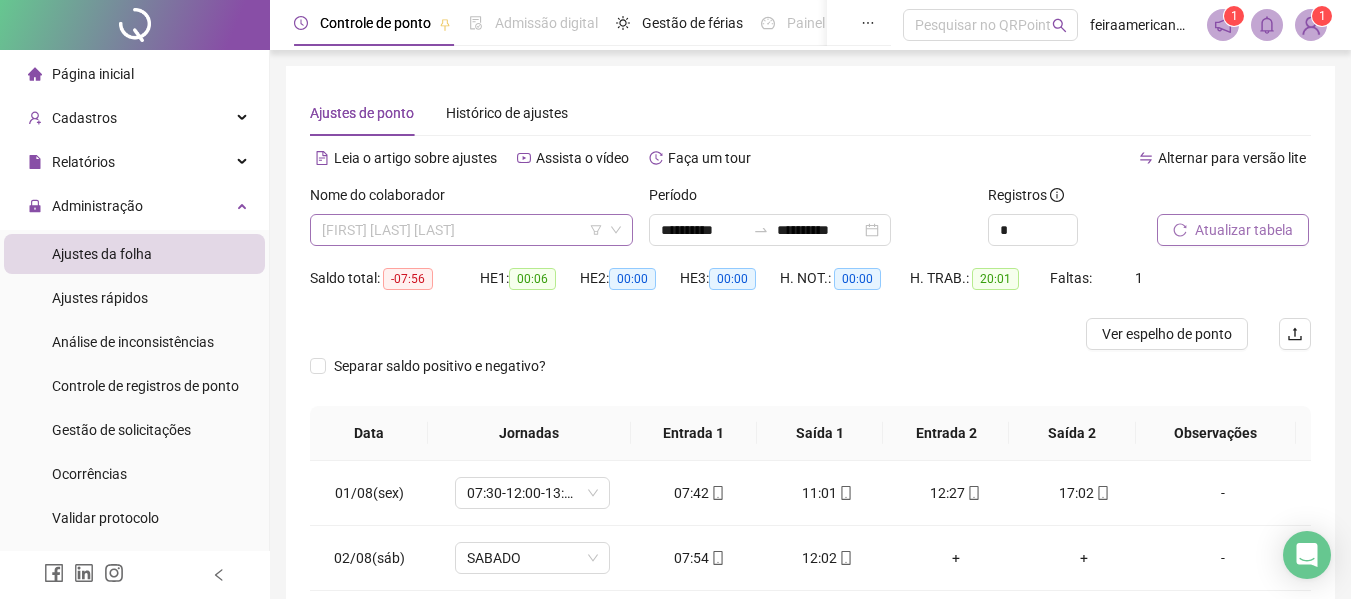 click on "TARINE DE SOUZA SILVA" at bounding box center (471, 230) 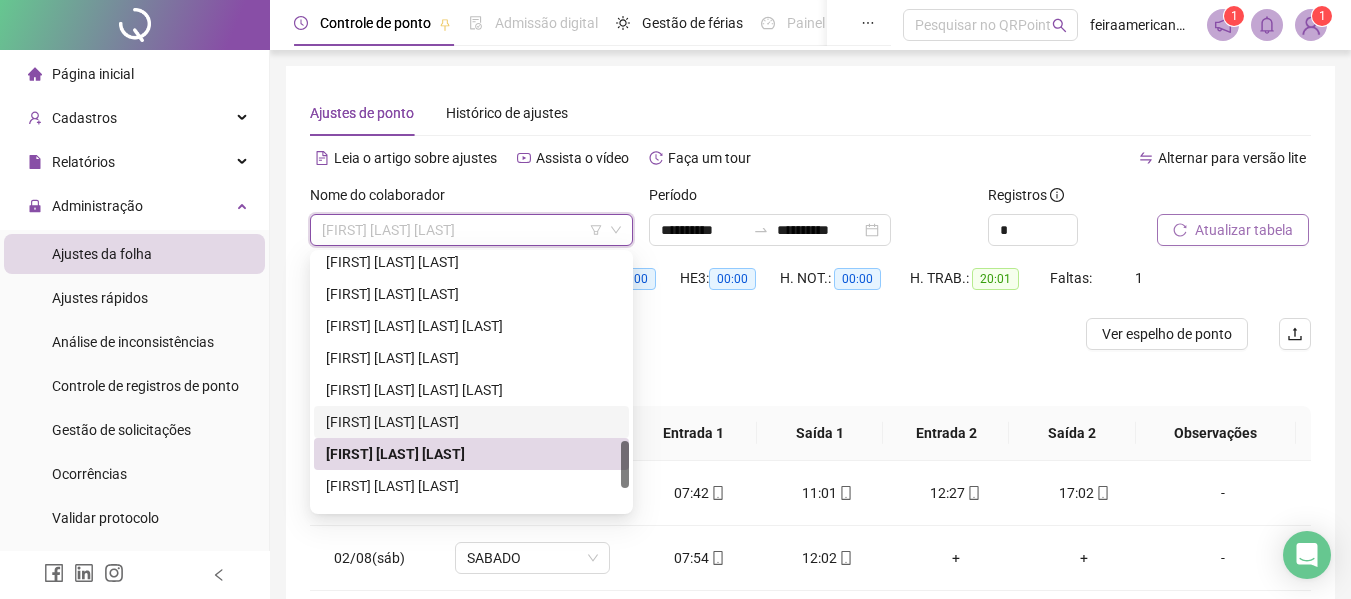 scroll, scrollTop: 1100, scrollLeft: 0, axis: vertical 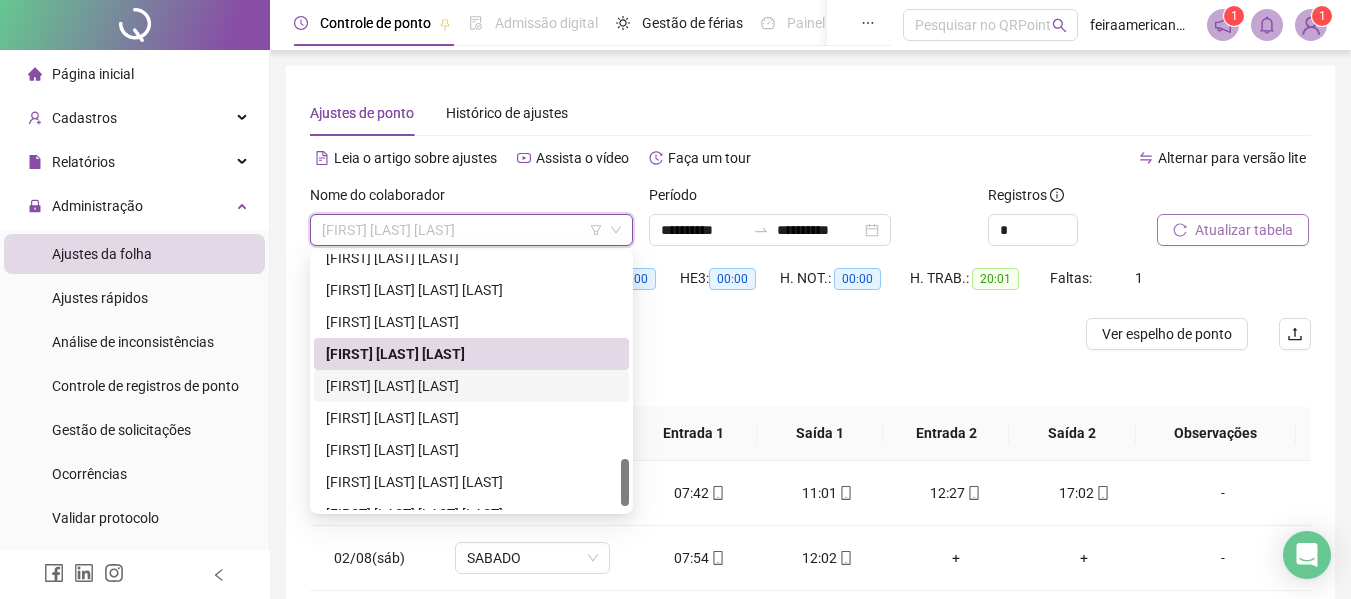 click on "WESLEY SANTANA SILVA" at bounding box center [471, 386] 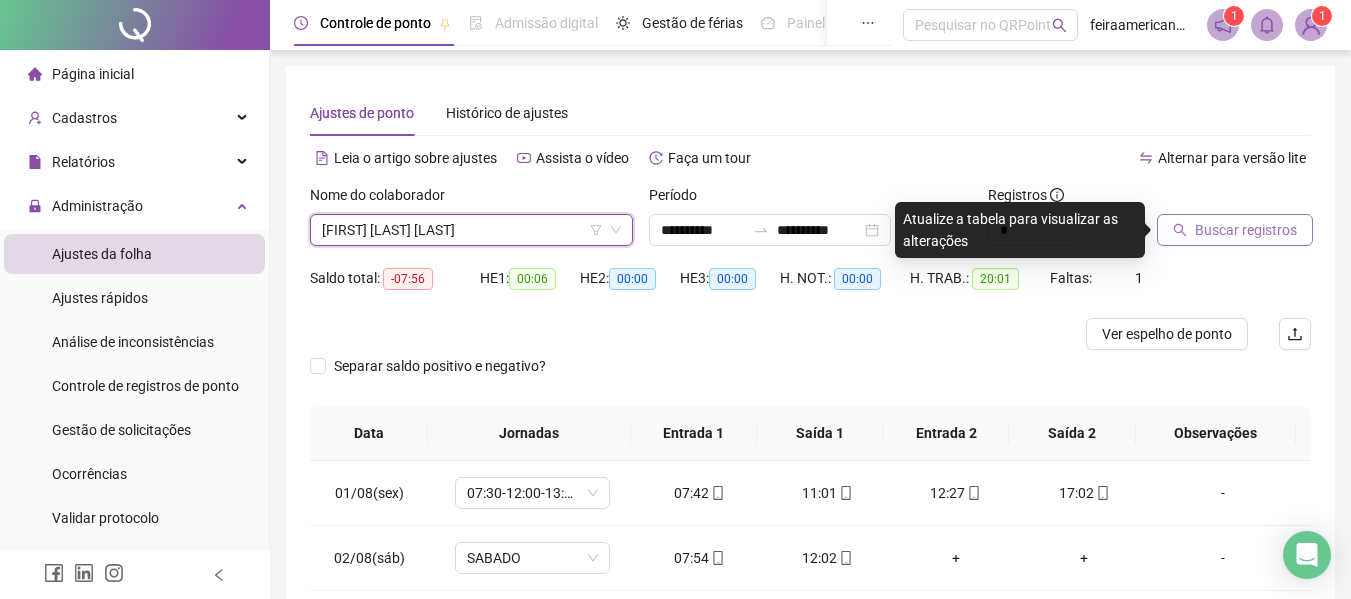 click at bounding box center [1209, 199] 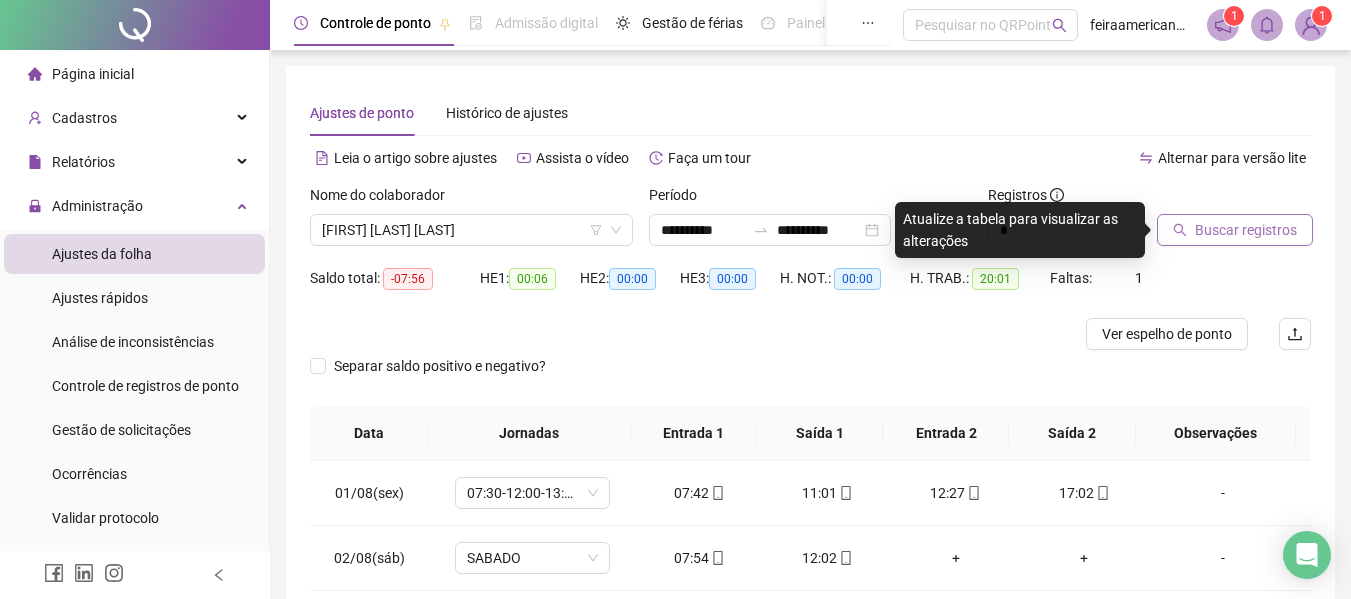 click on "Buscar registros" at bounding box center [1235, 230] 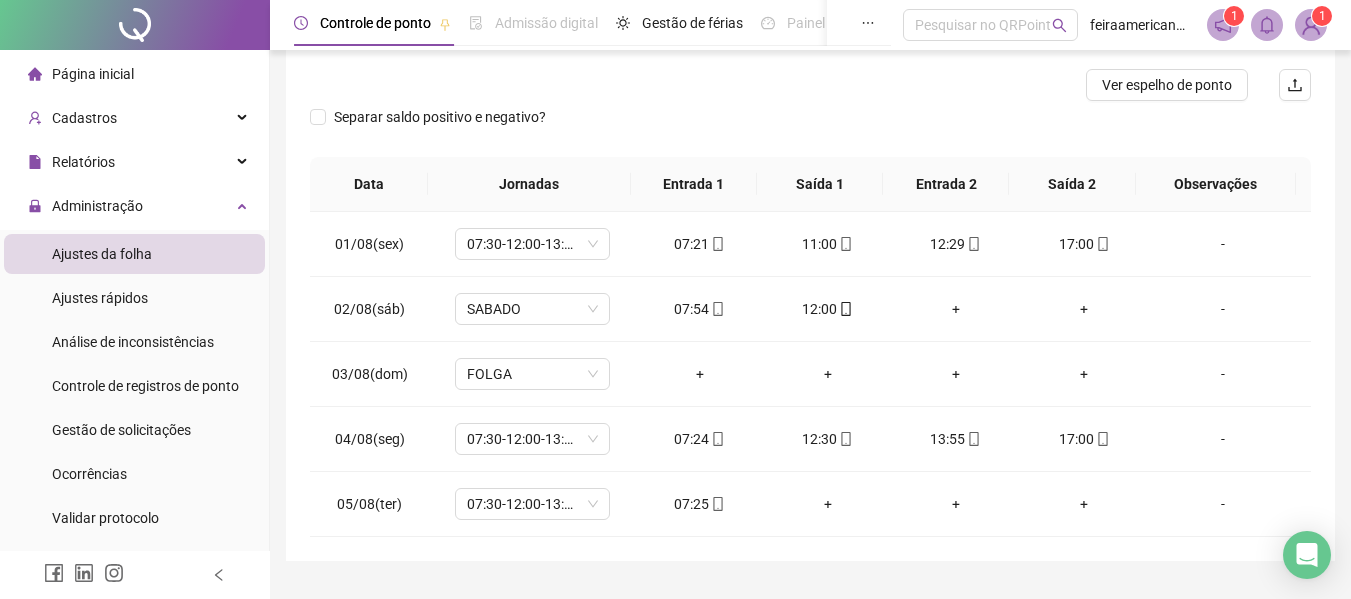 scroll, scrollTop: 0, scrollLeft: 0, axis: both 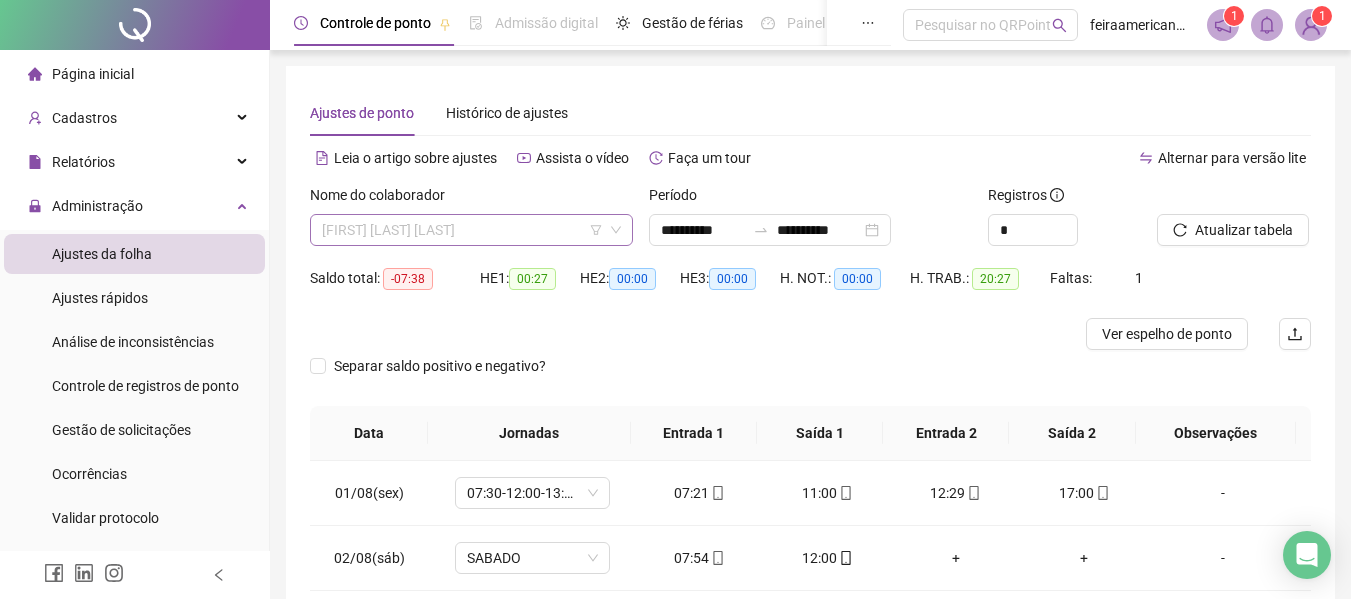 click on "WESLEY SANTANA SILVA" at bounding box center [471, 230] 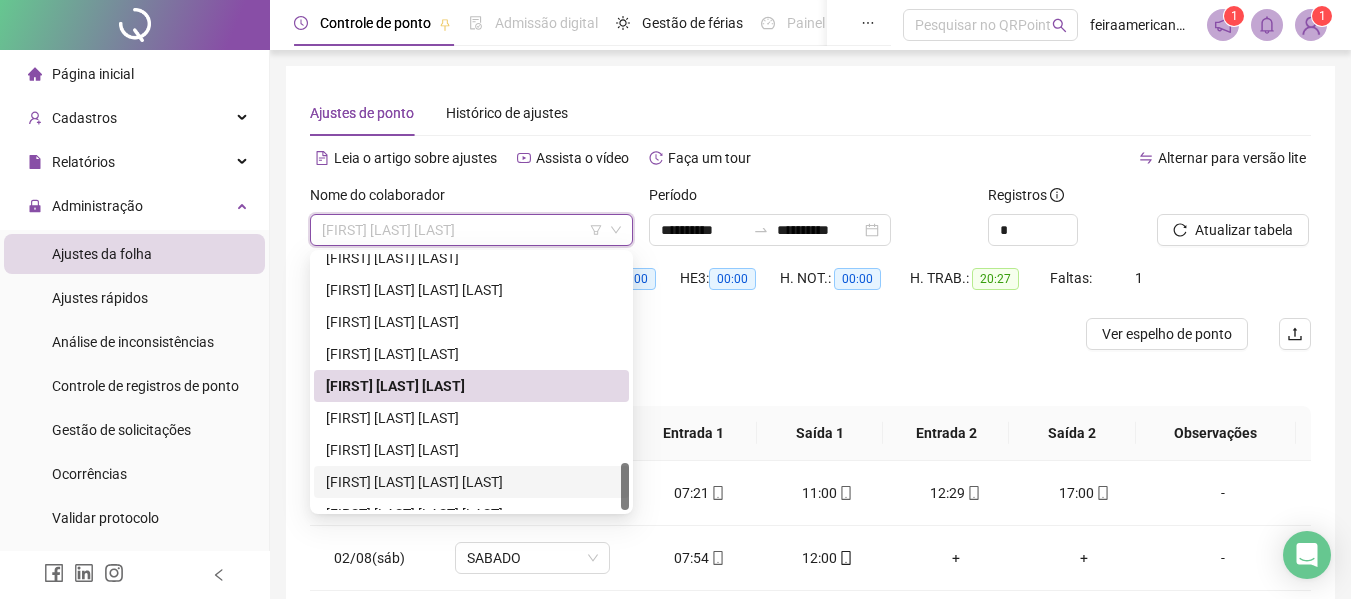 scroll, scrollTop: 1120, scrollLeft: 0, axis: vertical 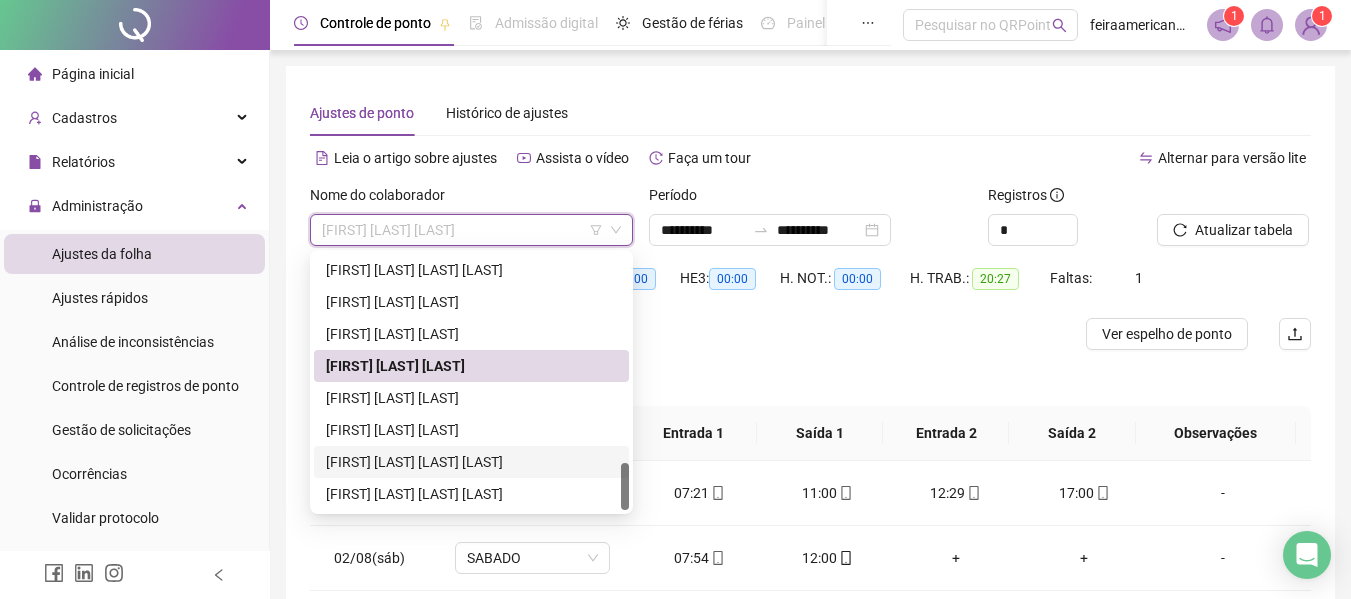 click on "YASMIN DOS SANTOS FERREIRA" at bounding box center (471, 462) 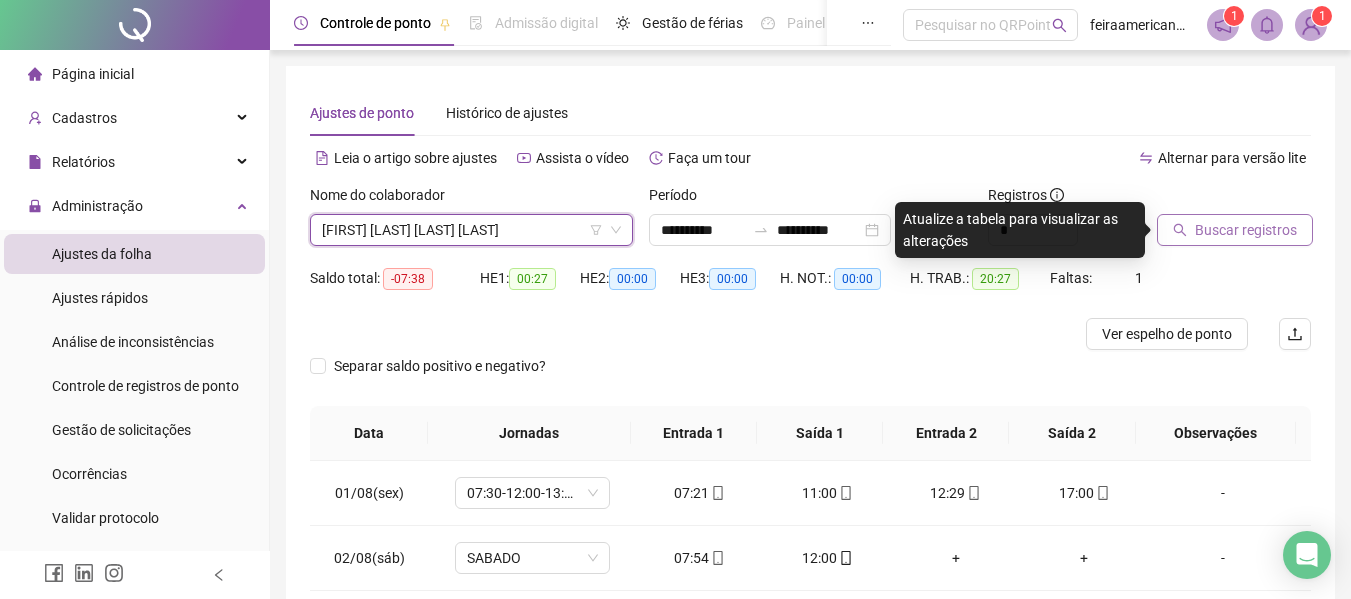click on "Buscar registros" at bounding box center [1246, 230] 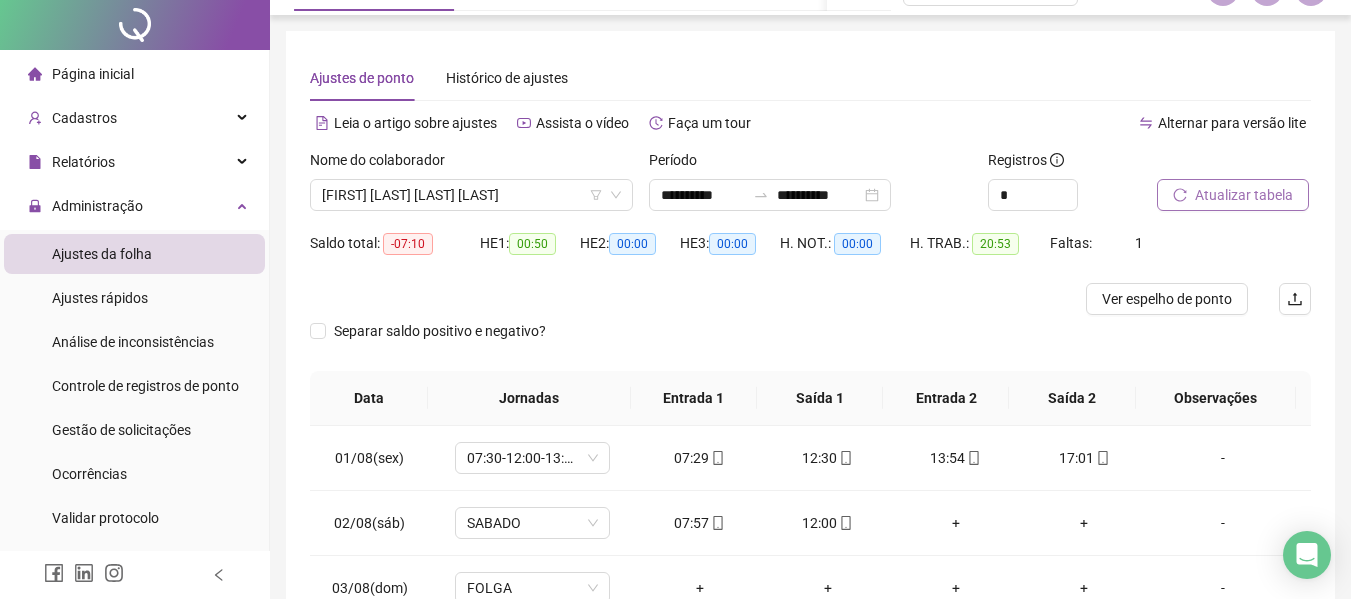 scroll, scrollTop: 0, scrollLeft: 0, axis: both 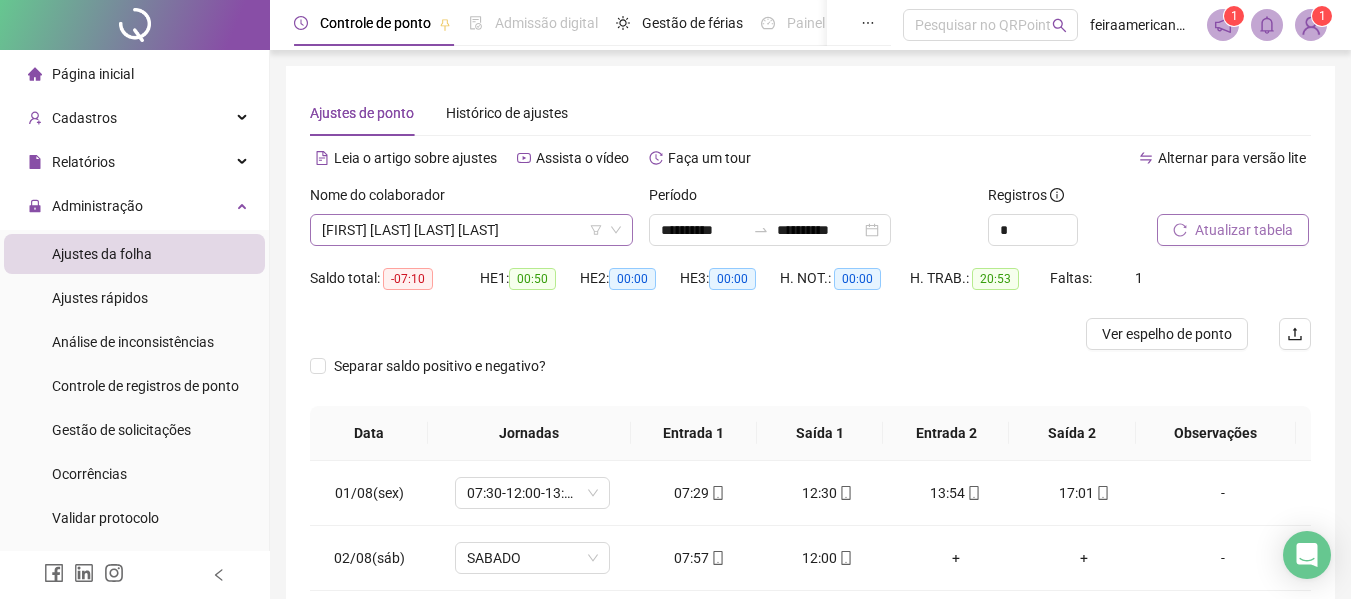 click on "YASMIN DOS SANTOS FERREIRA" at bounding box center [471, 230] 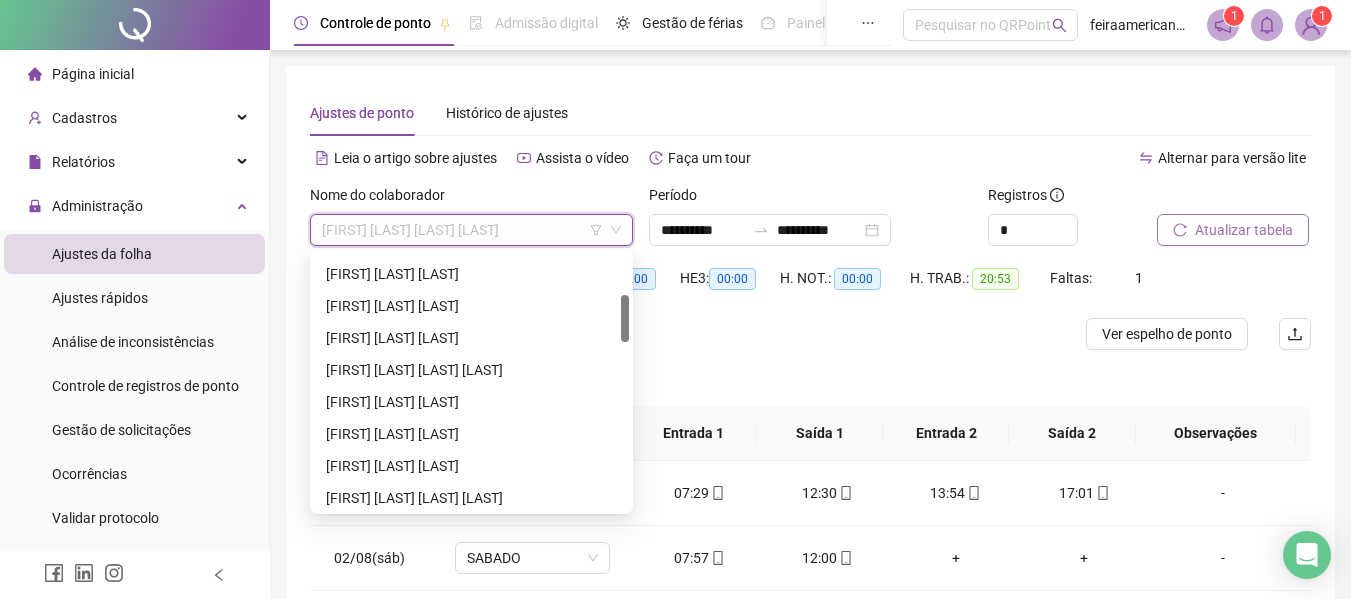 scroll, scrollTop: 0, scrollLeft: 0, axis: both 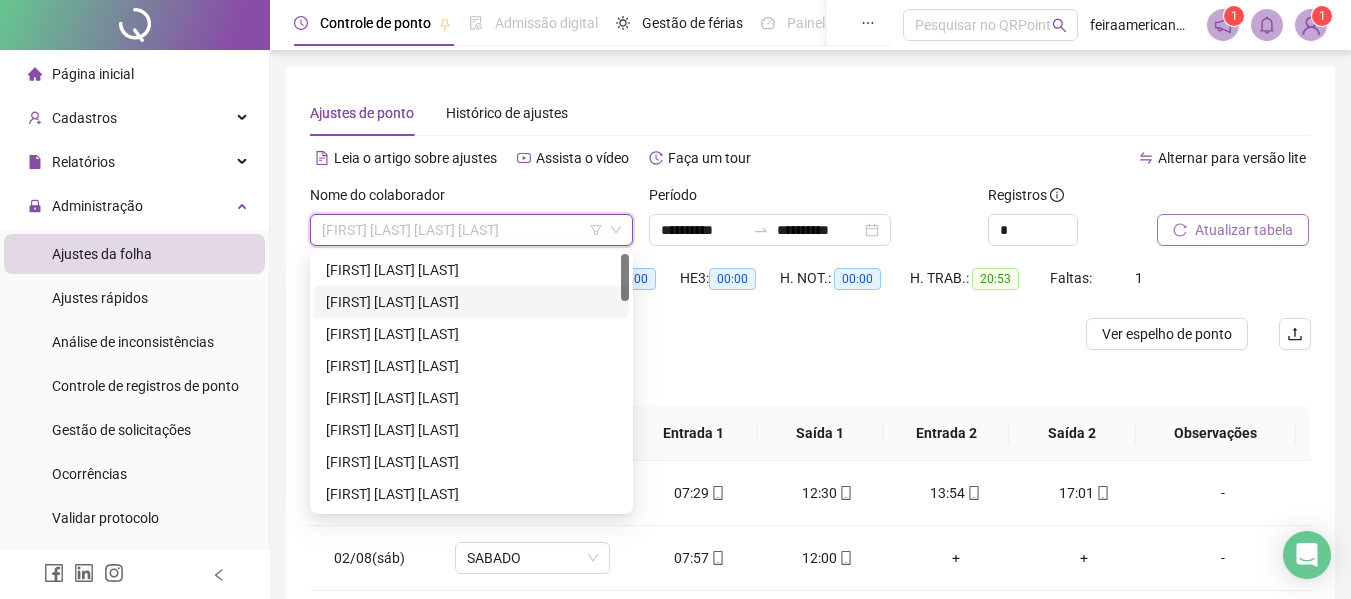 click on "ALINE PEREIRA DA SILVA" at bounding box center (471, 302) 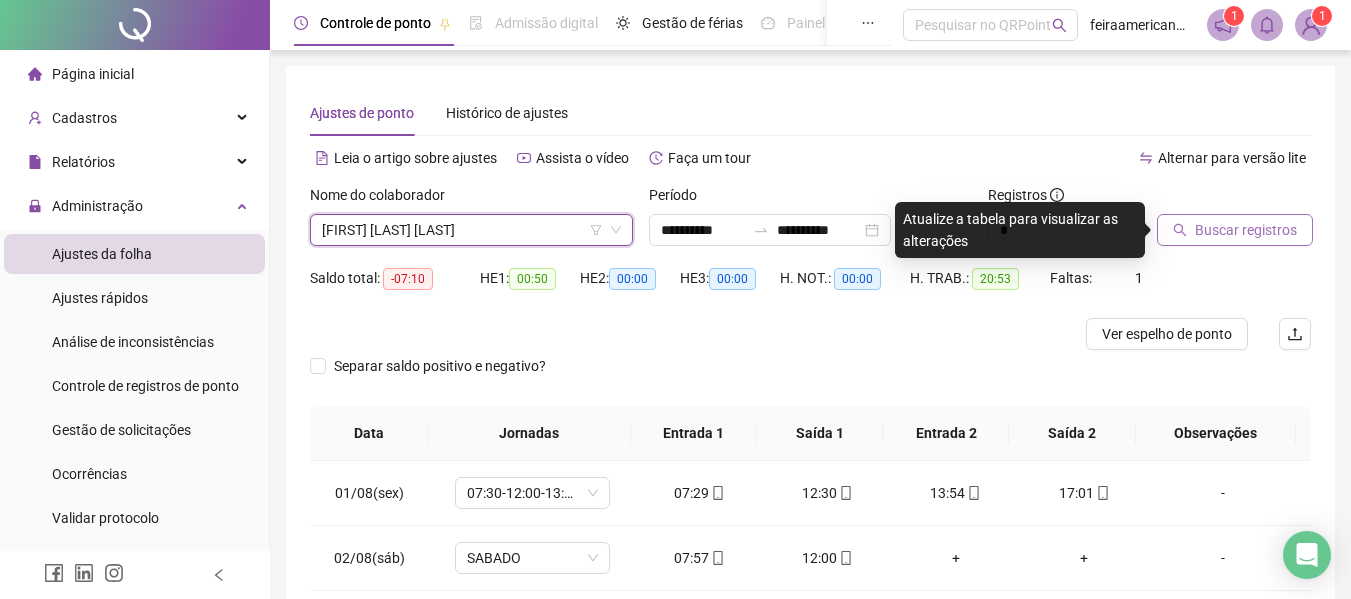 click on "Buscar registros" at bounding box center [1246, 230] 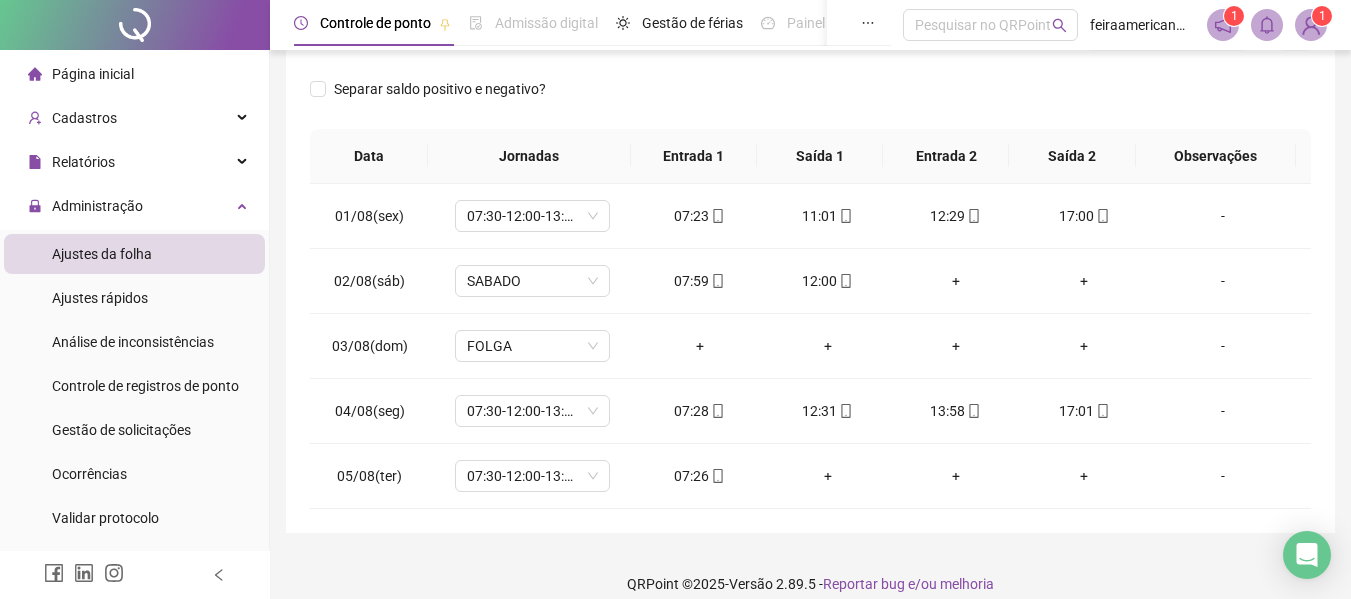 scroll, scrollTop: 321, scrollLeft: 0, axis: vertical 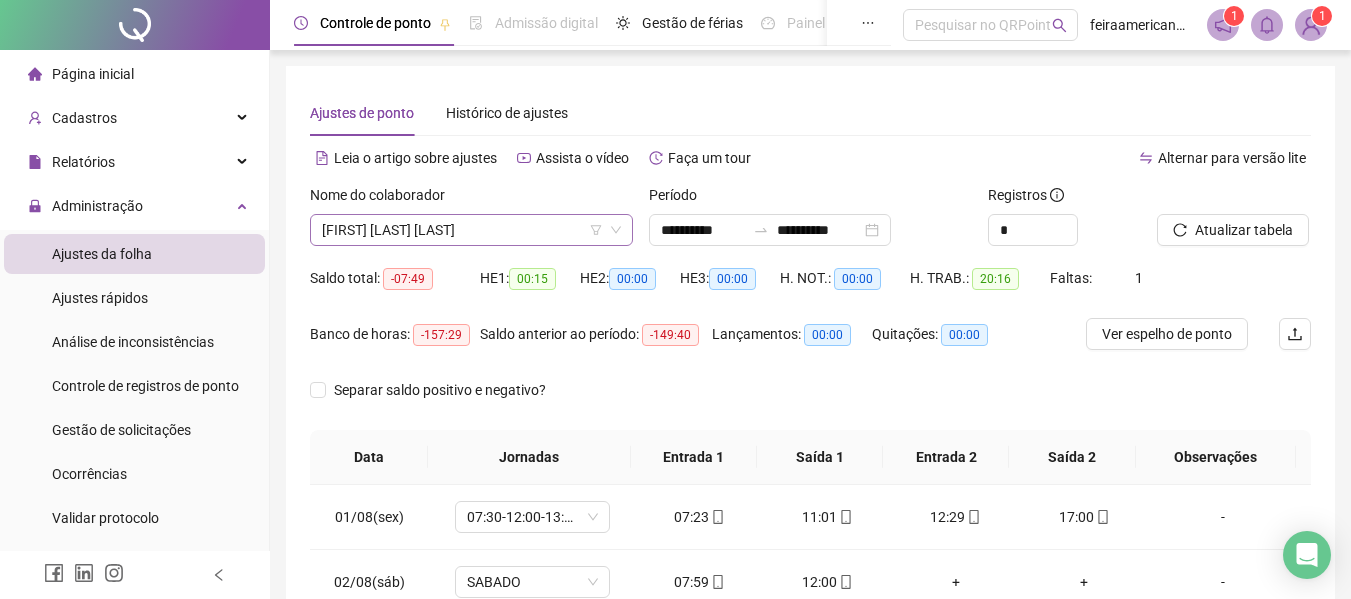 click on "ALINE PEREIRA DA SILVA" at bounding box center (471, 230) 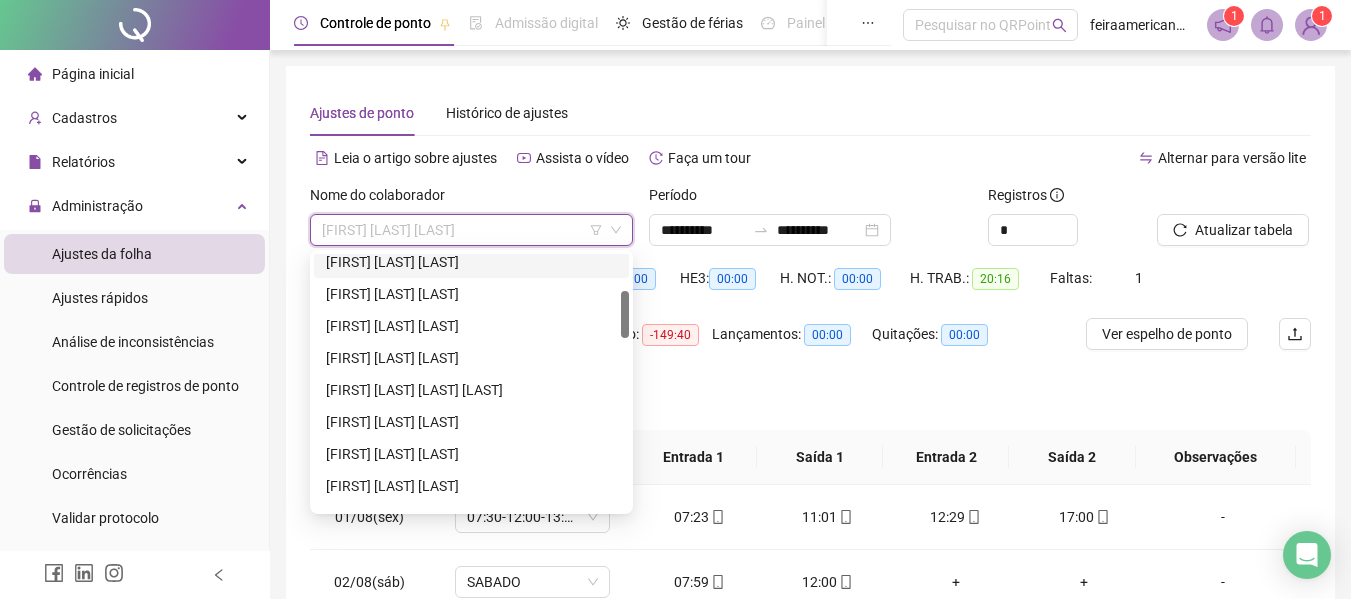 scroll, scrollTop: 300, scrollLeft: 0, axis: vertical 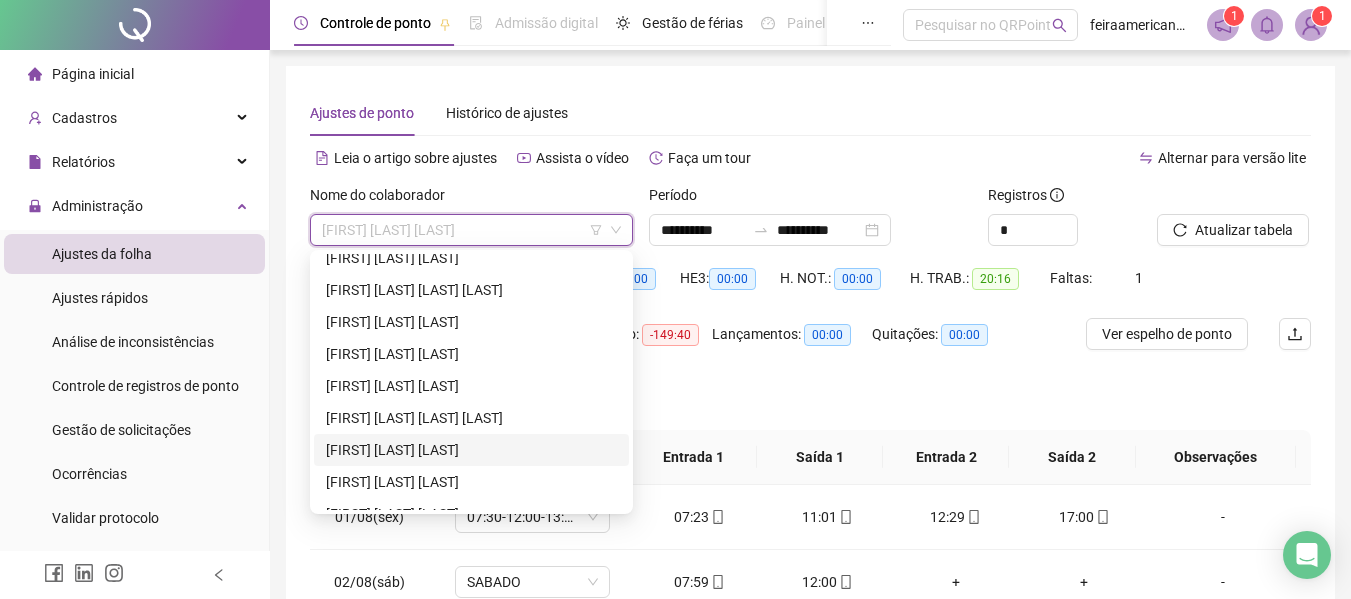 click on "LEANDRO SILVA CARVALHO" at bounding box center [471, 450] 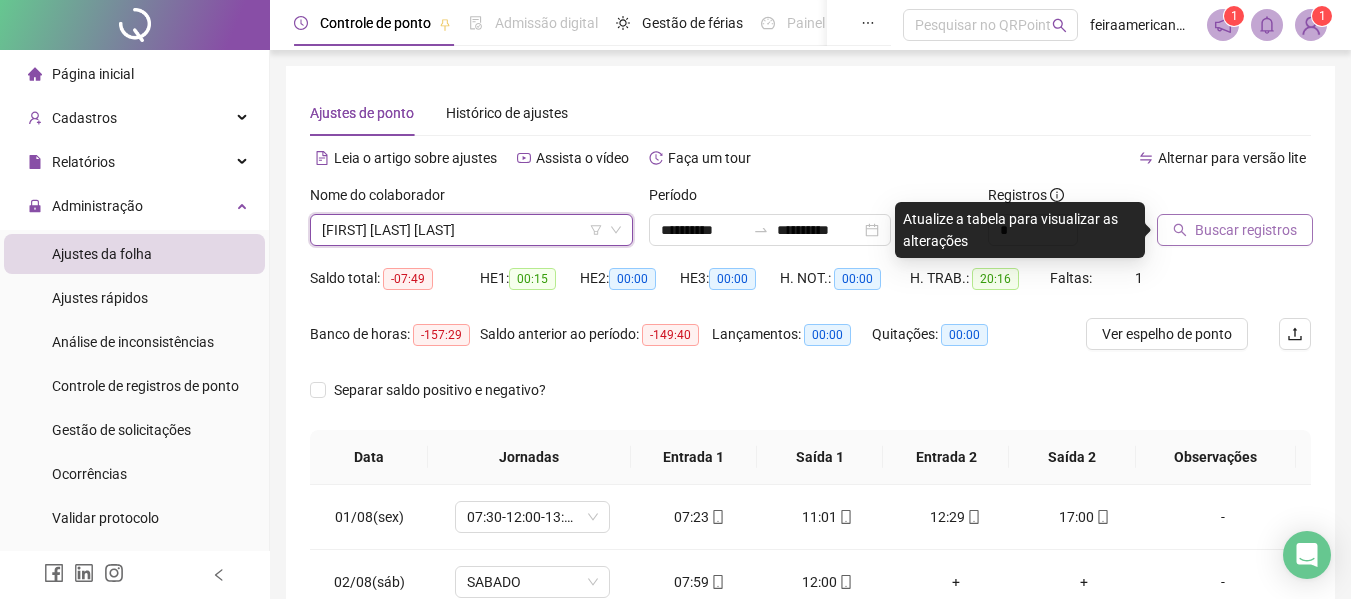 click on "Buscar registros" at bounding box center [1246, 230] 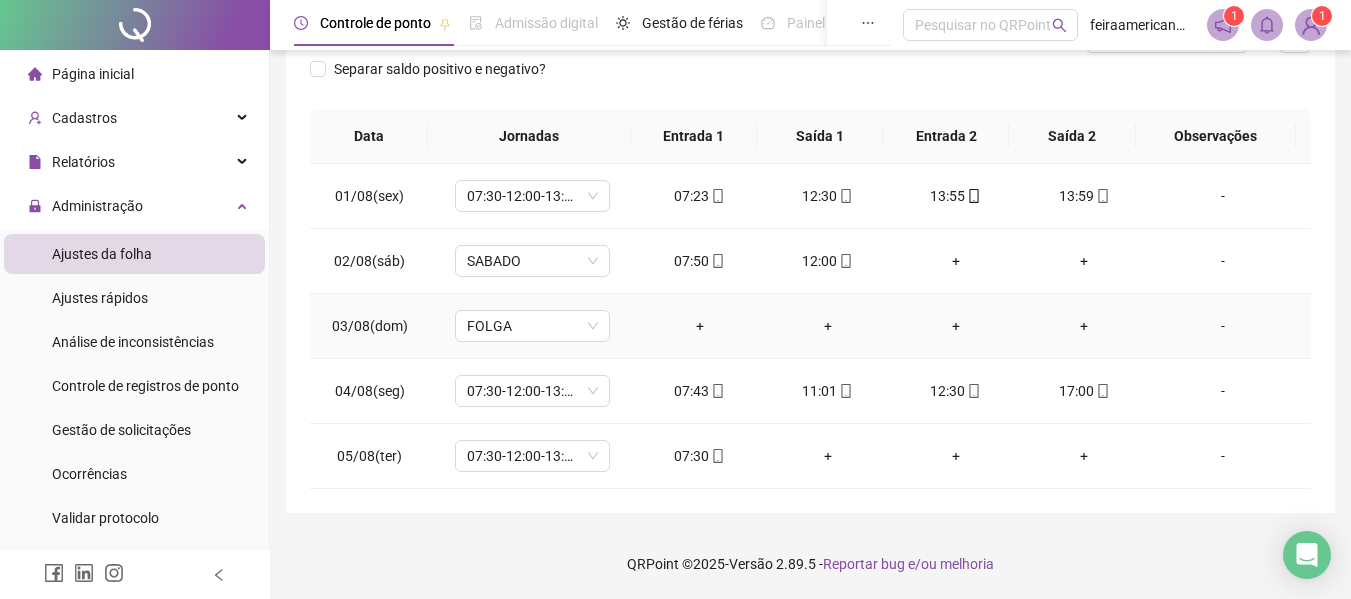 scroll, scrollTop: 0, scrollLeft: 0, axis: both 